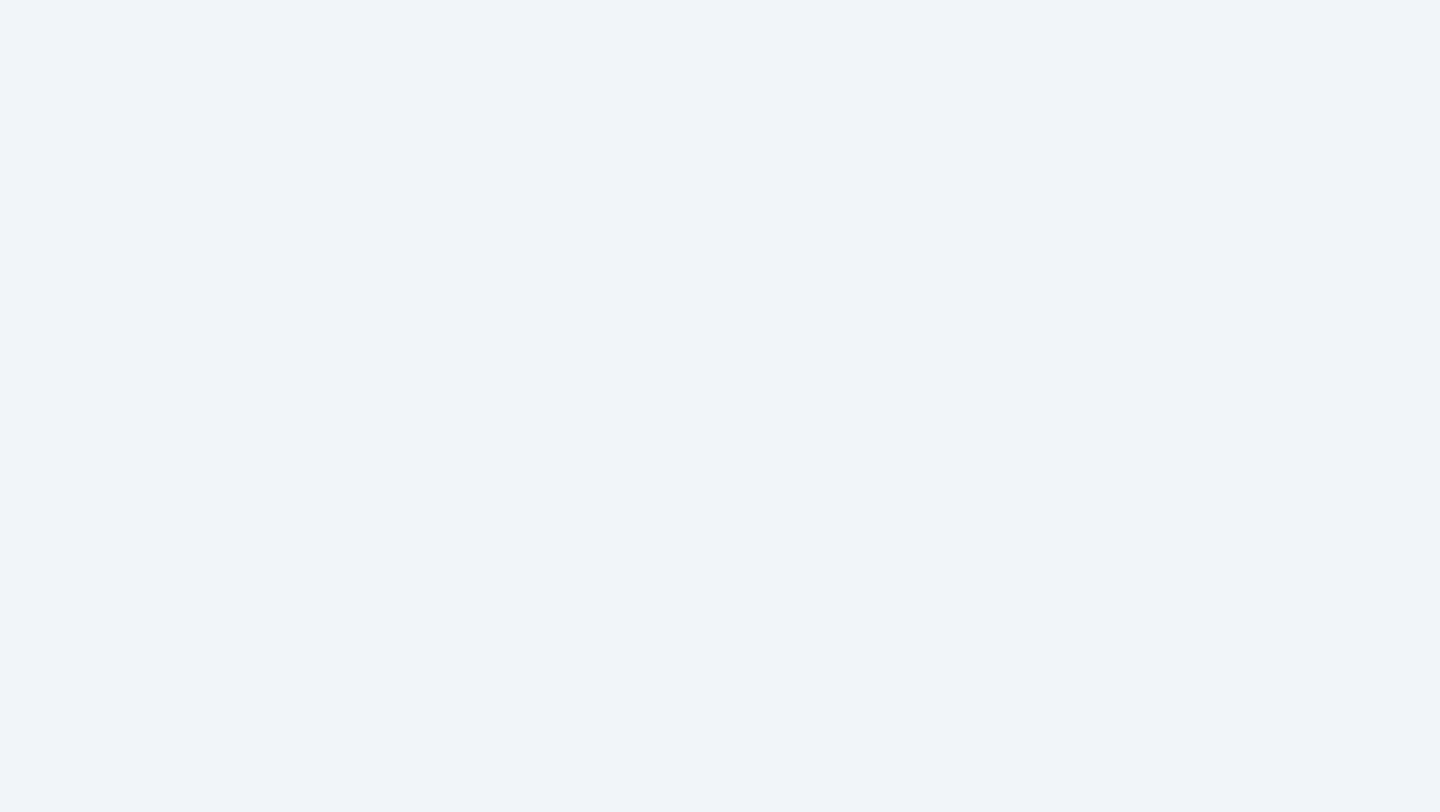 scroll, scrollTop: 0, scrollLeft: 0, axis: both 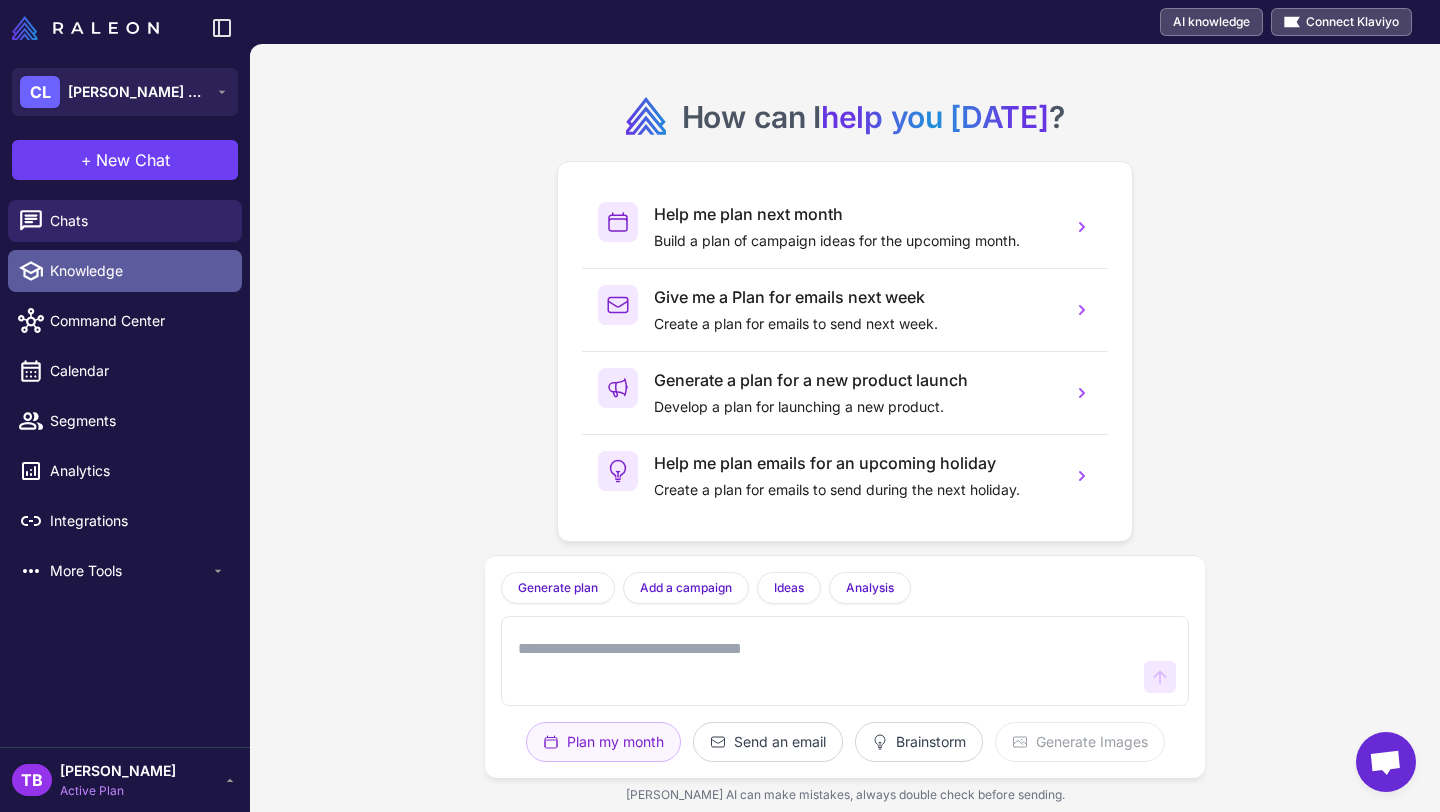 click on "Knowledge" at bounding box center (138, 271) 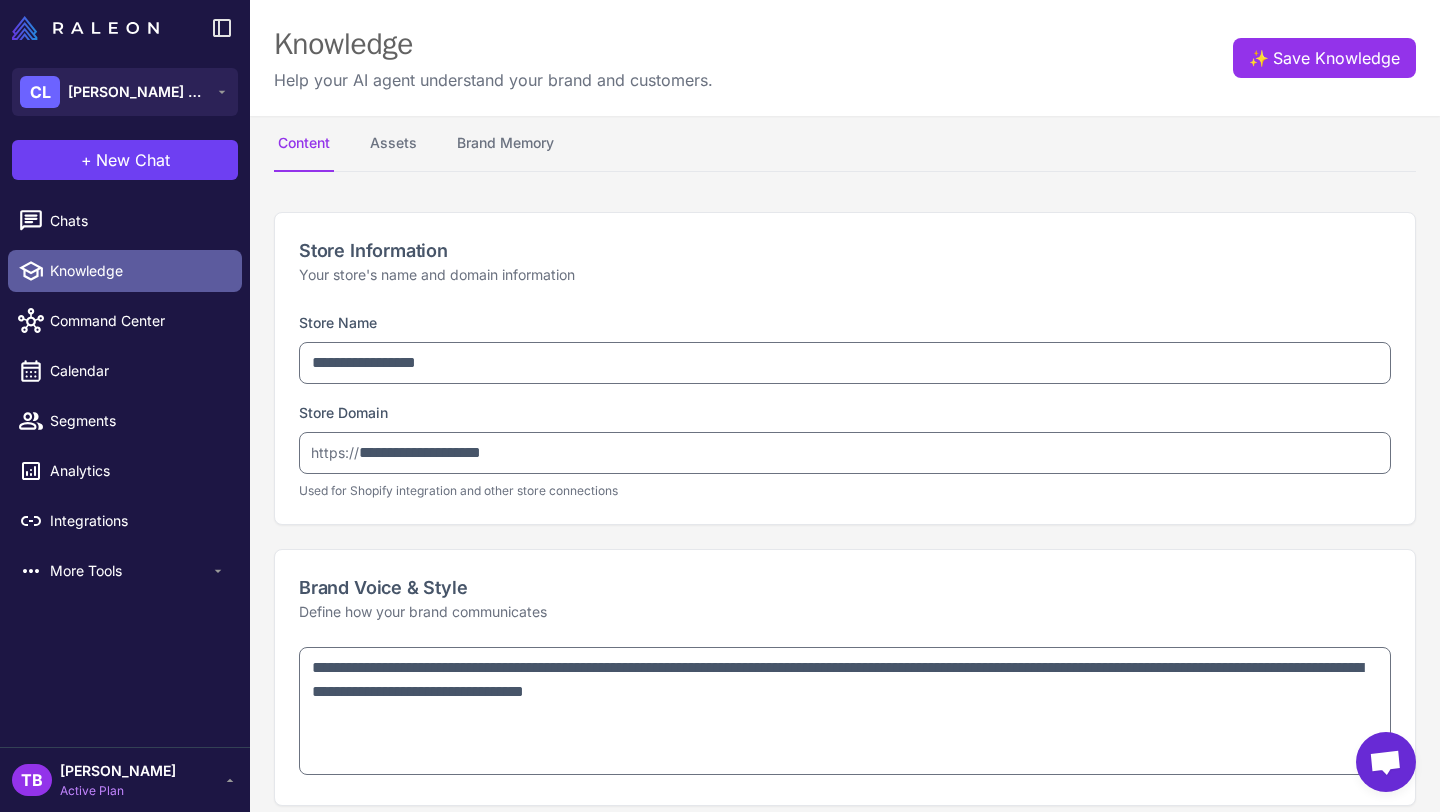 type on "**********" 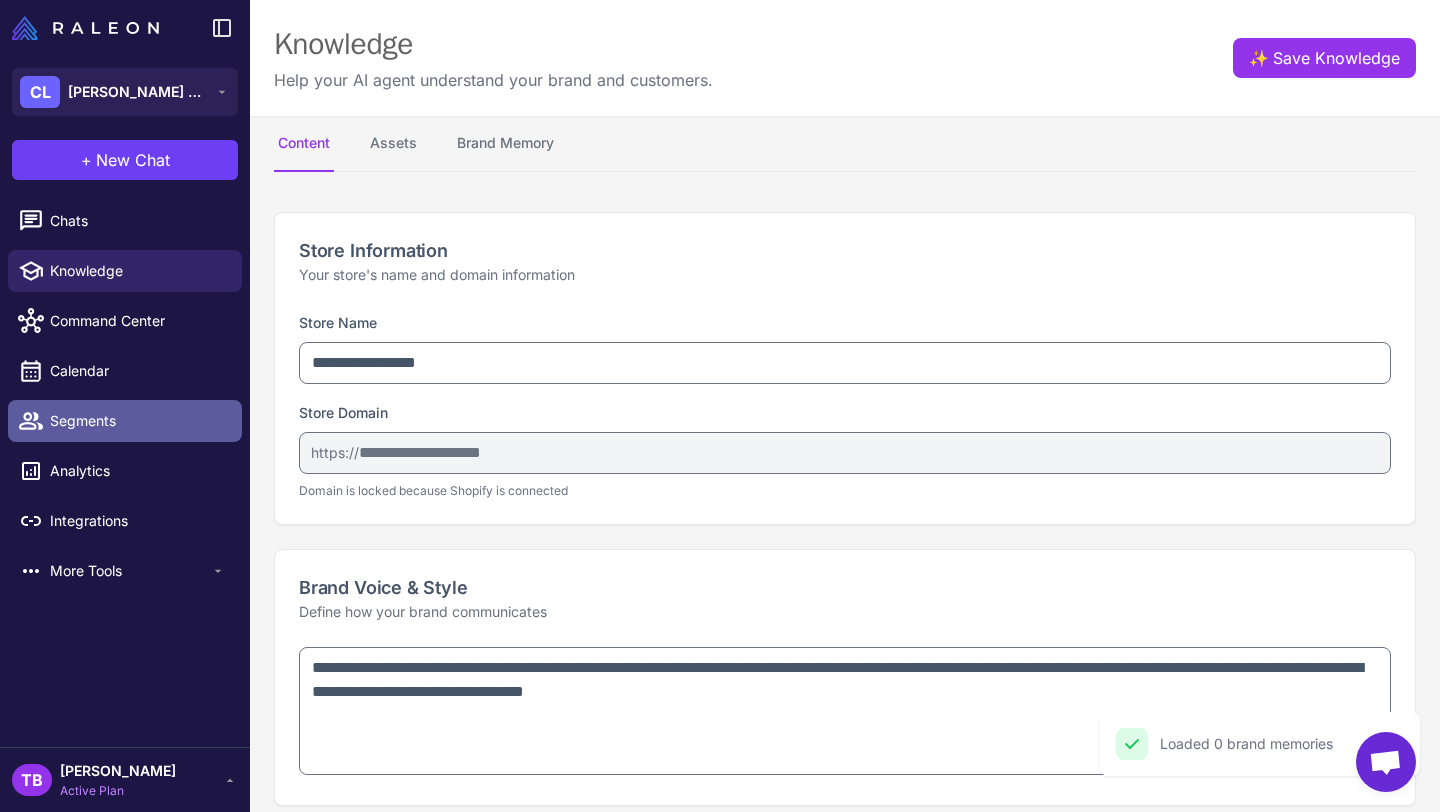 click on "Segments" at bounding box center (138, 421) 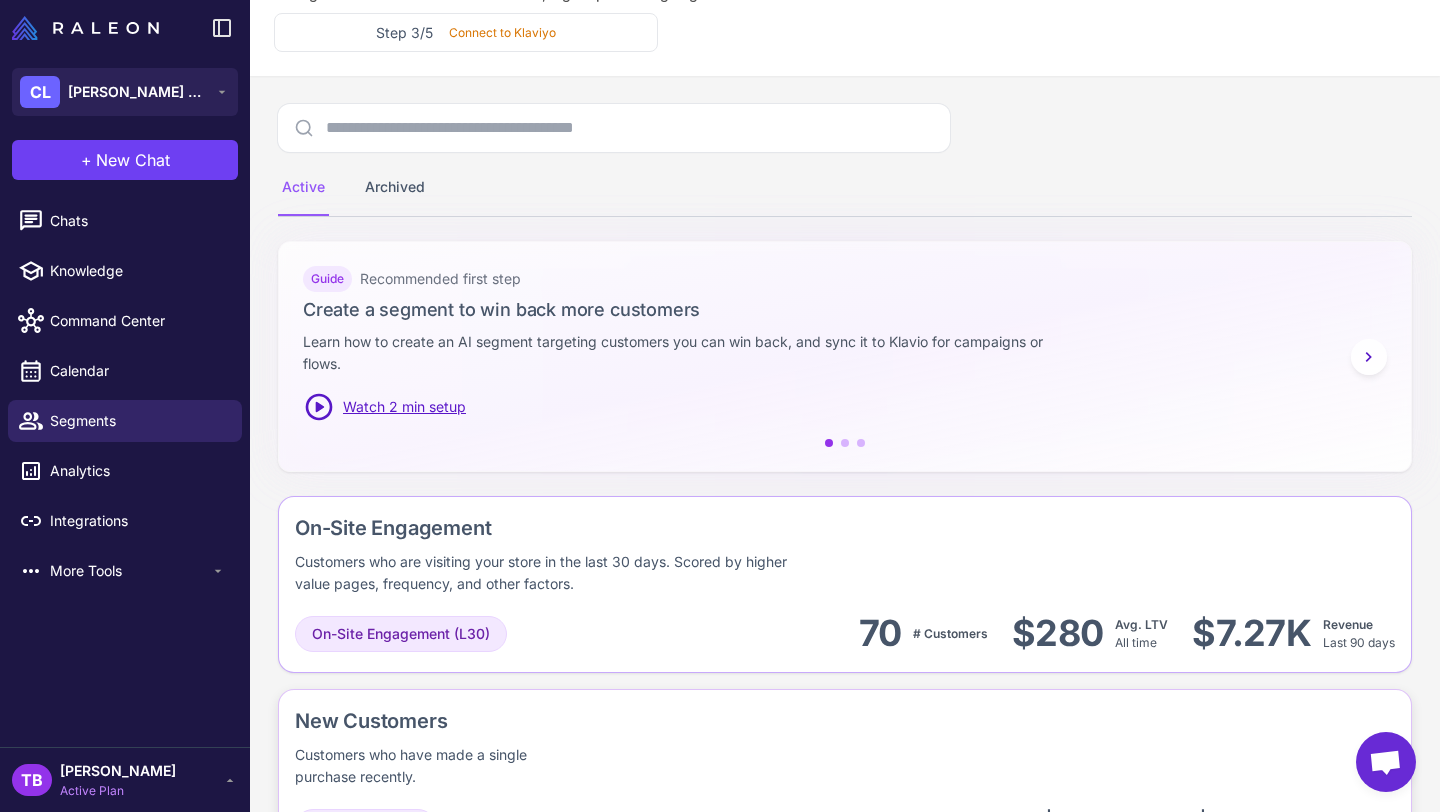scroll, scrollTop: 0, scrollLeft: 0, axis: both 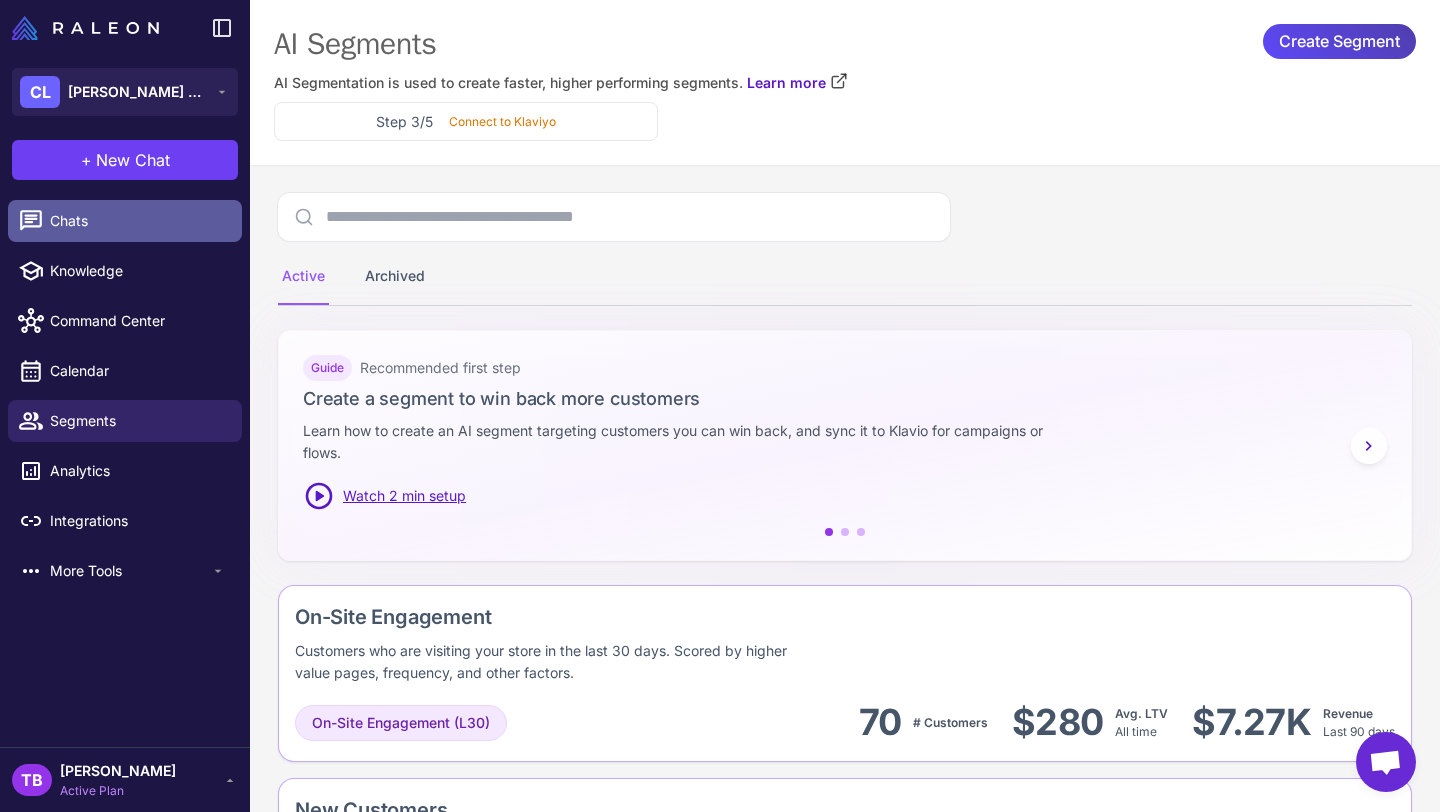click on "Chats" at bounding box center (138, 221) 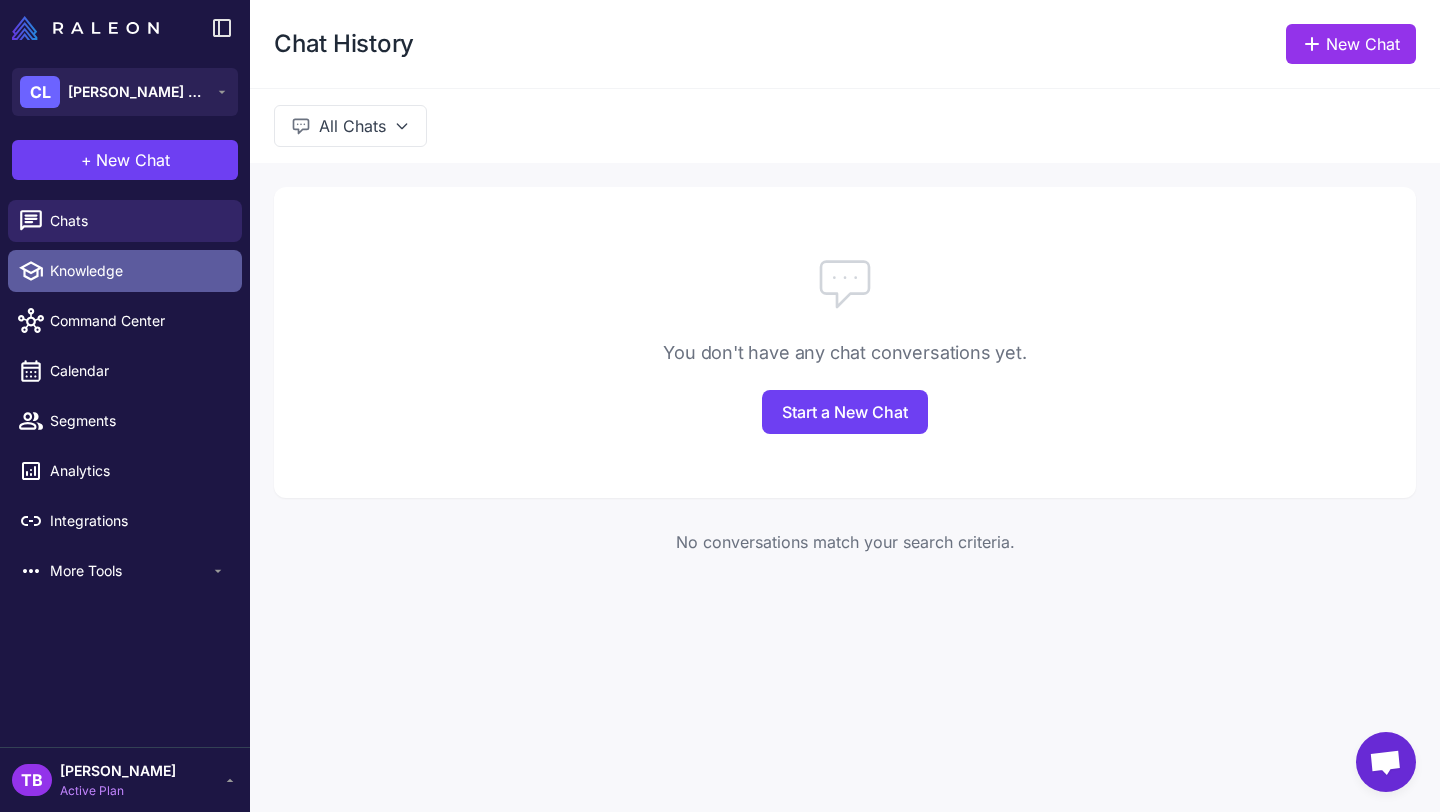 click on "Knowledge" at bounding box center [138, 271] 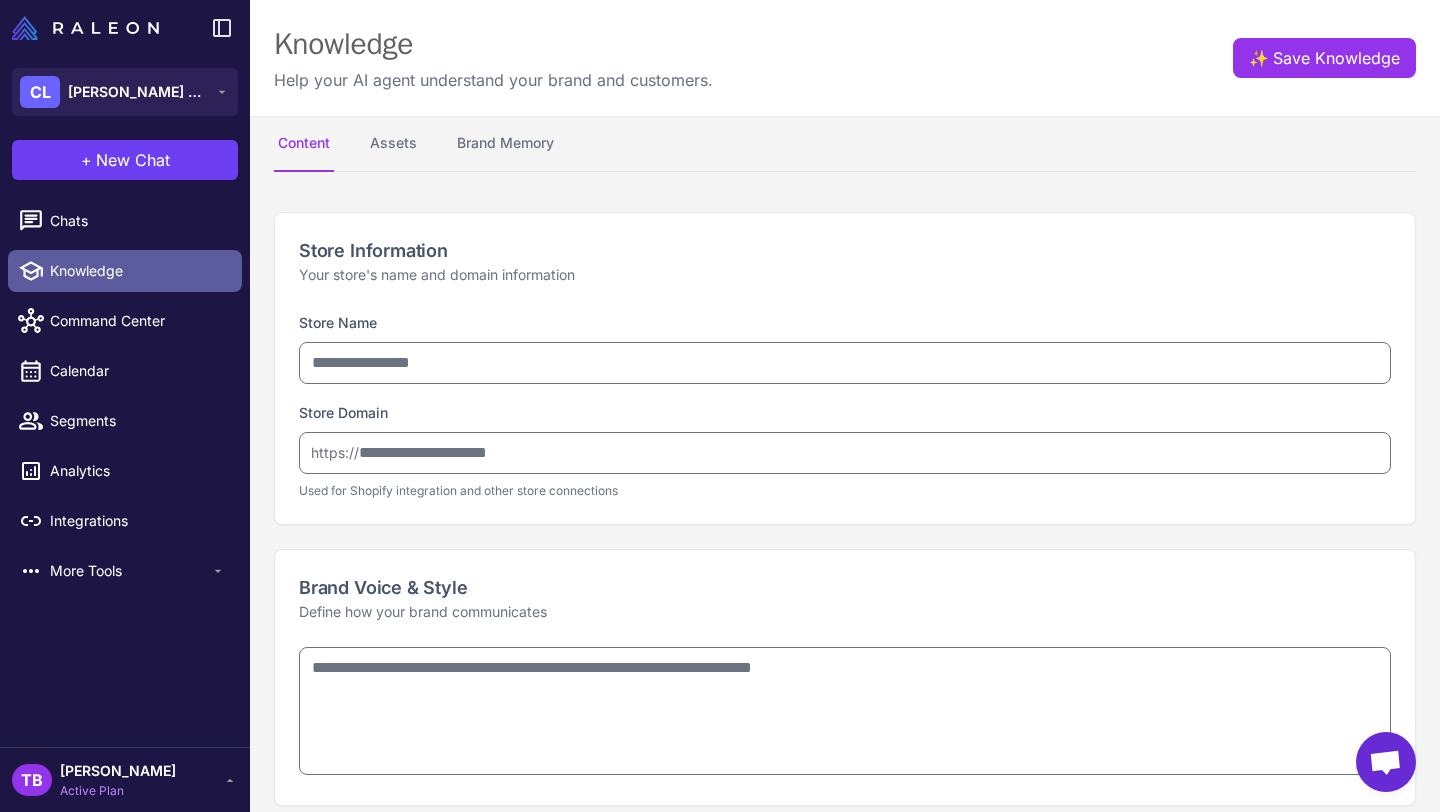type on "**********" 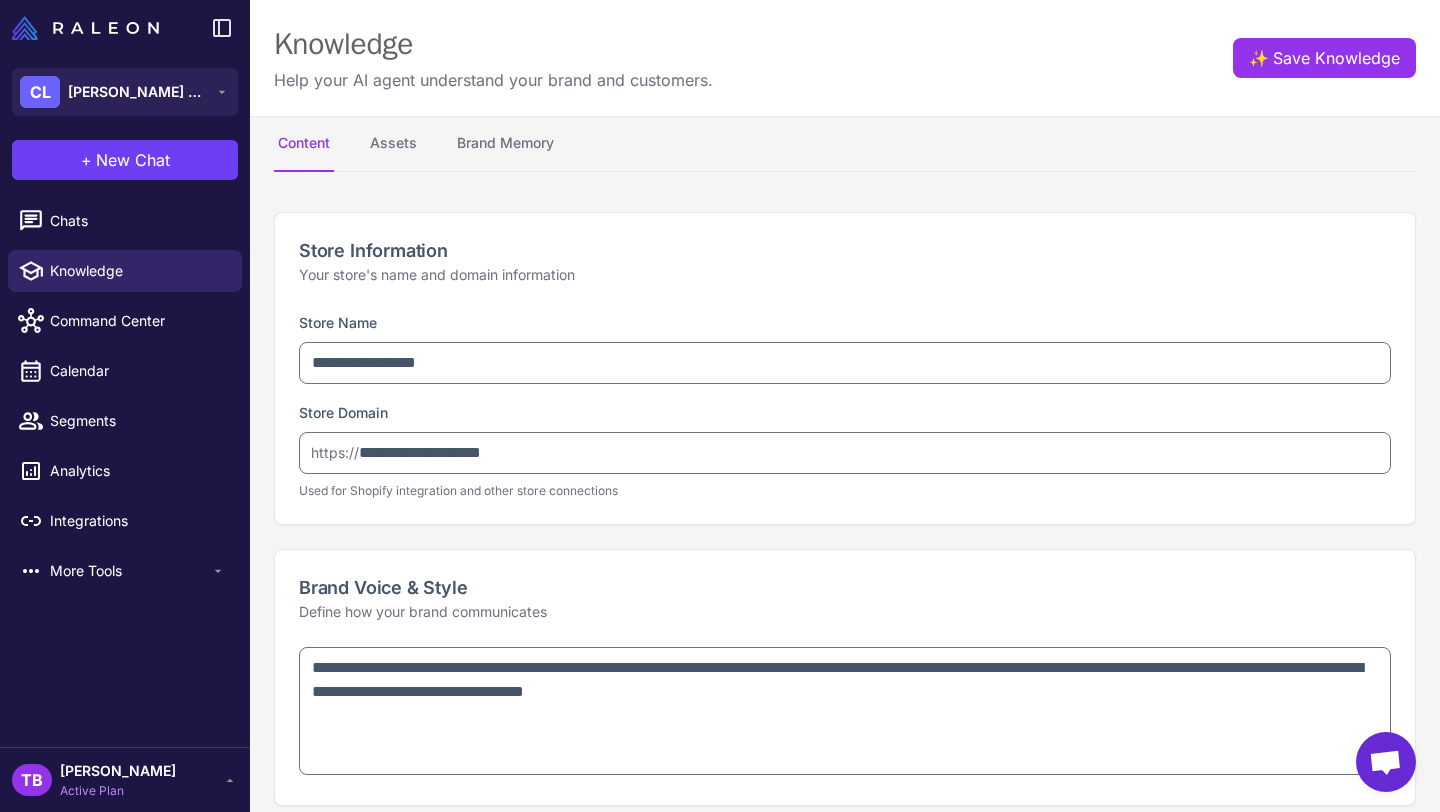 type on "**********" 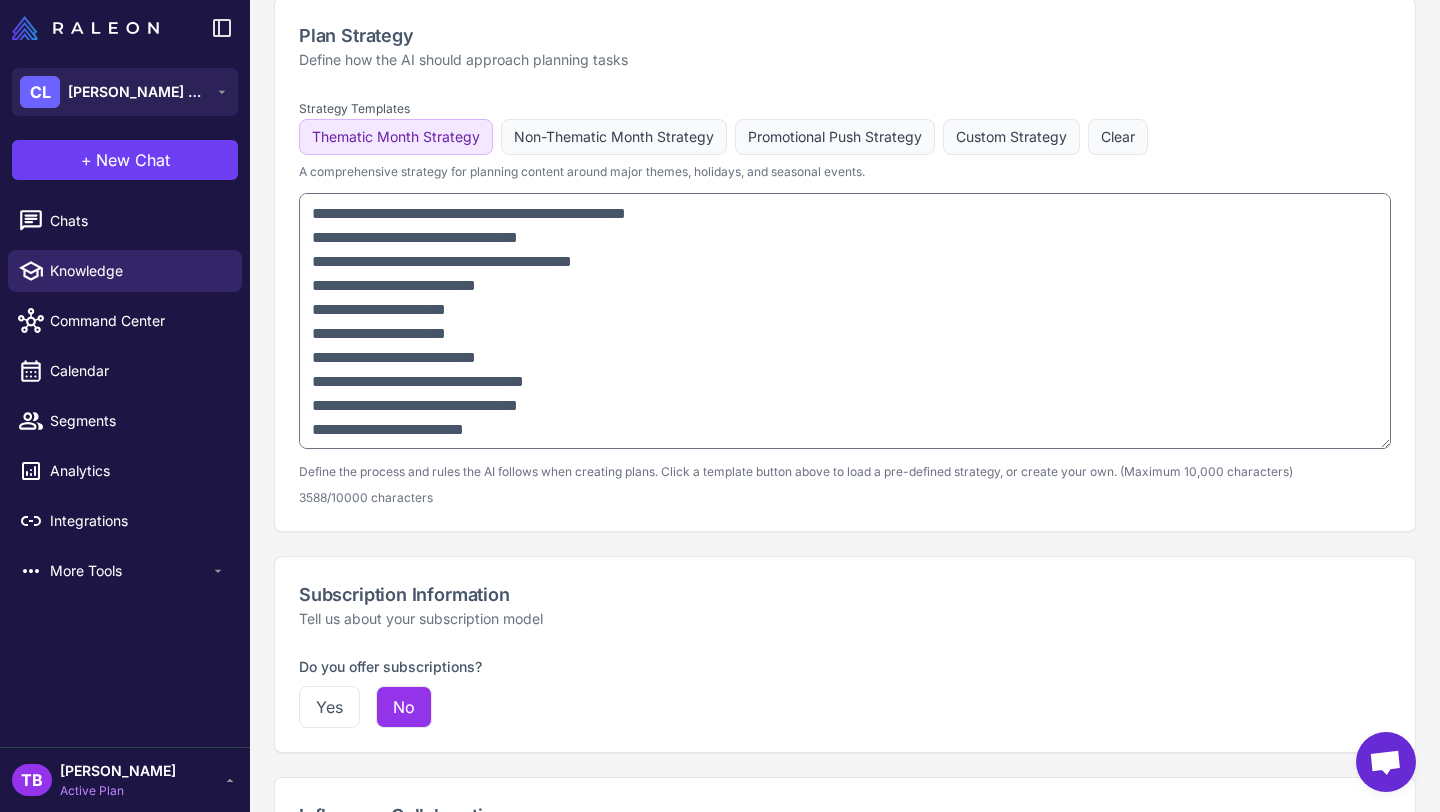 scroll, scrollTop: 1389, scrollLeft: 0, axis: vertical 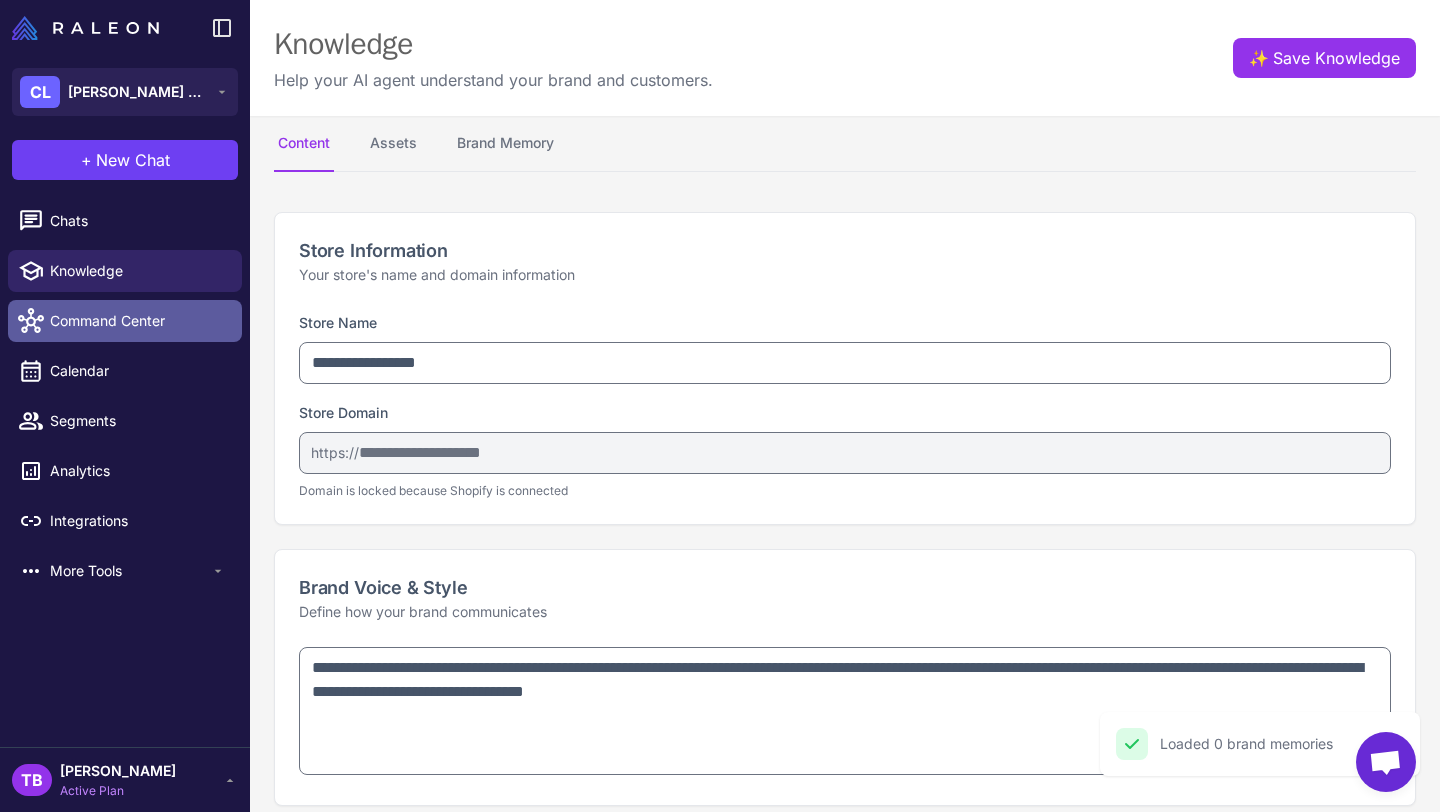 click on "Command Center" at bounding box center [138, 321] 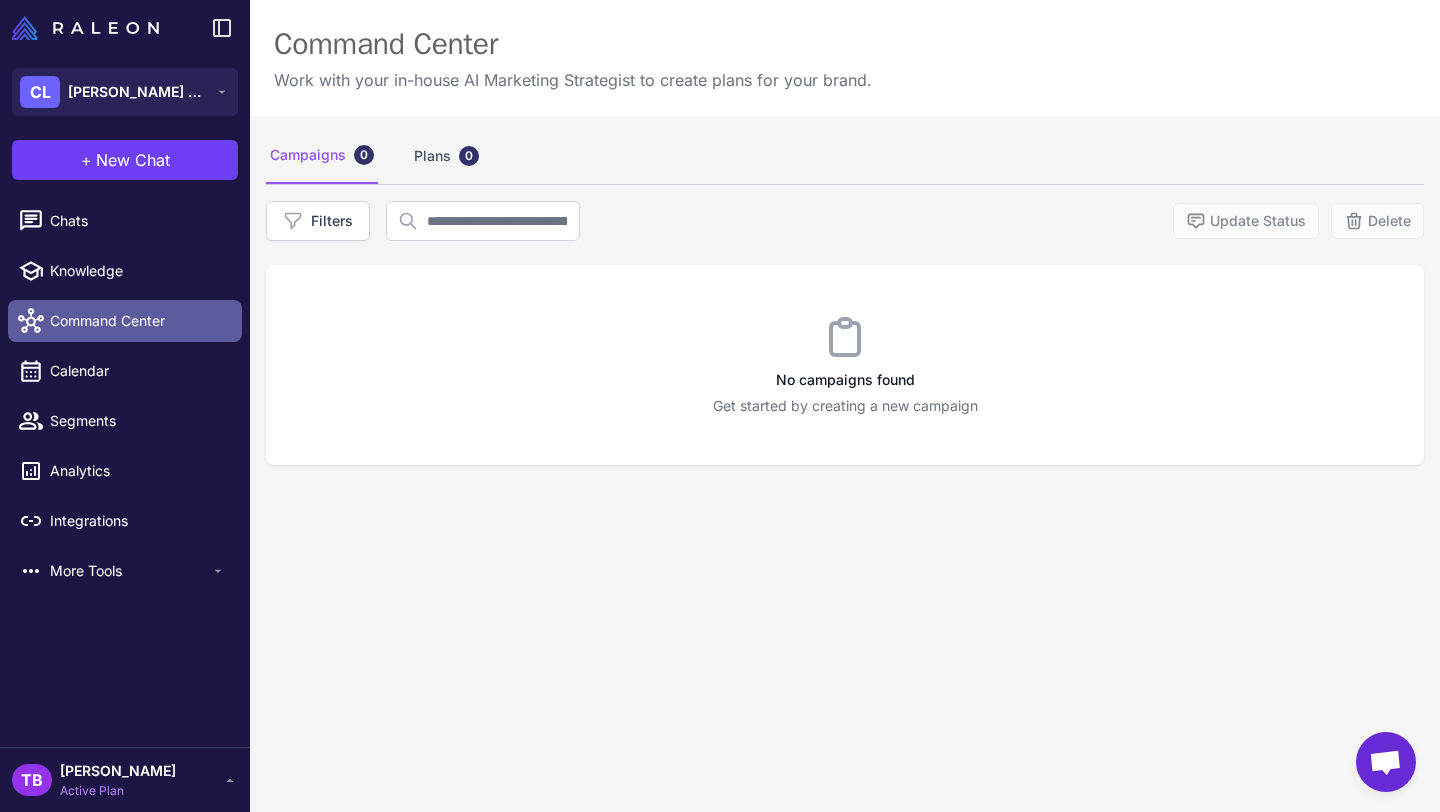 click on "Command Center" at bounding box center [125, 321] 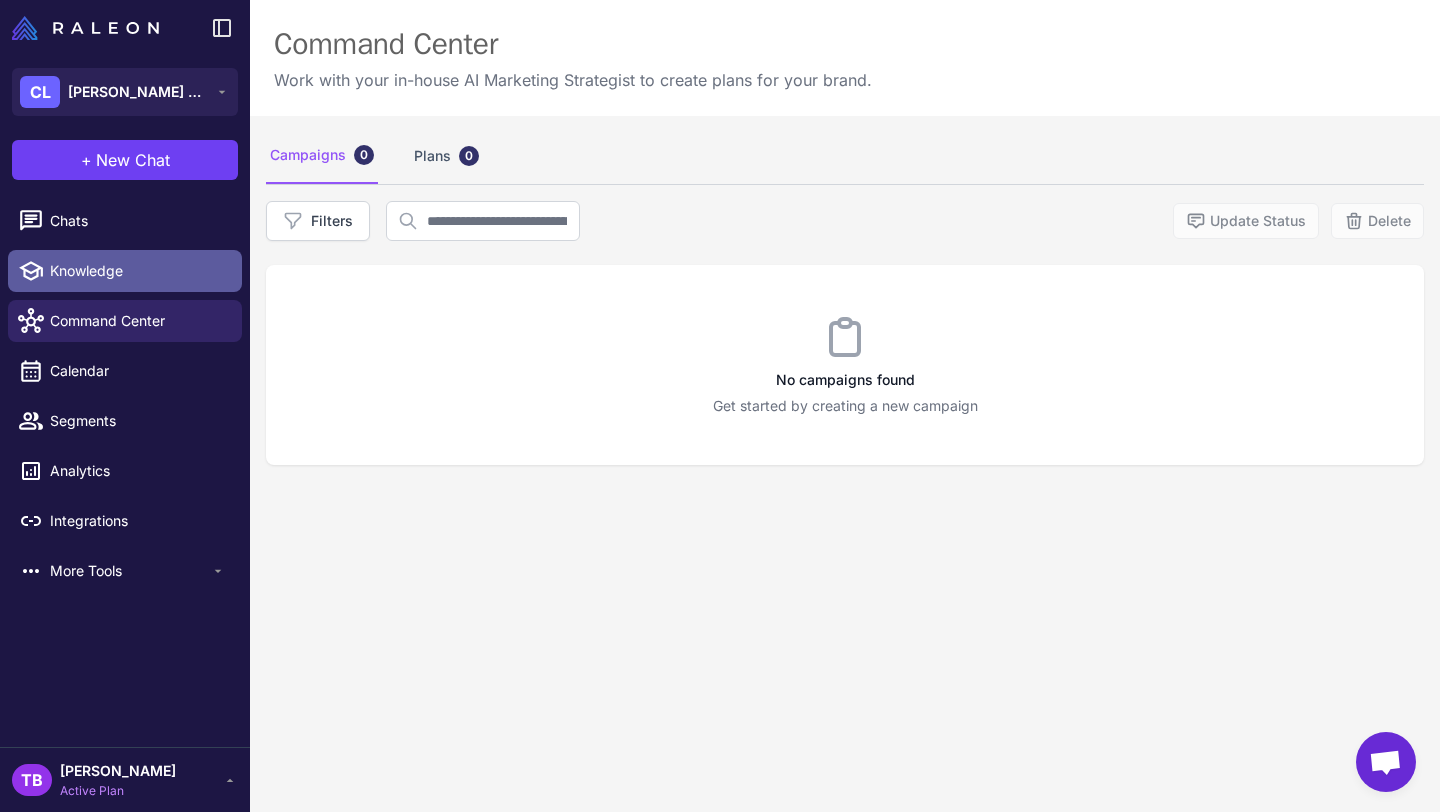 click on "Knowledge" at bounding box center [138, 271] 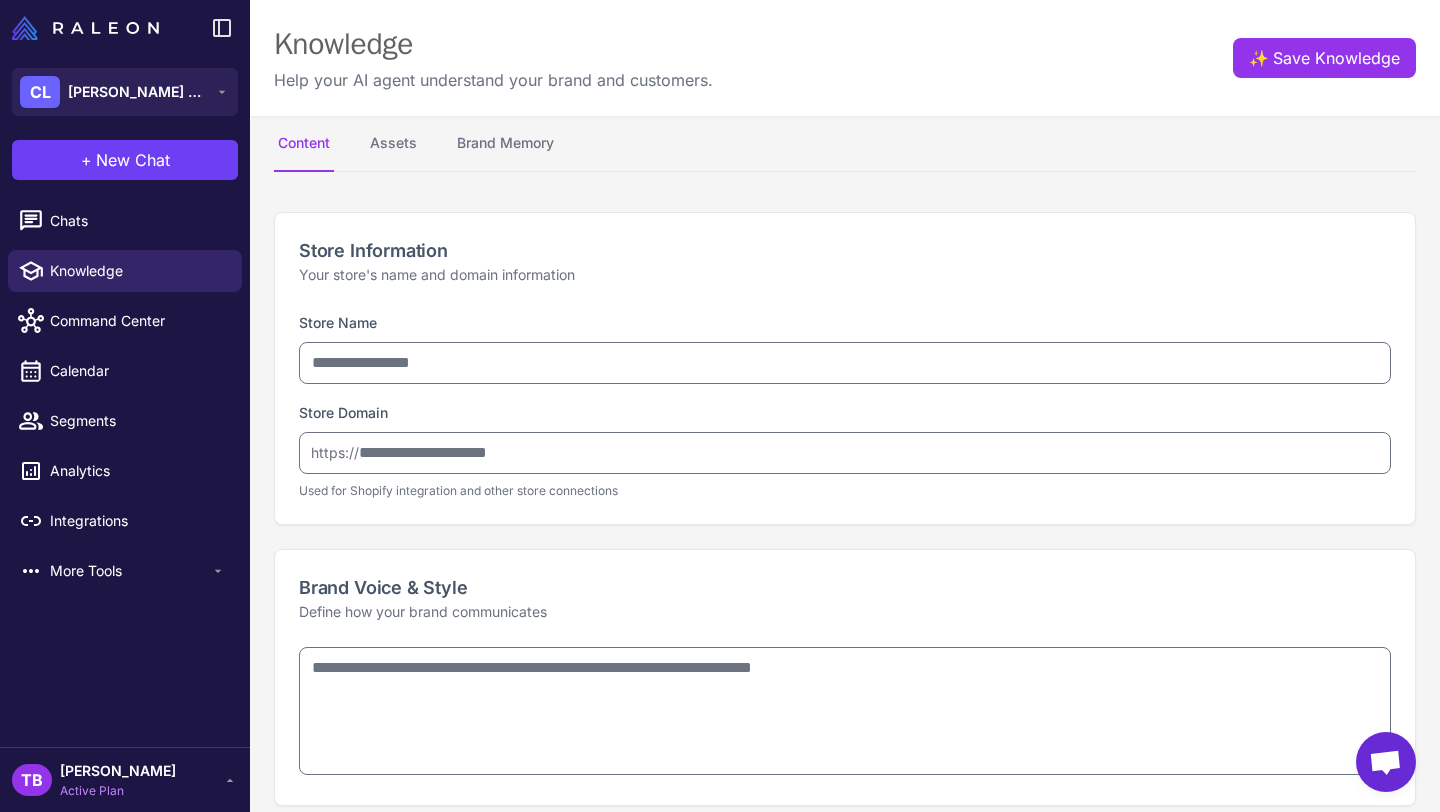 type on "**********" 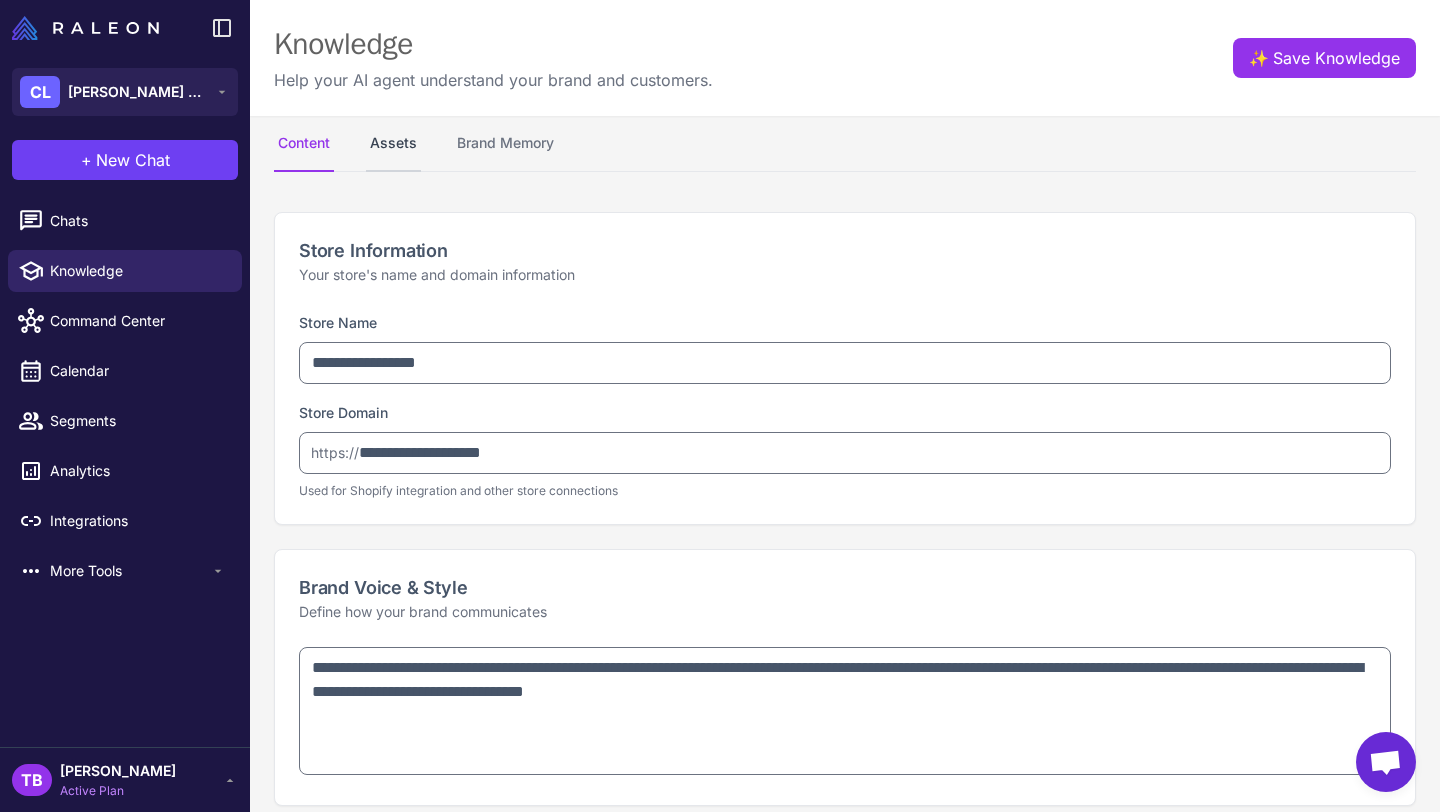 type on "**********" 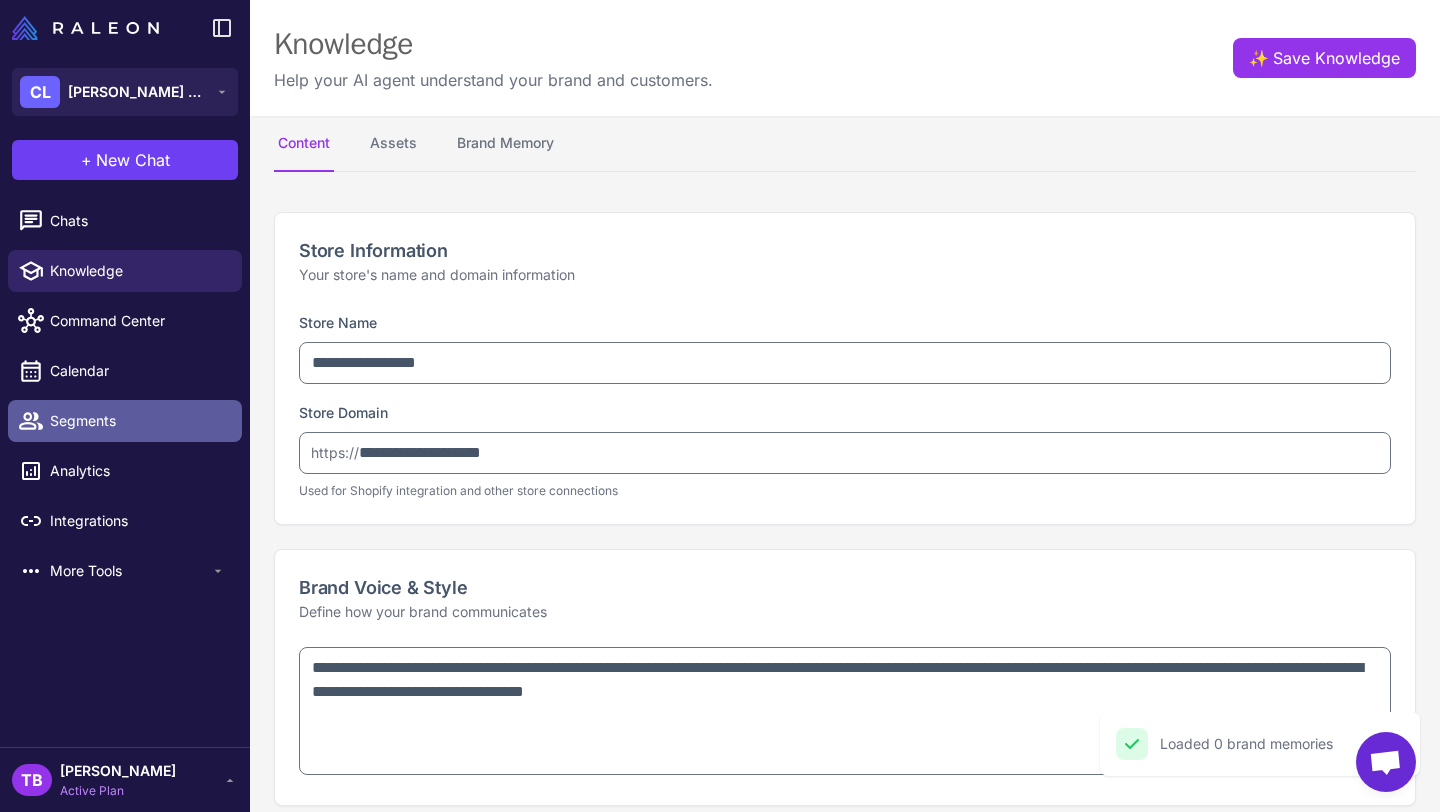 click on "Segments" at bounding box center [138, 421] 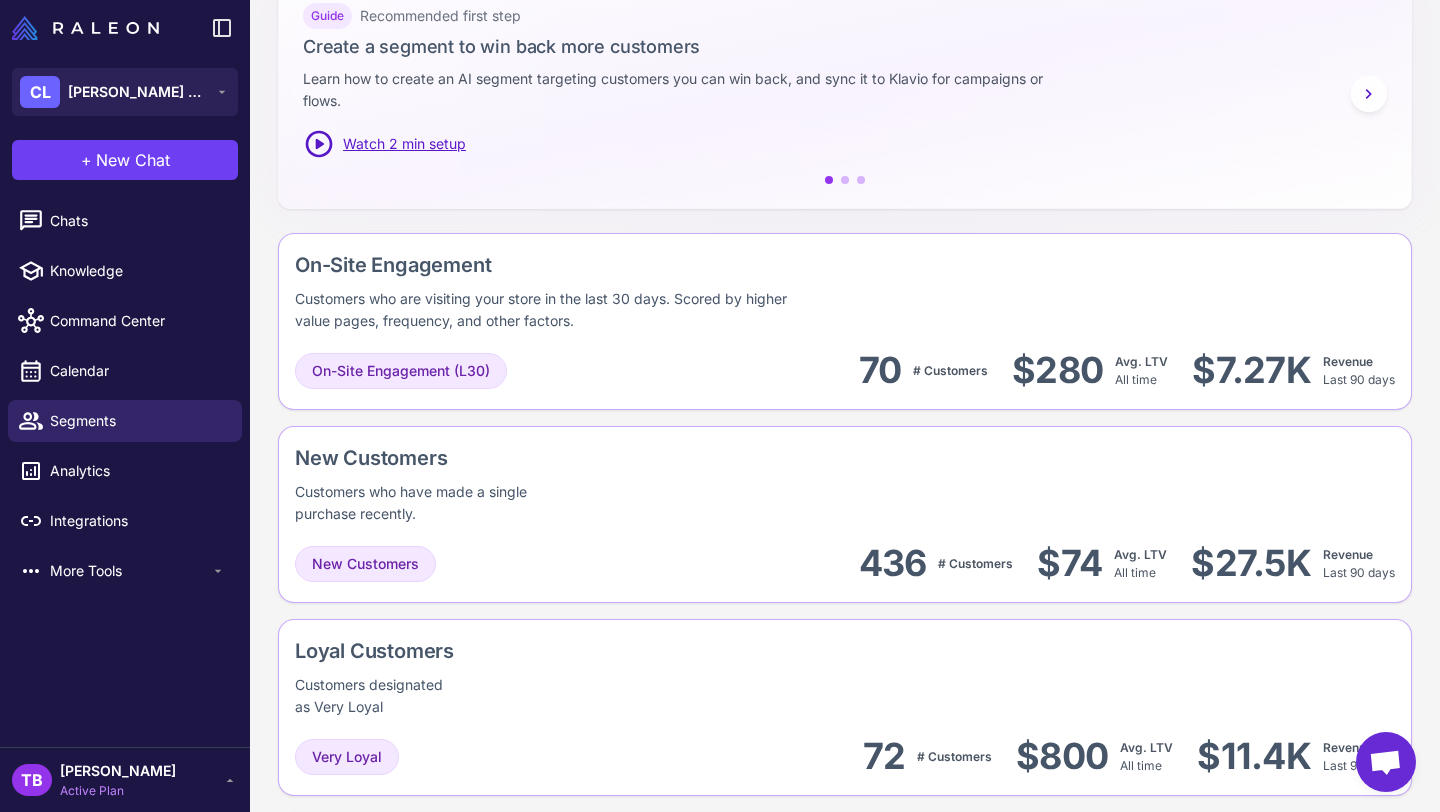 scroll, scrollTop: 355, scrollLeft: 0, axis: vertical 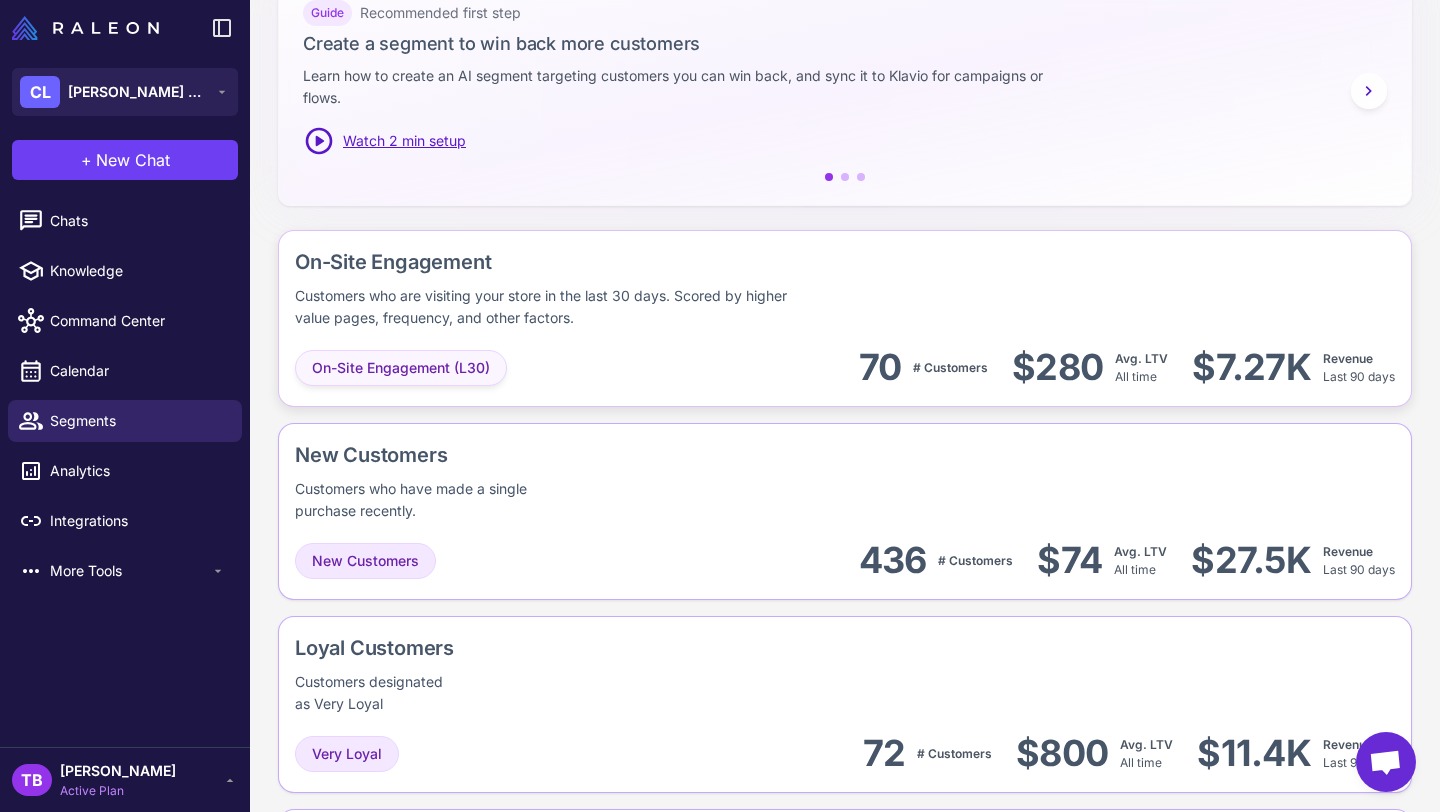 click on "On-Site Engagement (L30)" at bounding box center (401, 368) 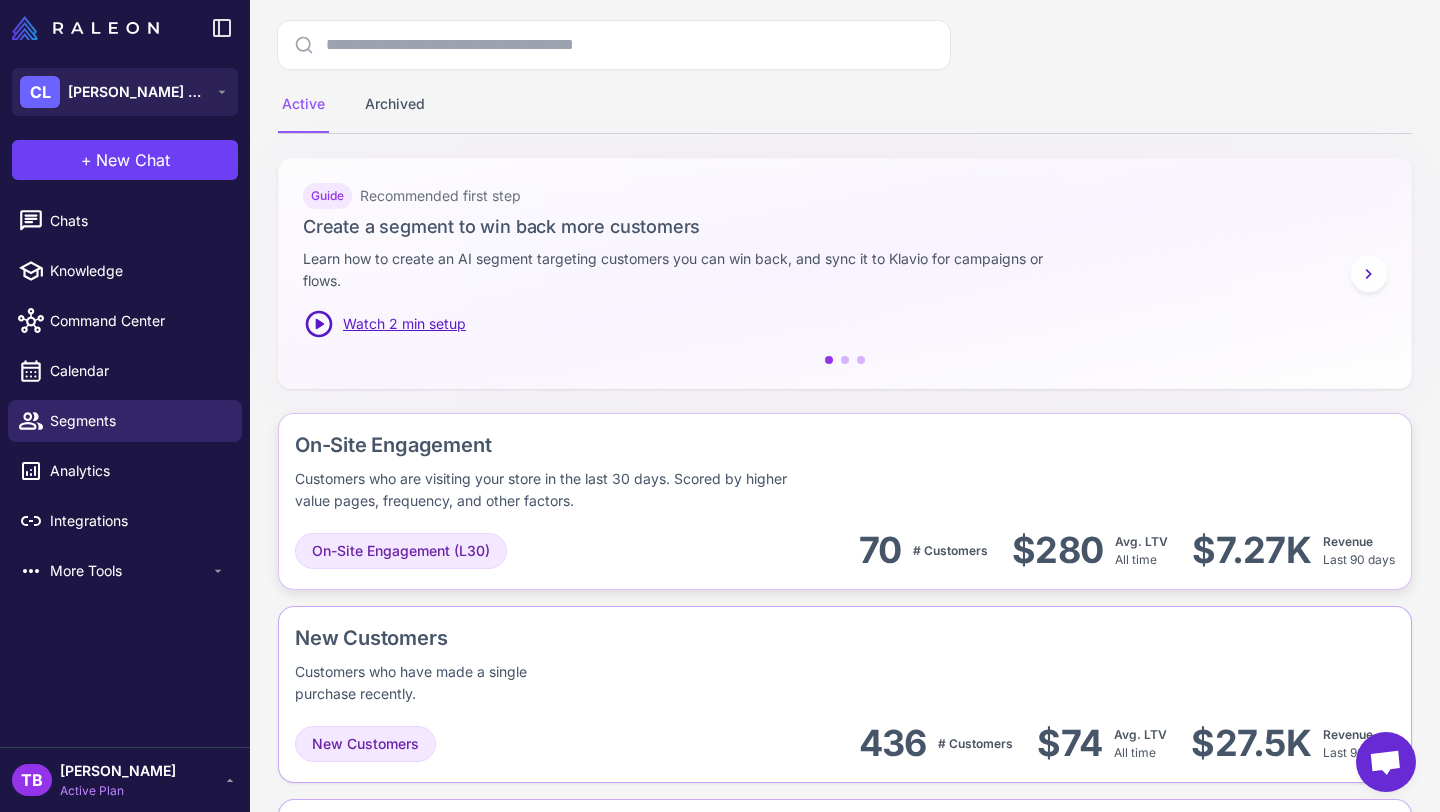 scroll, scrollTop: 0, scrollLeft: 0, axis: both 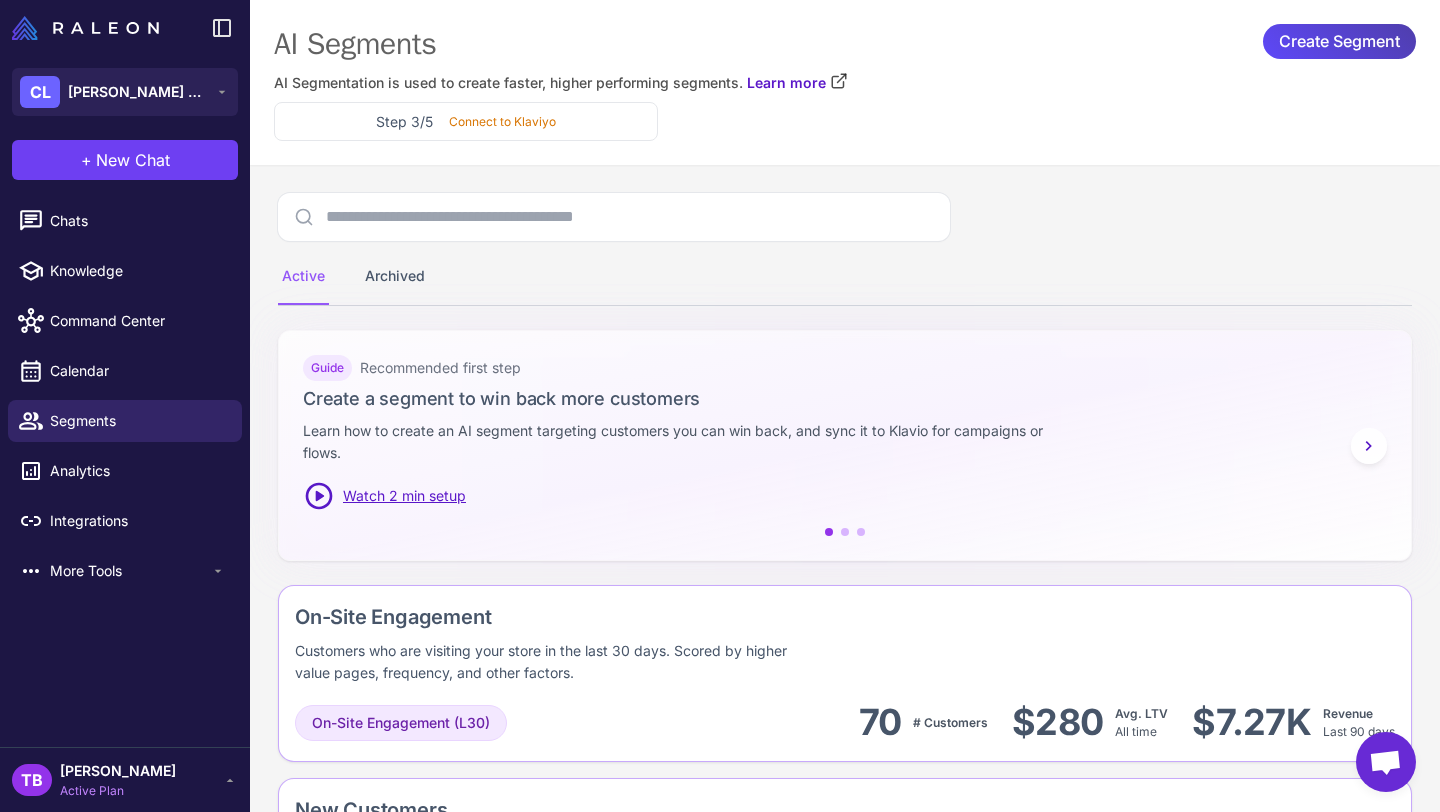 click on "CL Cilio Lash Expert" at bounding box center [125, 92] 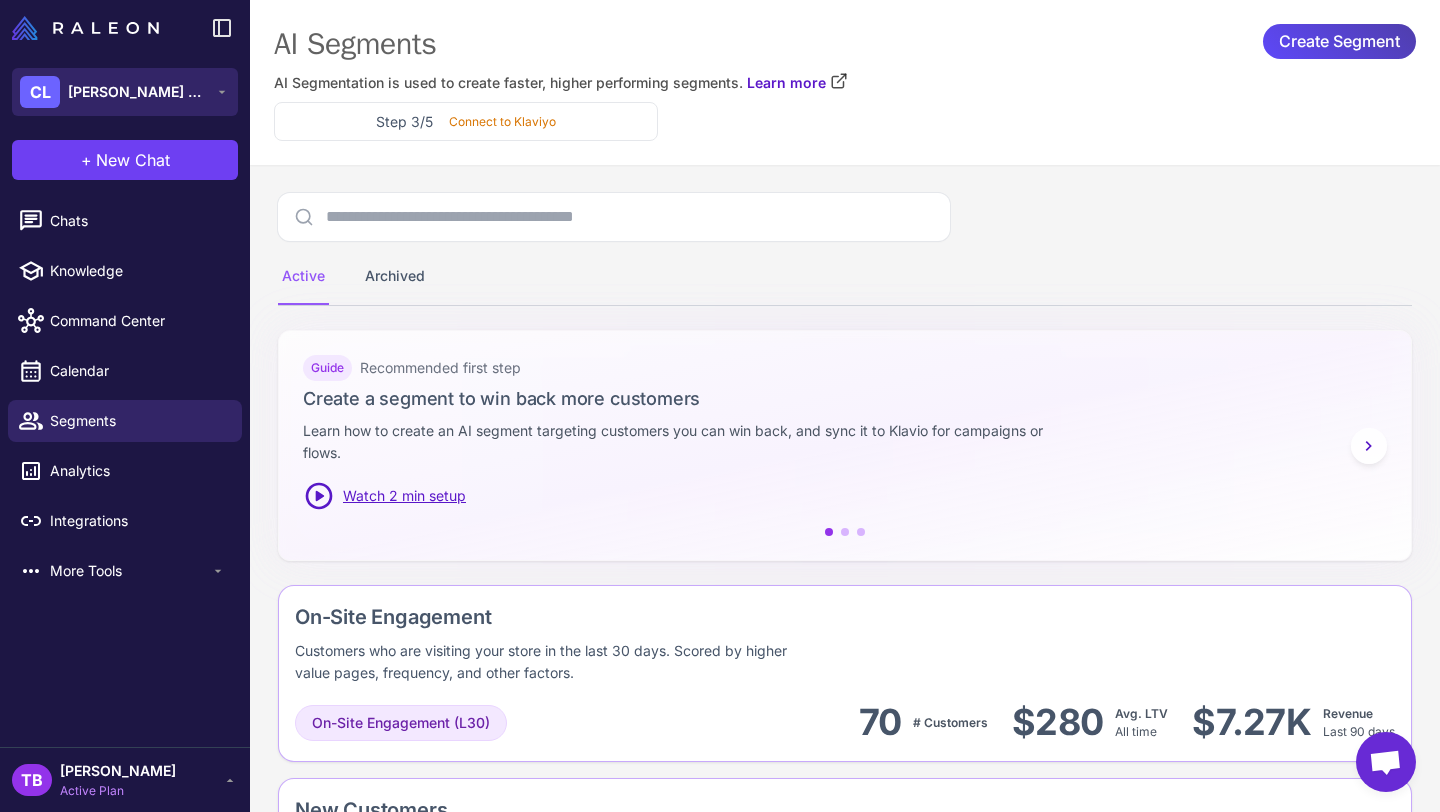 click 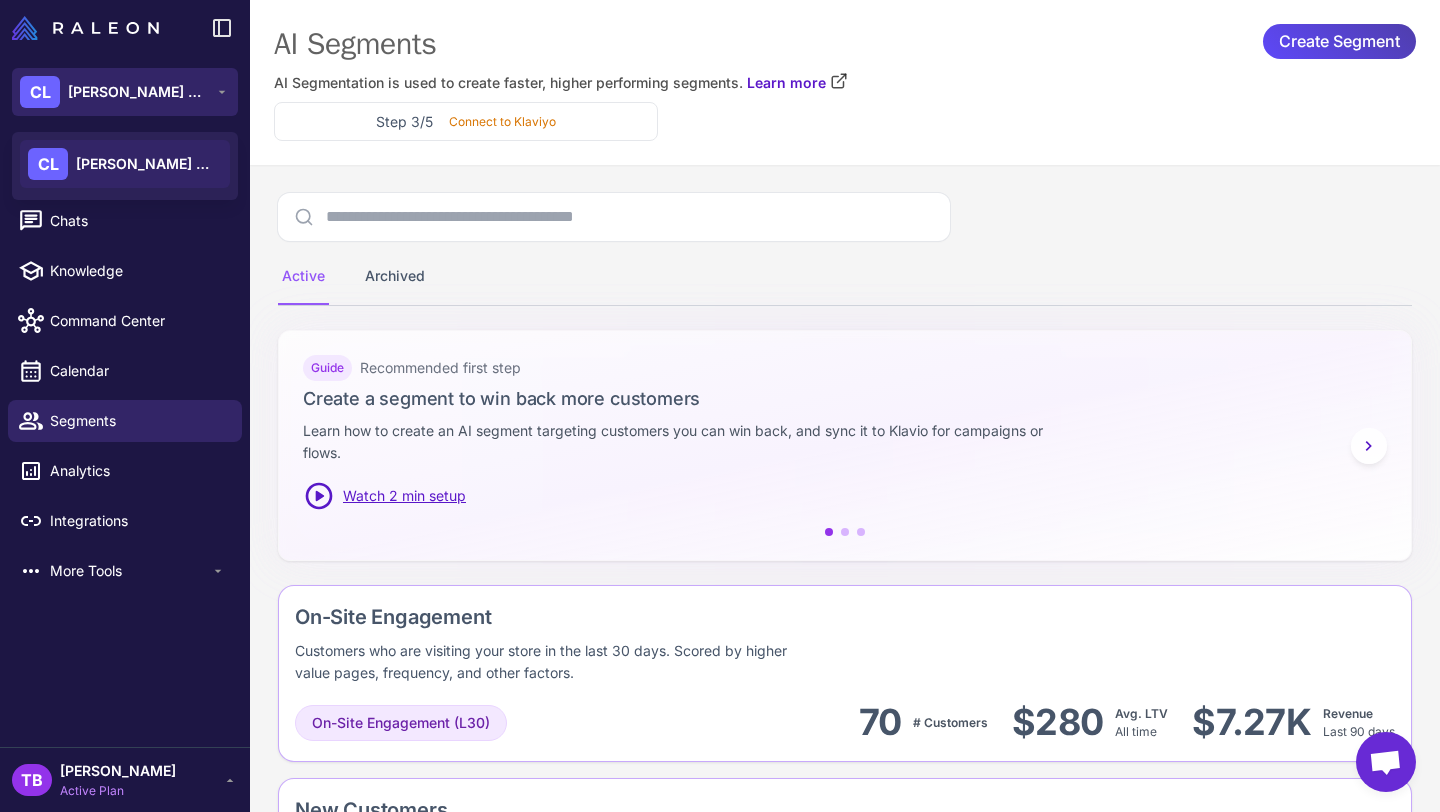 click 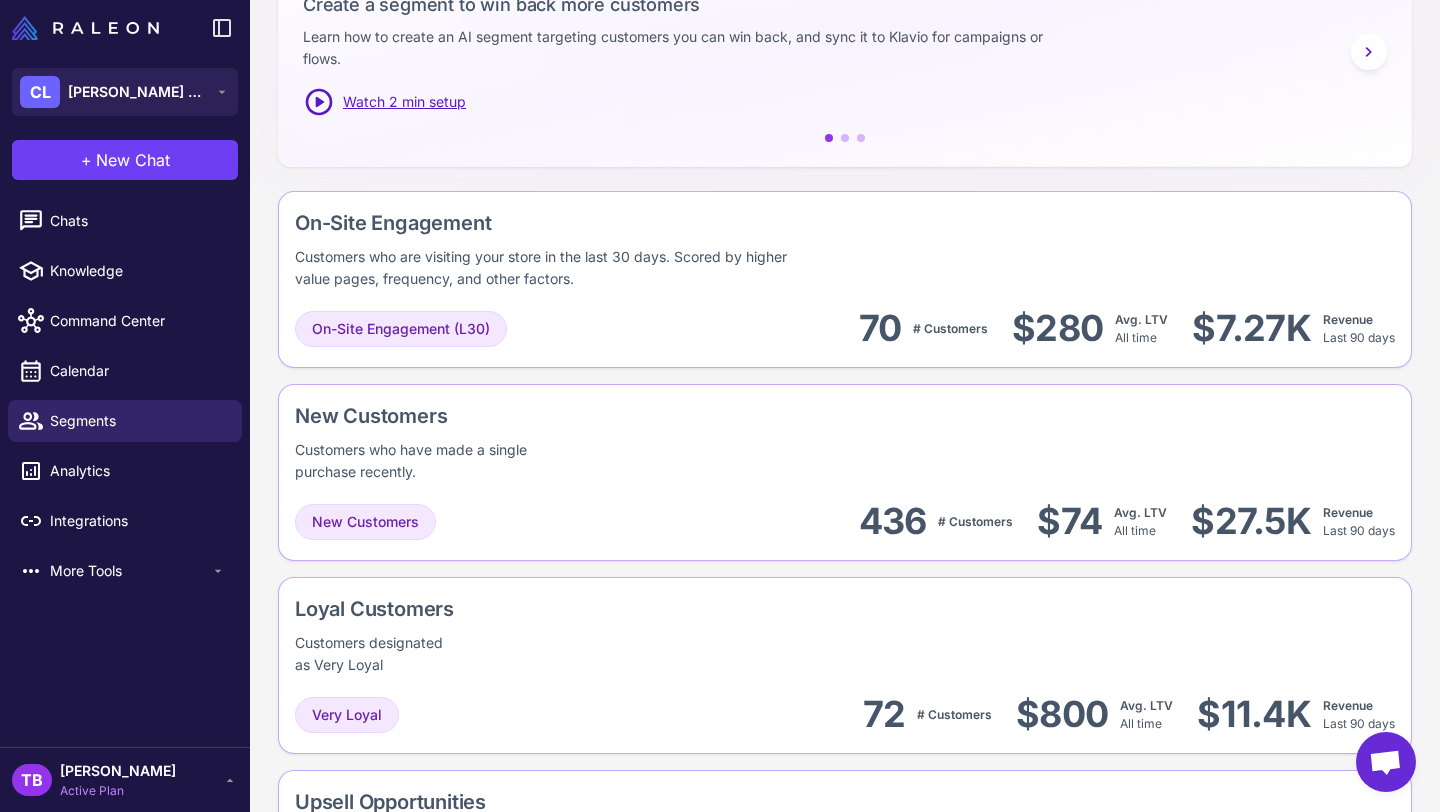 scroll, scrollTop: 393, scrollLeft: 0, axis: vertical 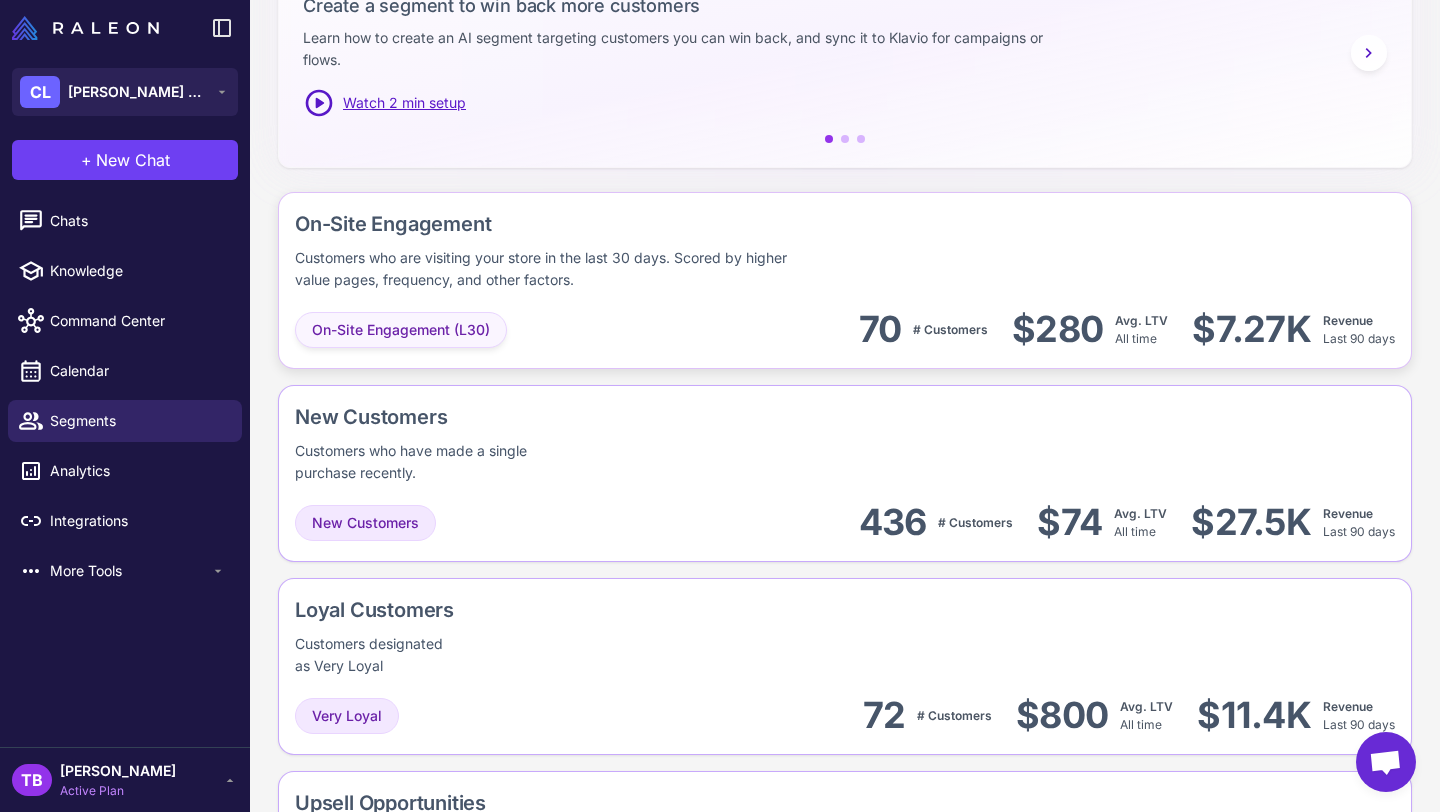 click on "On-Site Engagement (L30)" at bounding box center (401, 330) 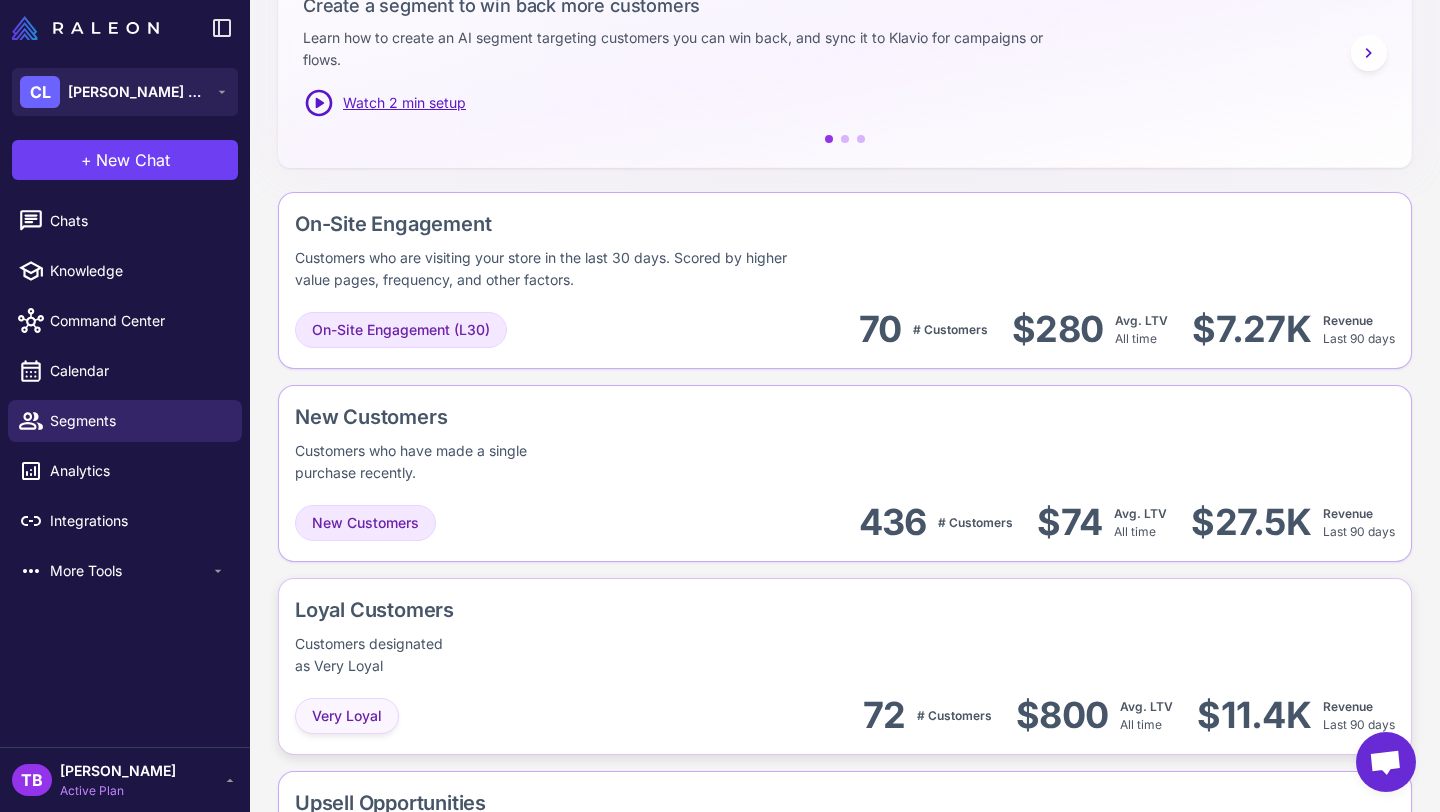 click on "Very Loyal" at bounding box center [347, 716] 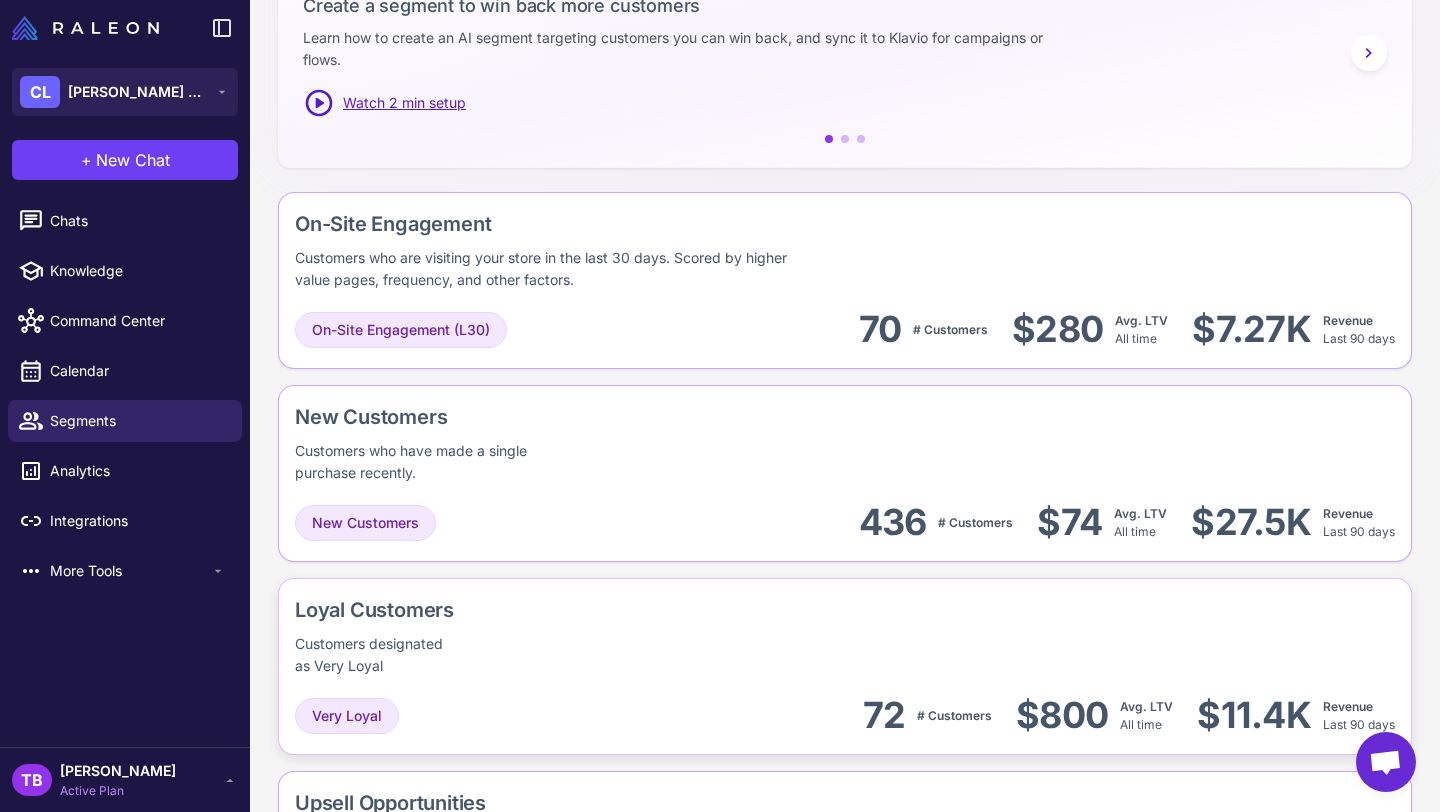 click on "Loyal Customers Customers designated as Very Loyal" at bounding box center [845, 636] 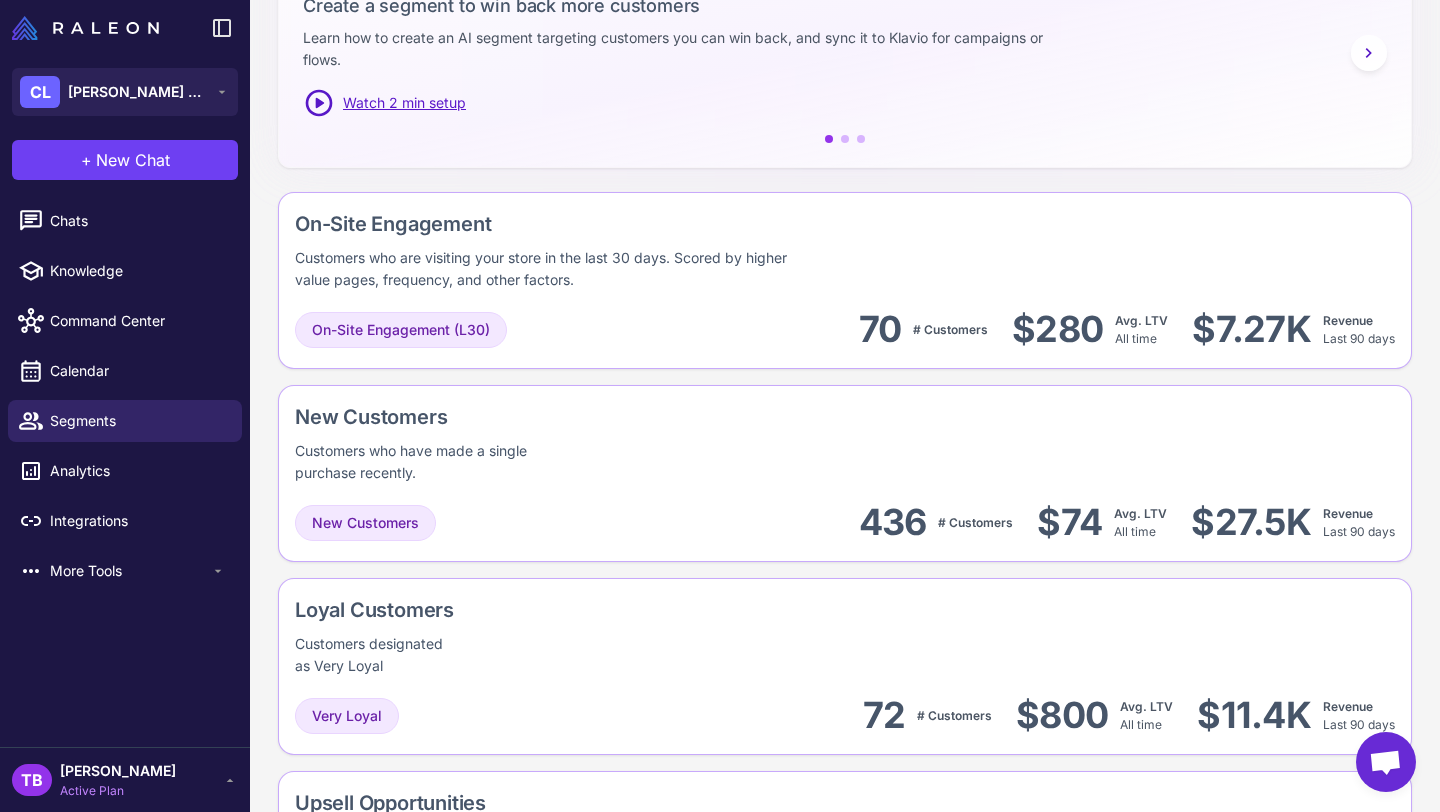 scroll, scrollTop: 0, scrollLeft: 0, axis: both 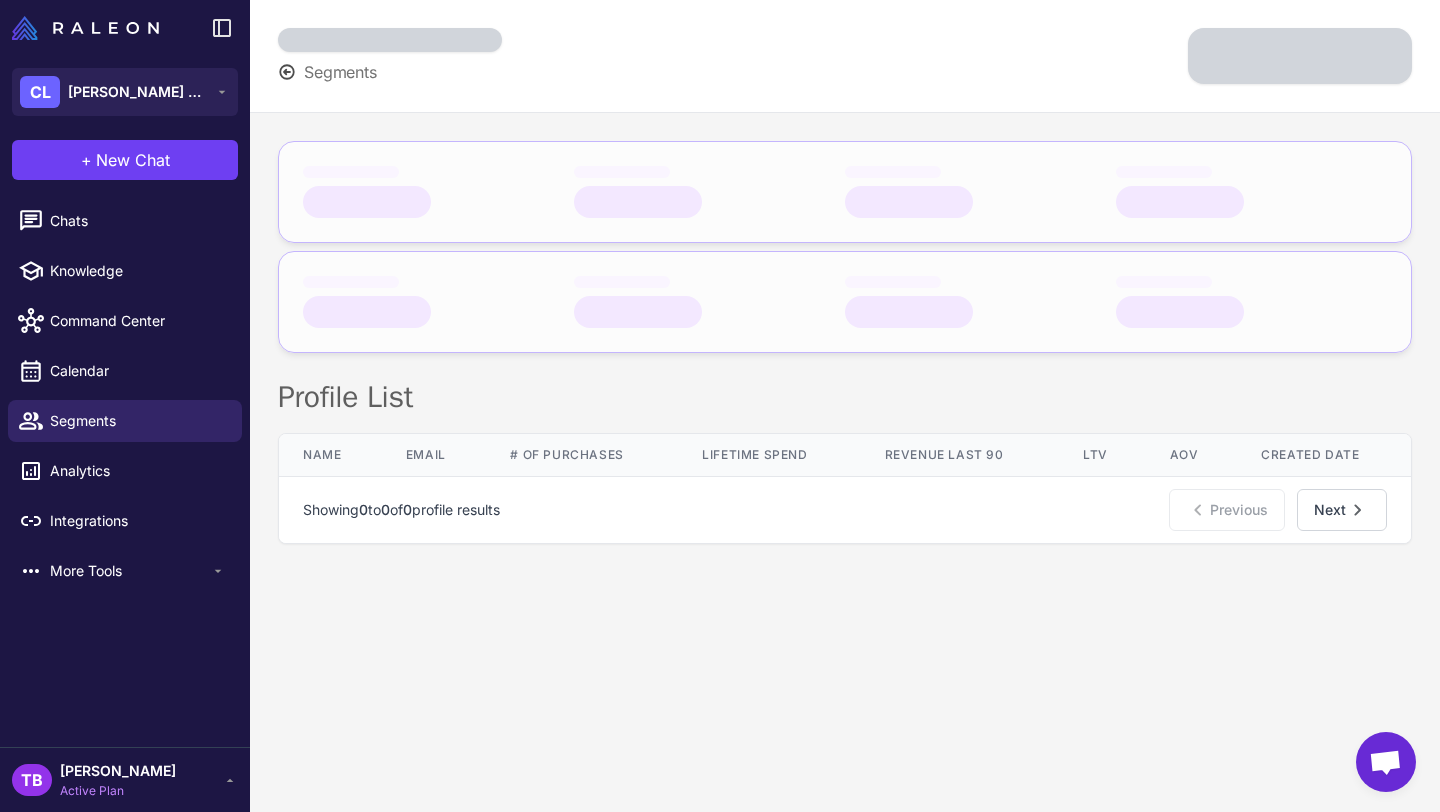 click on "Segments Profile List   Name  Email # of Purchases  Lifetime Spend  Revenue Last 90  LTV  AOV  Created Date  Showing  0  to  0  of  0  profile results   Previous   Next" at bounding box center [845, 406] 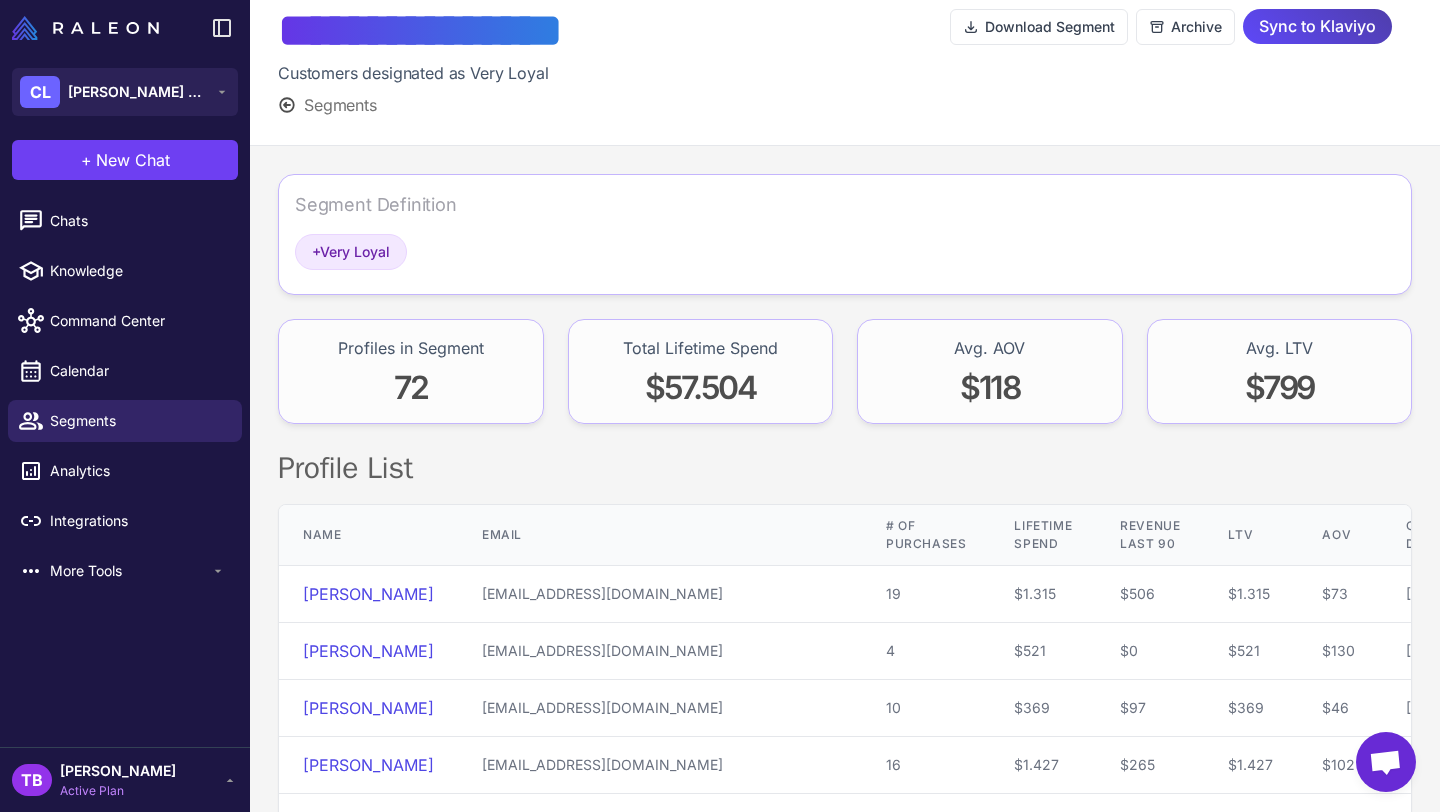 scroll, scrollTop: 0, scrollLeft: 0, axis: both 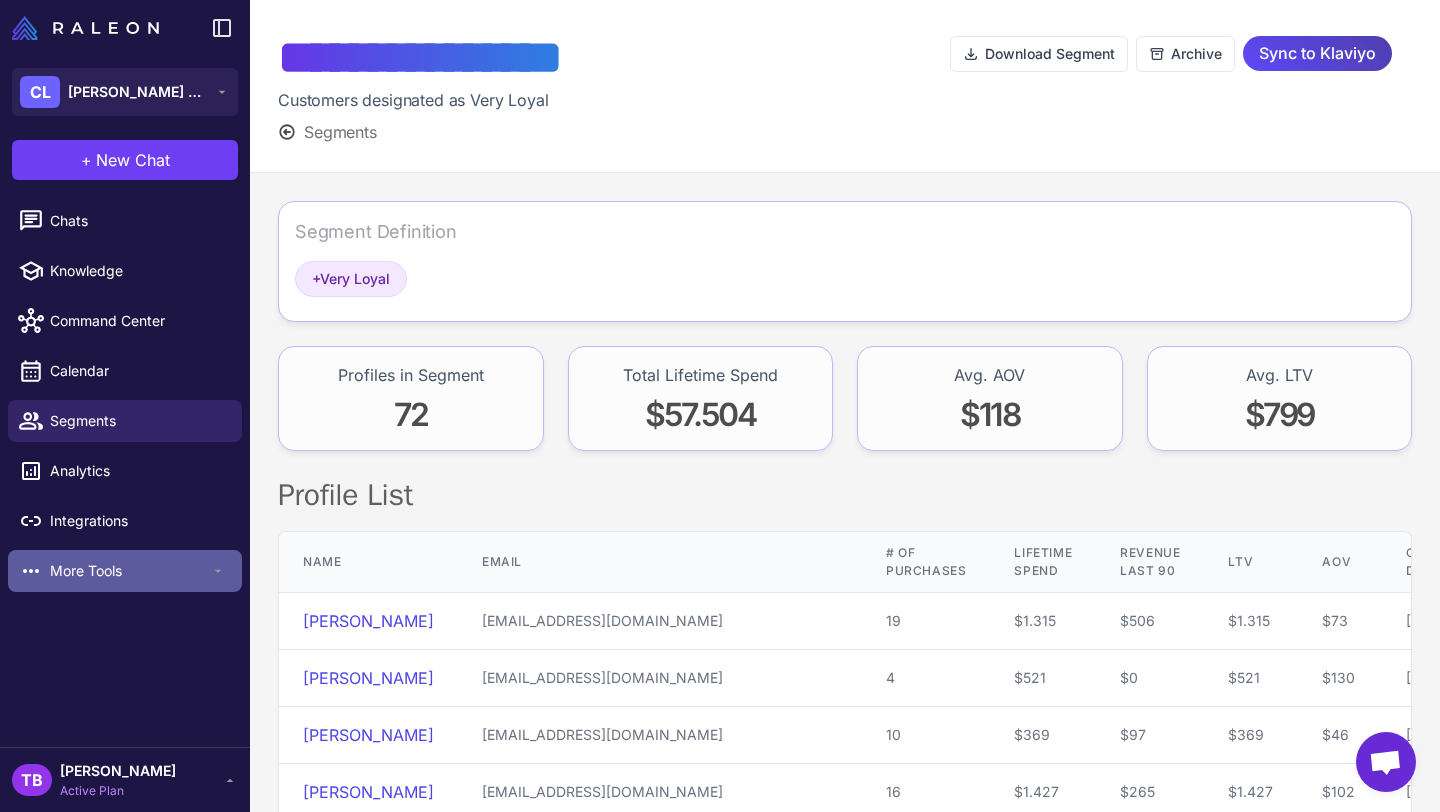 click on "More Tools" at bounding box center (130, 571) 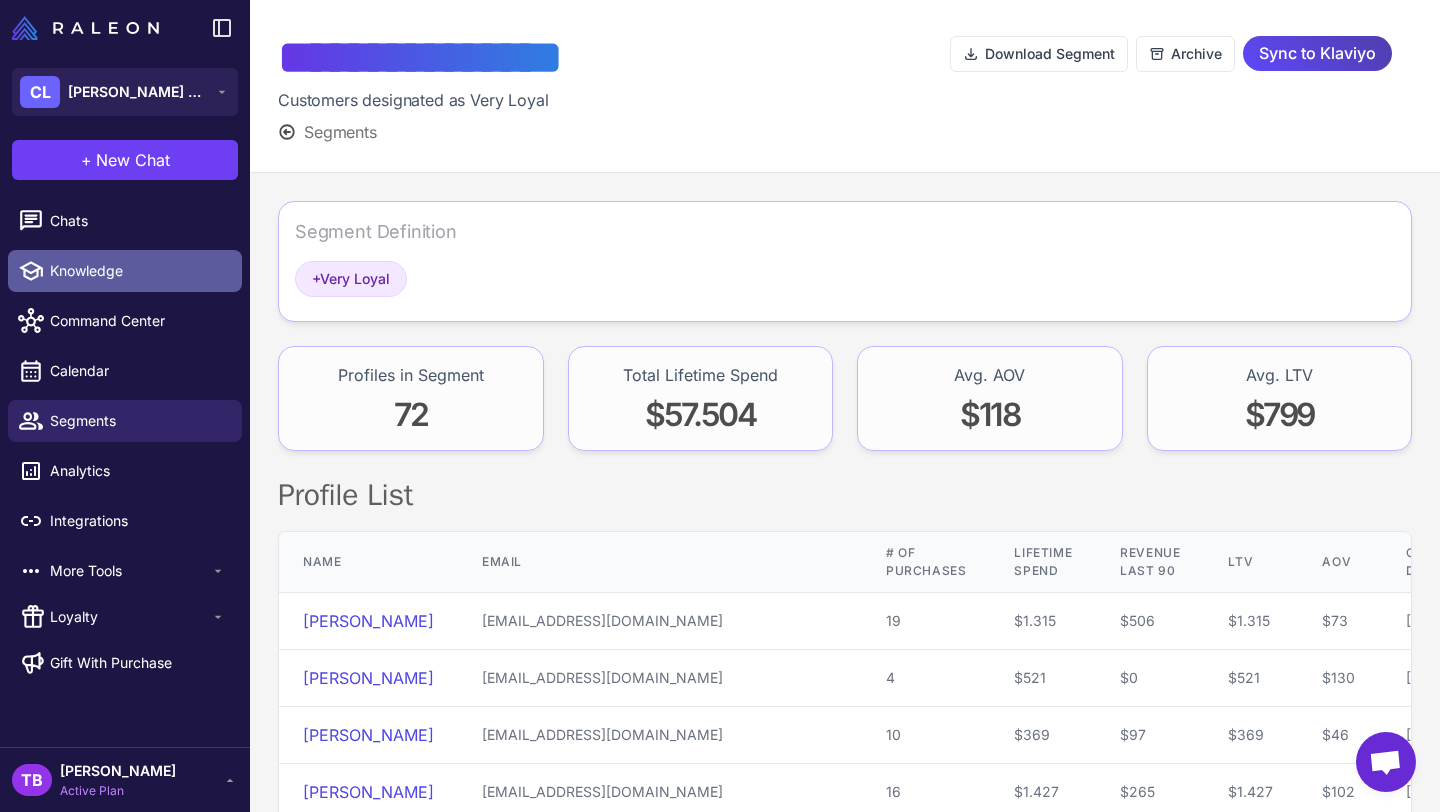click on "Knowledge" at bounding box center (138, 271) 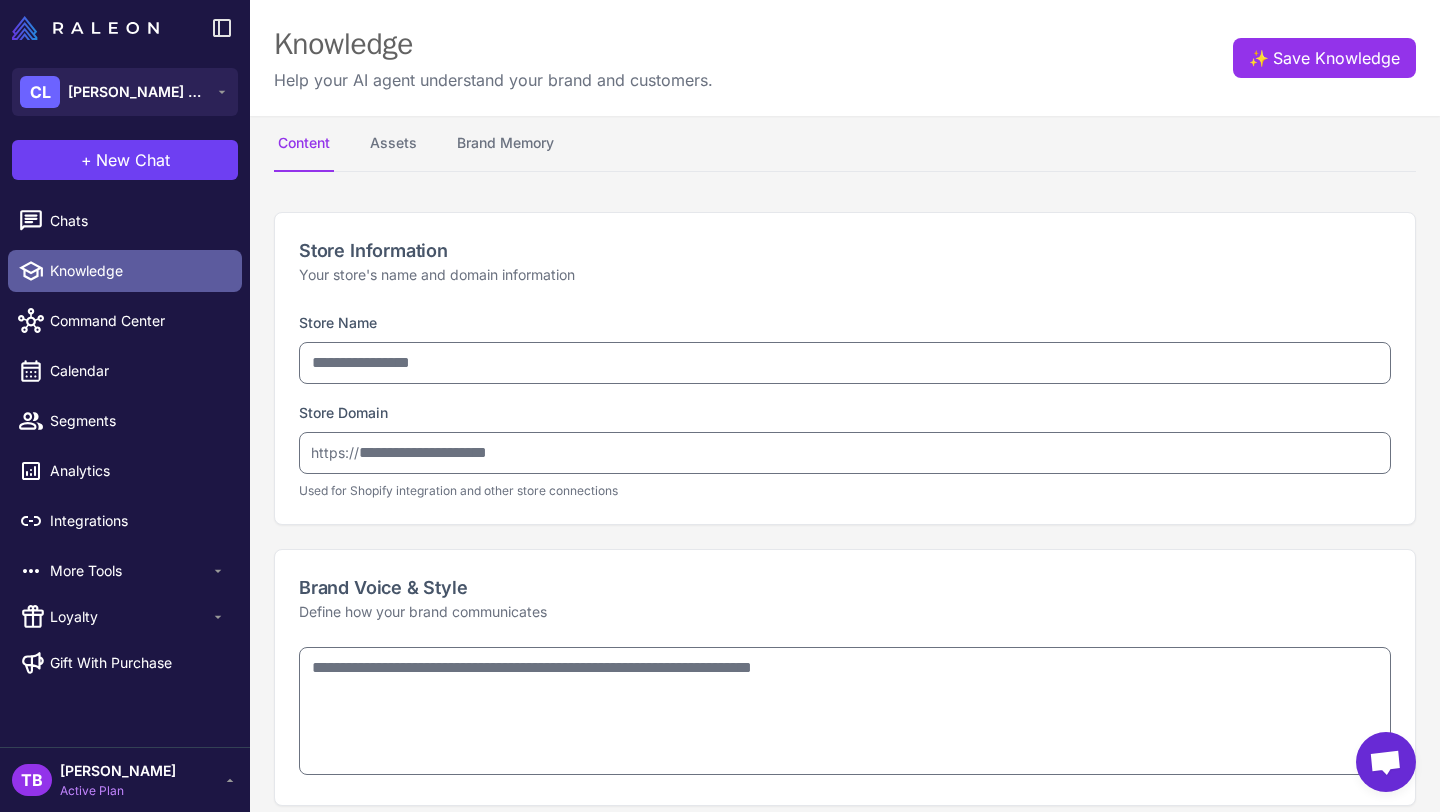 type on "**********" 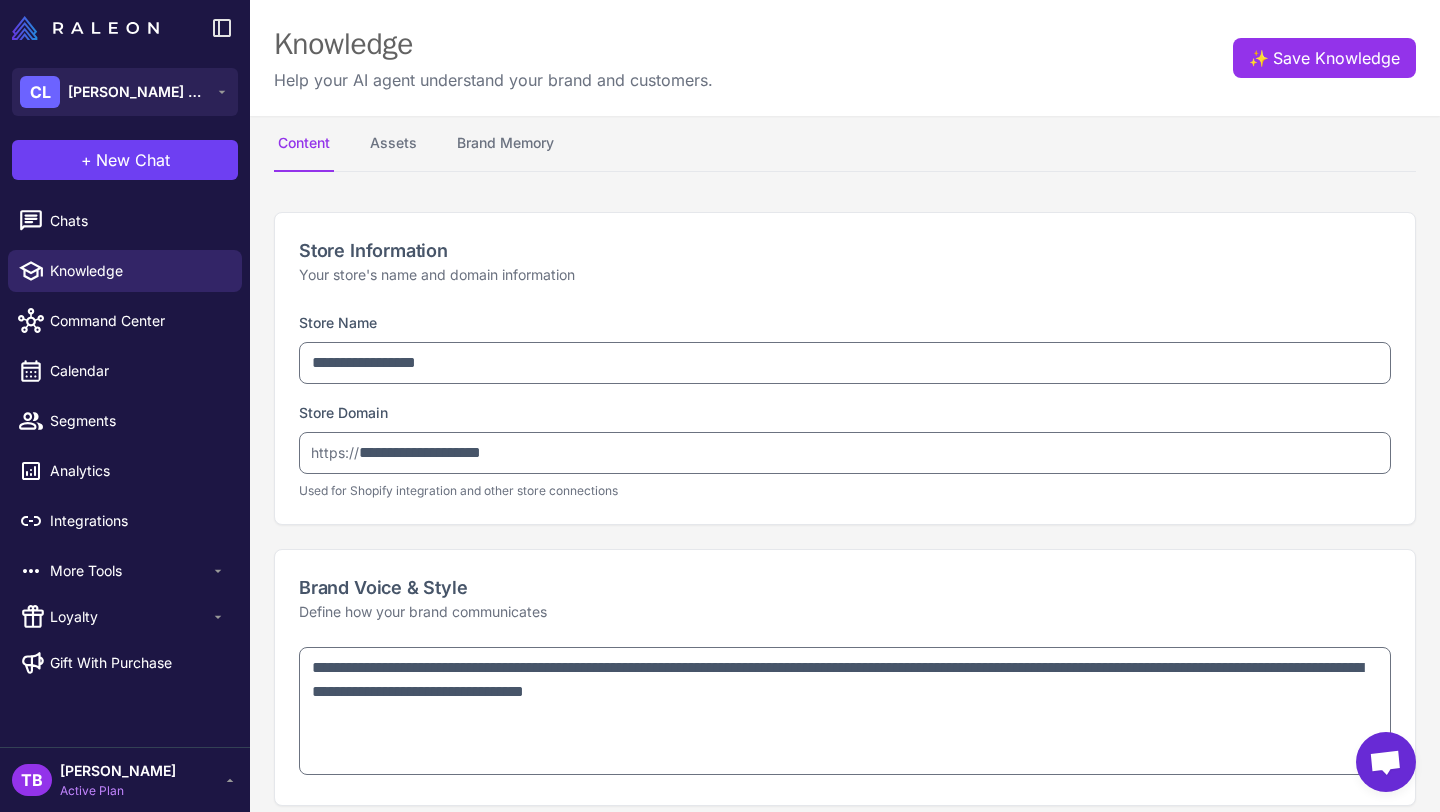 type on "**********" 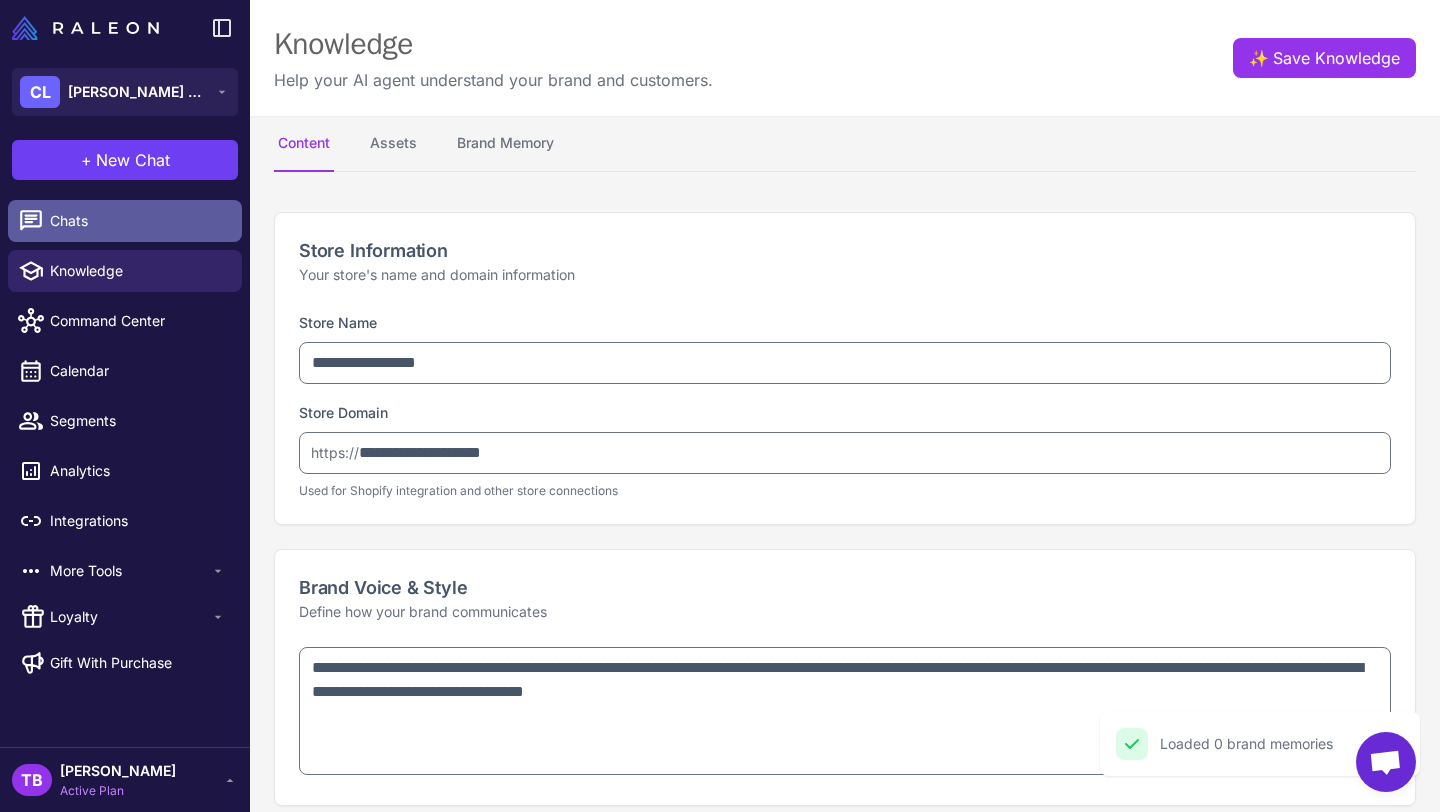 click on "Chats" at bounding box center (125, 221) 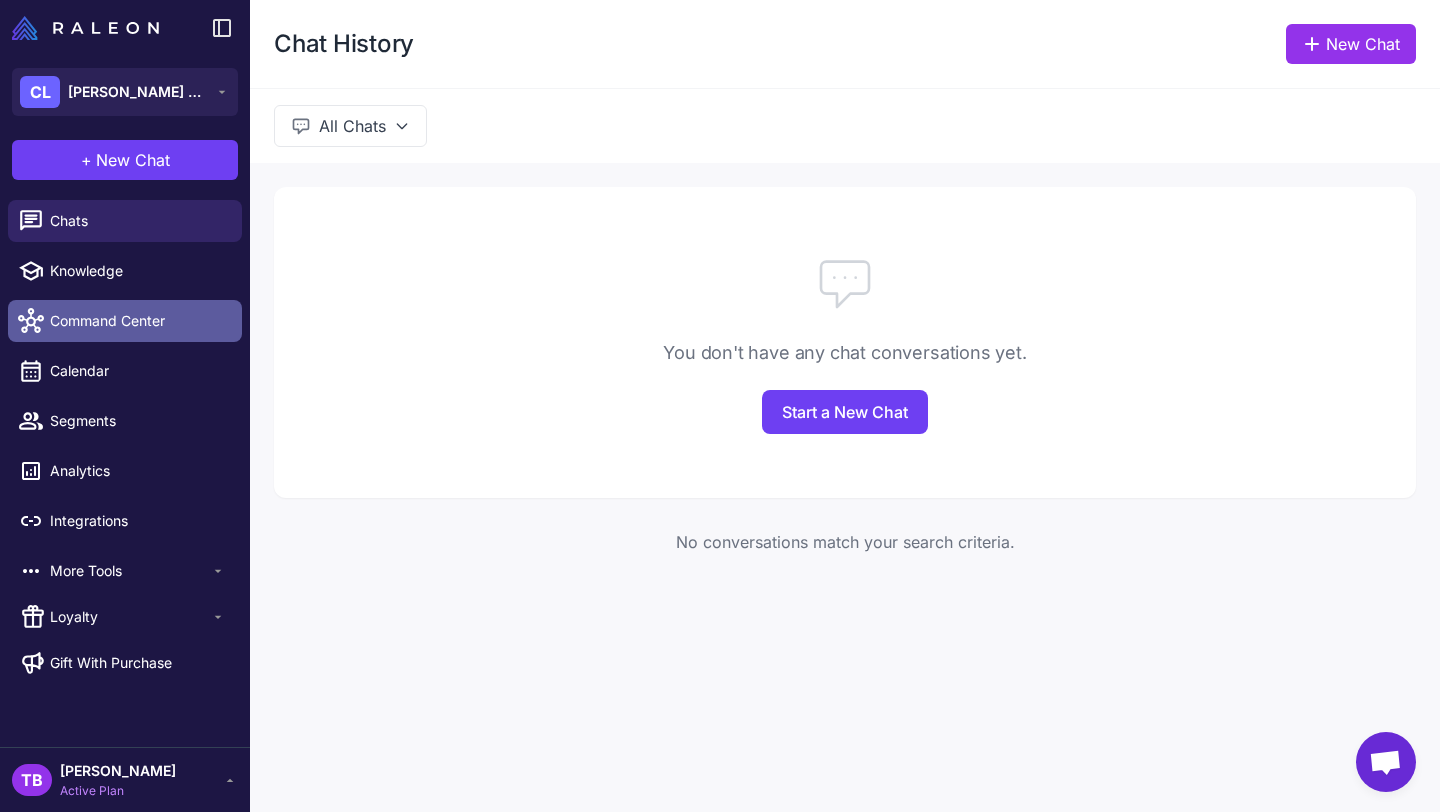 click on "Command Center" at bounding box center (125, 321) 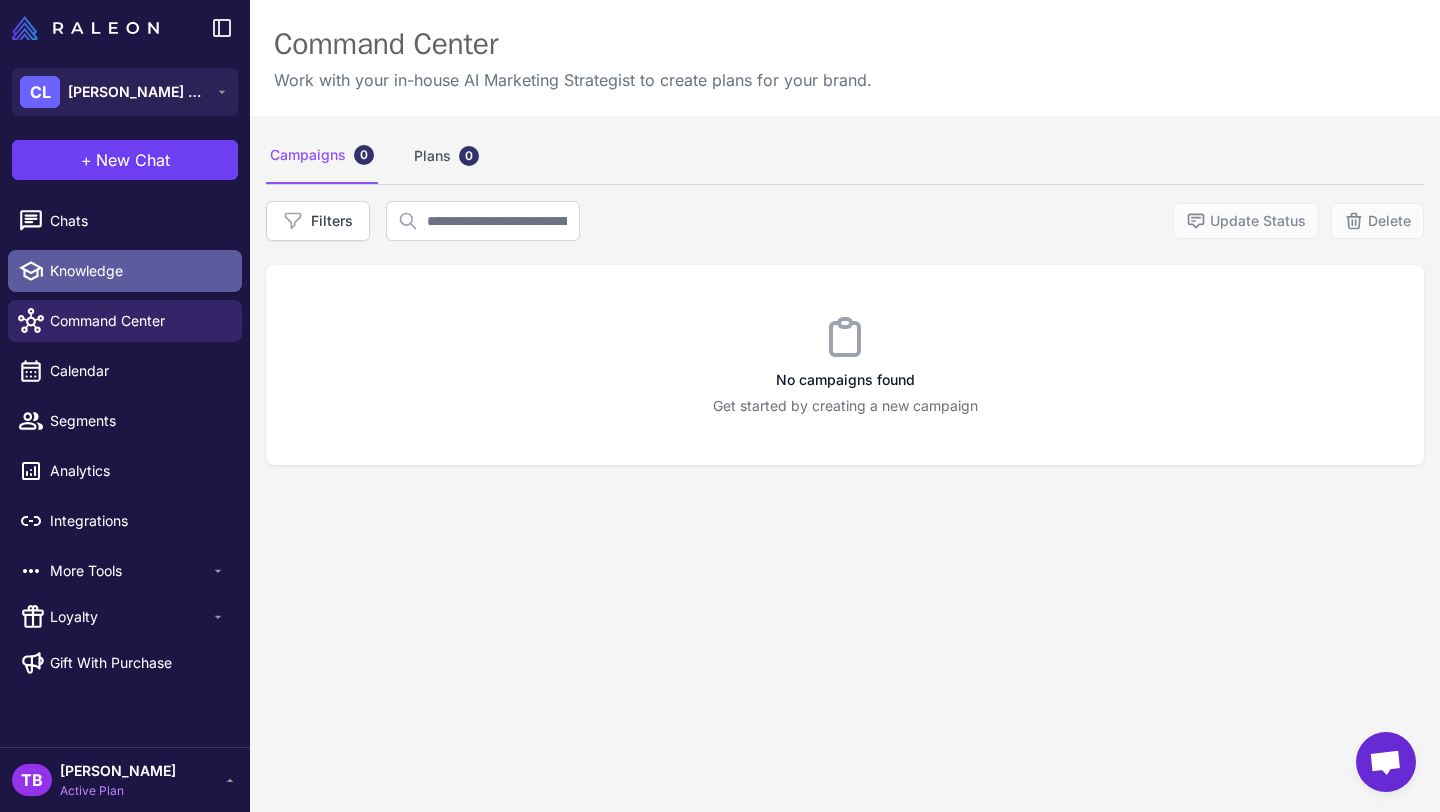 click on "Knowledge" at bounding box center [138, 271] 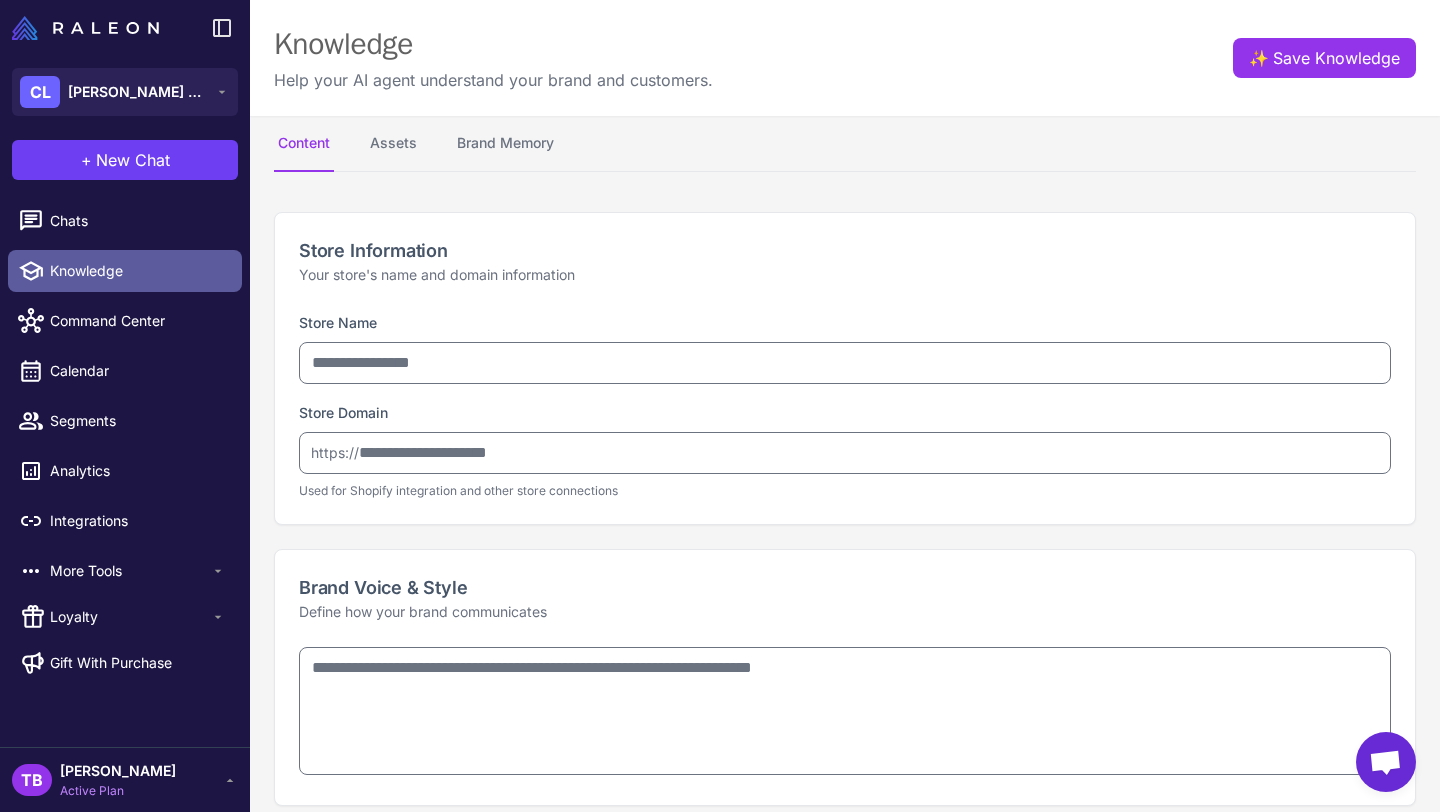 type on "**********" 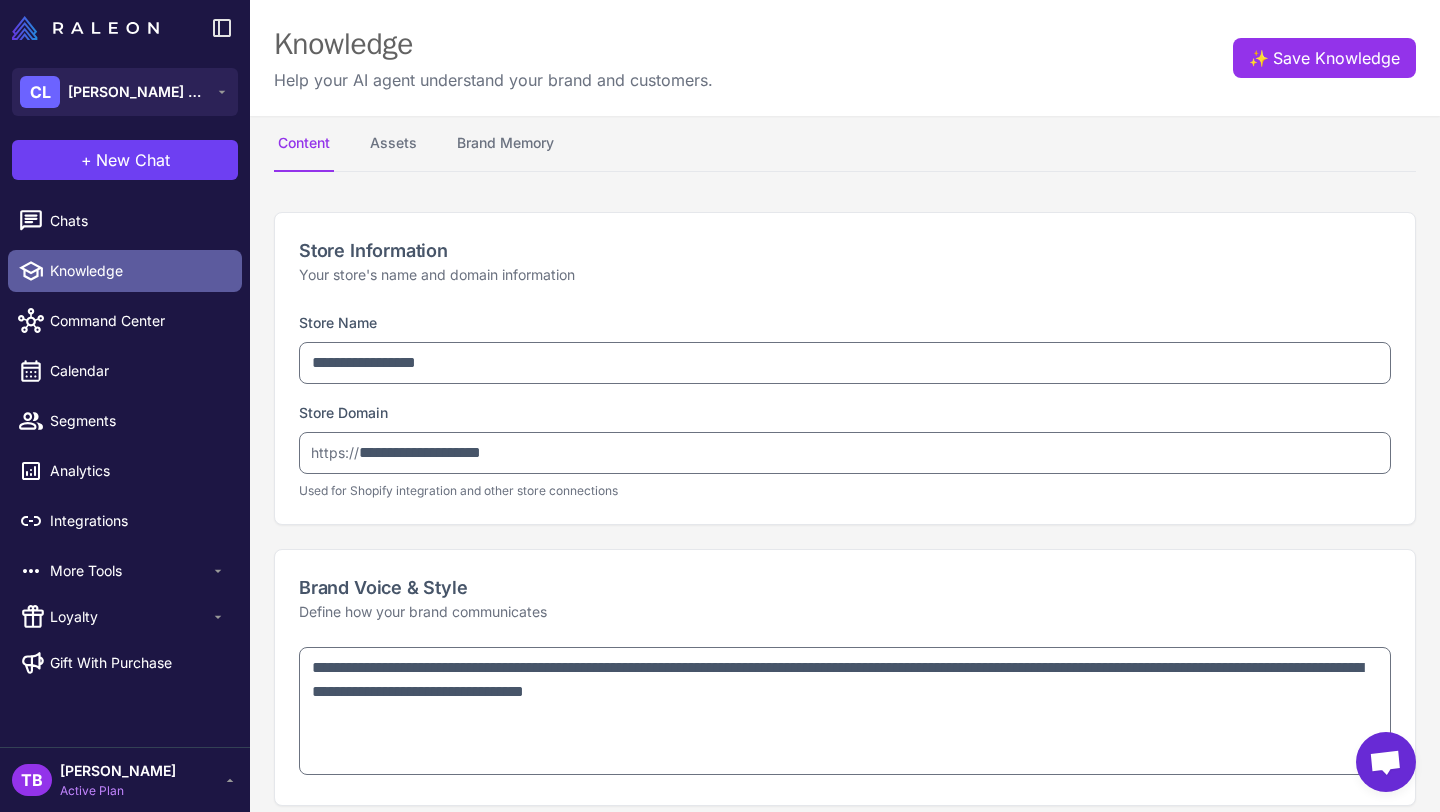 type on "**********" 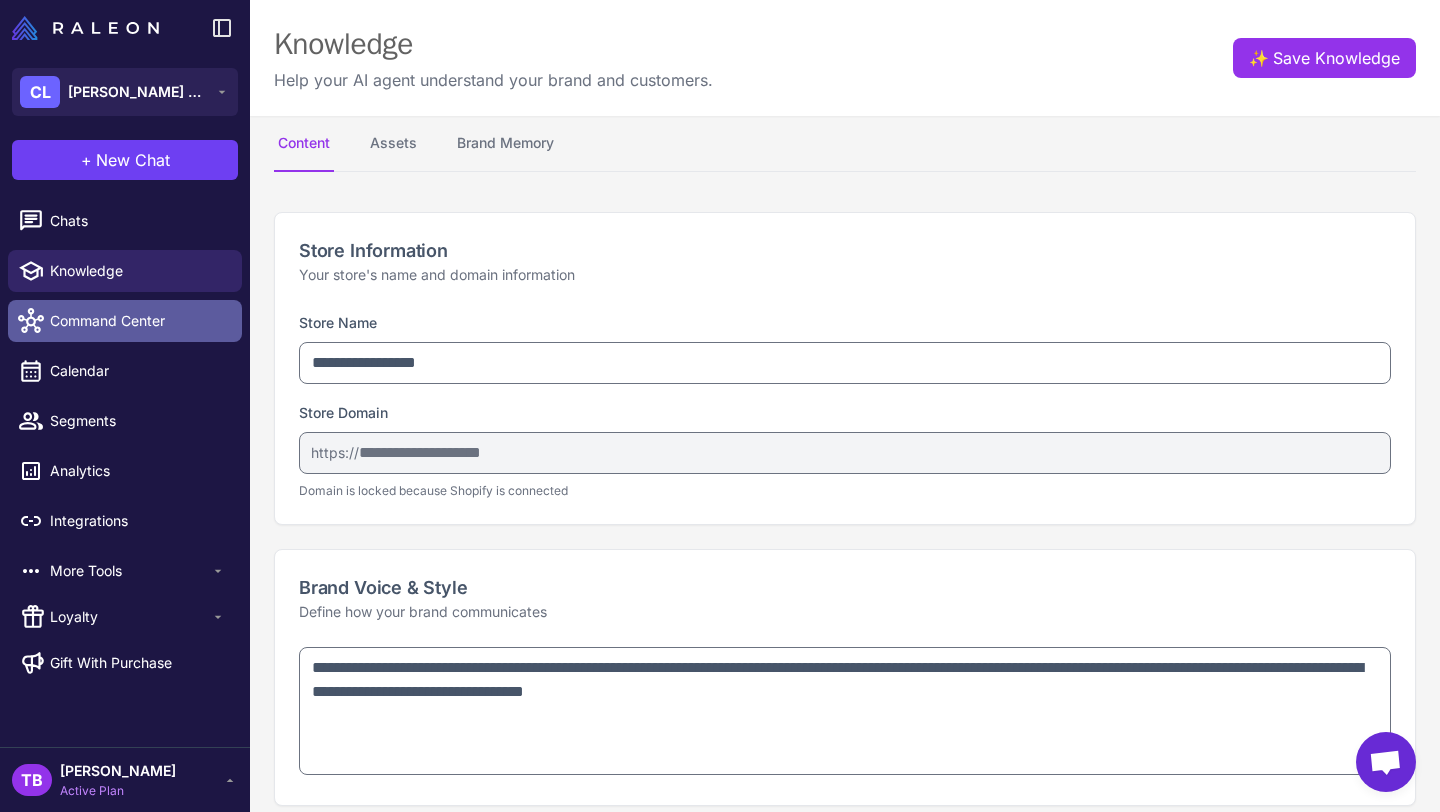 click on "Command Center" at bounding box center (125, 321) 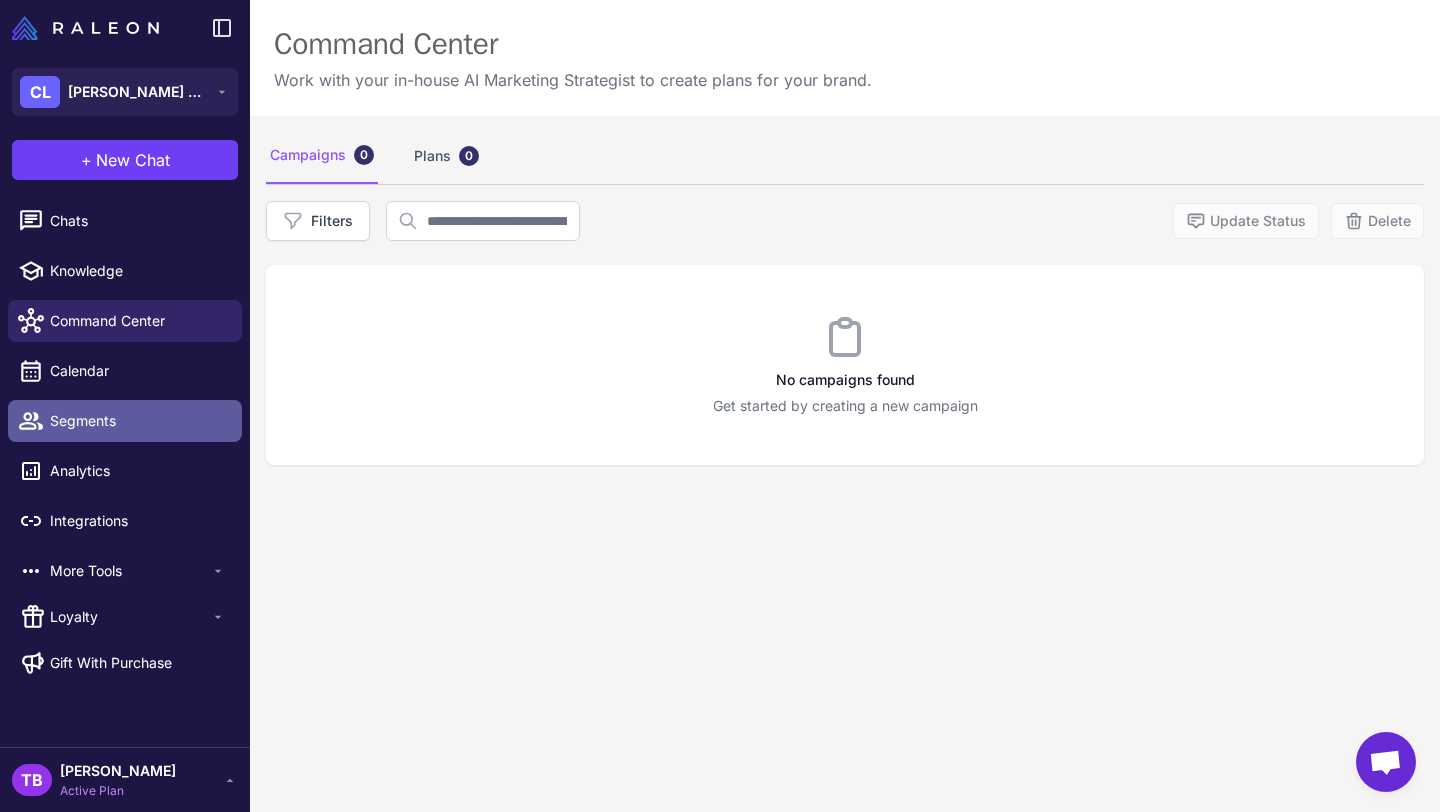 click on "Segments" at bounding box center [125, 421] 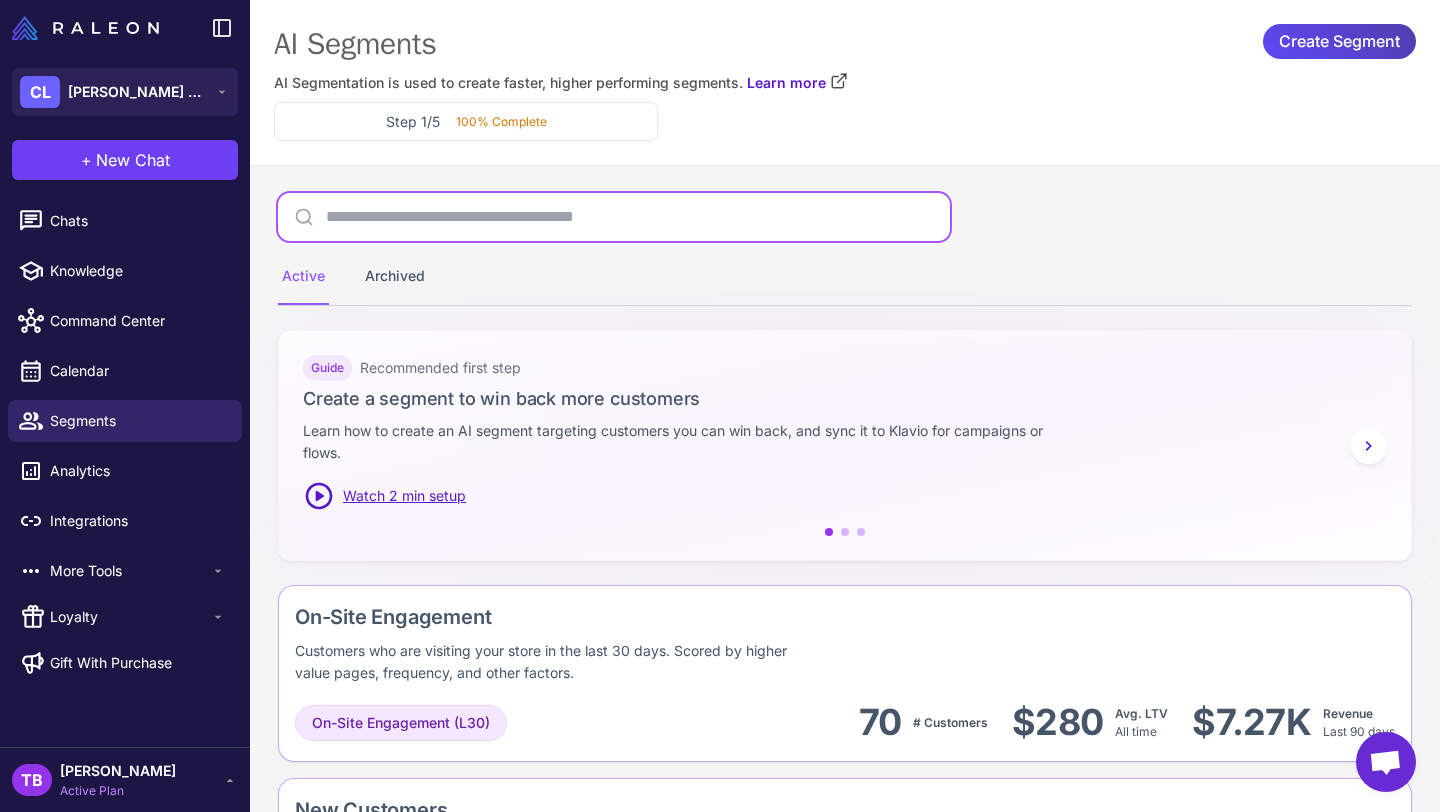 click at bounding box center [614, 217] 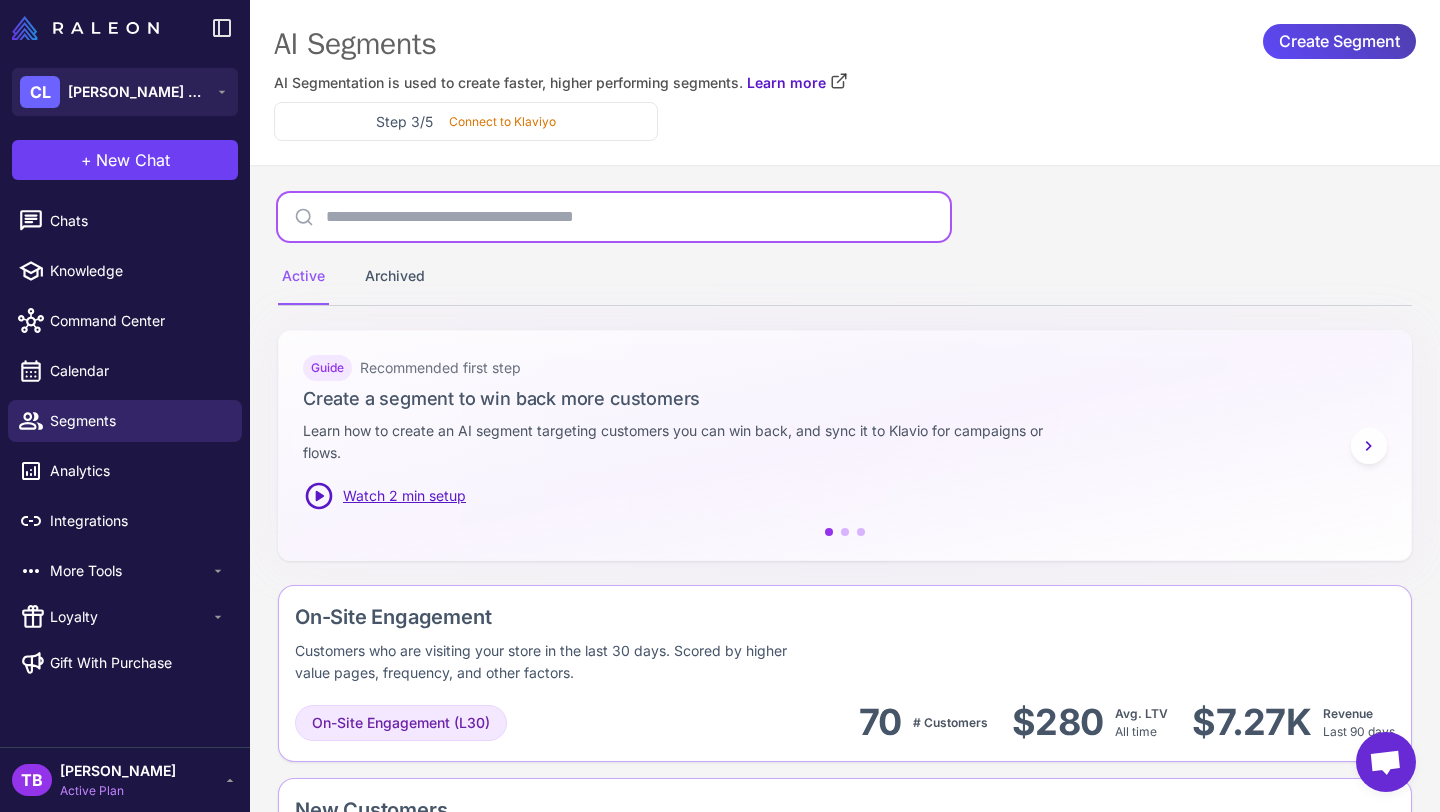 paste on "**********" 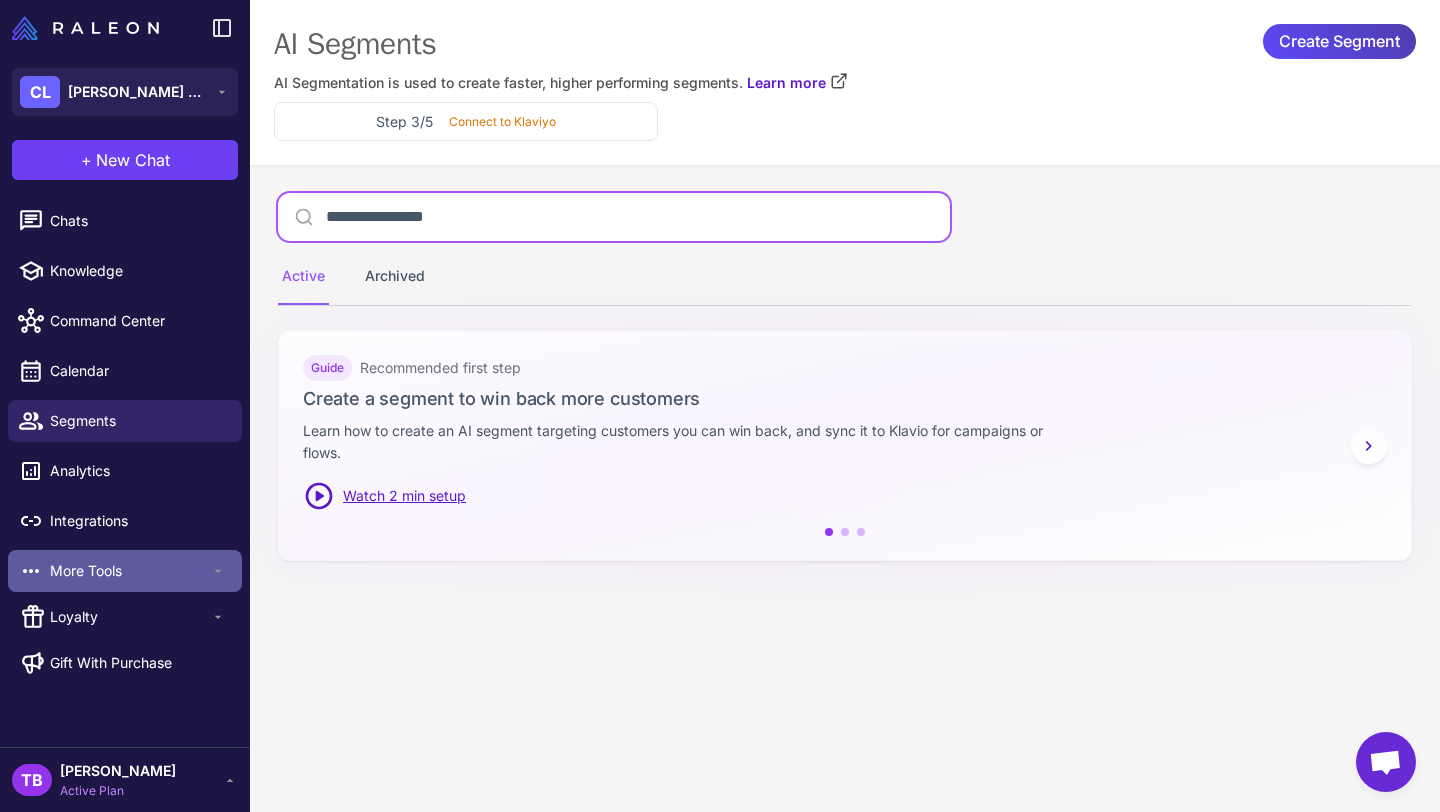 type on "**********" 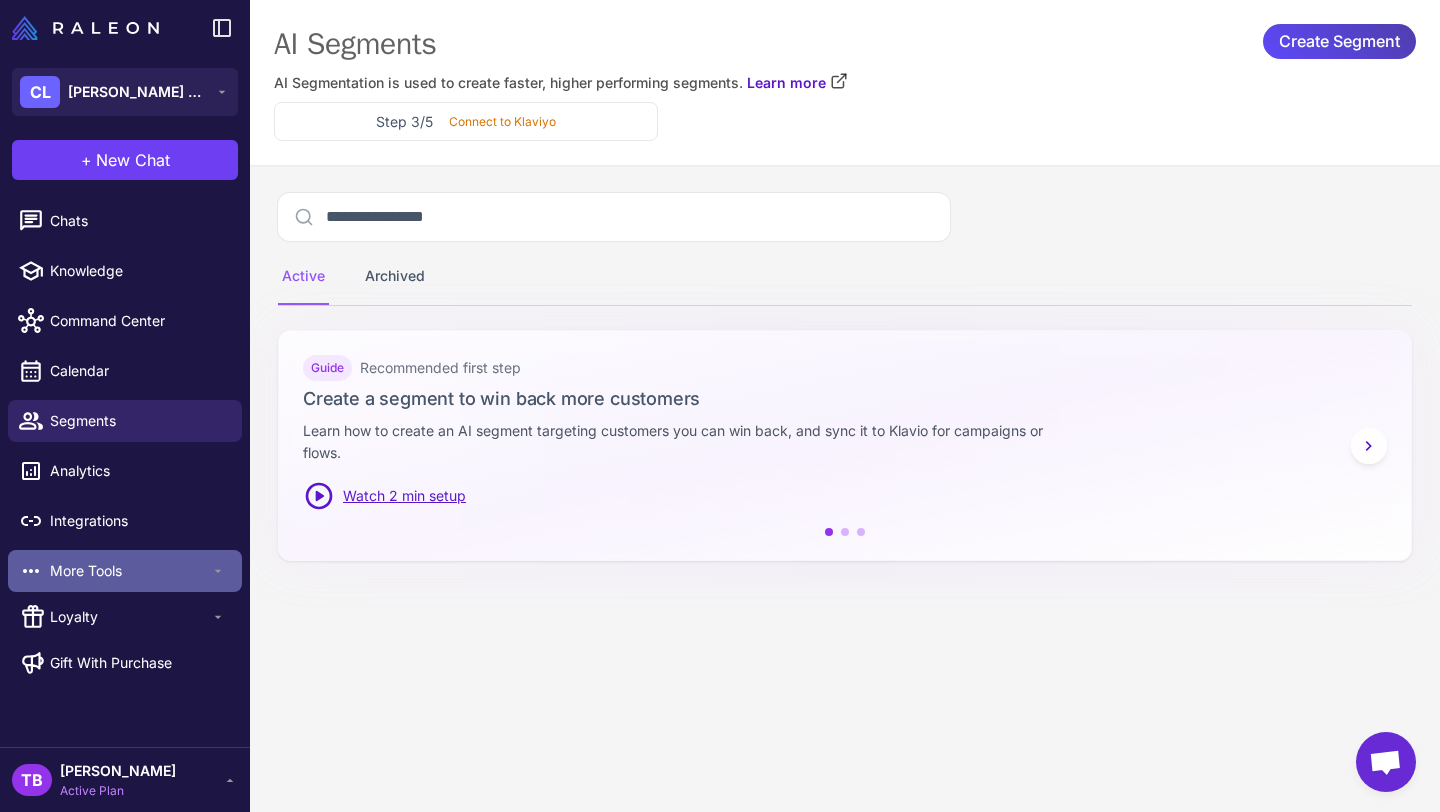 click on "More Tools" at bounding box center [130, 571] 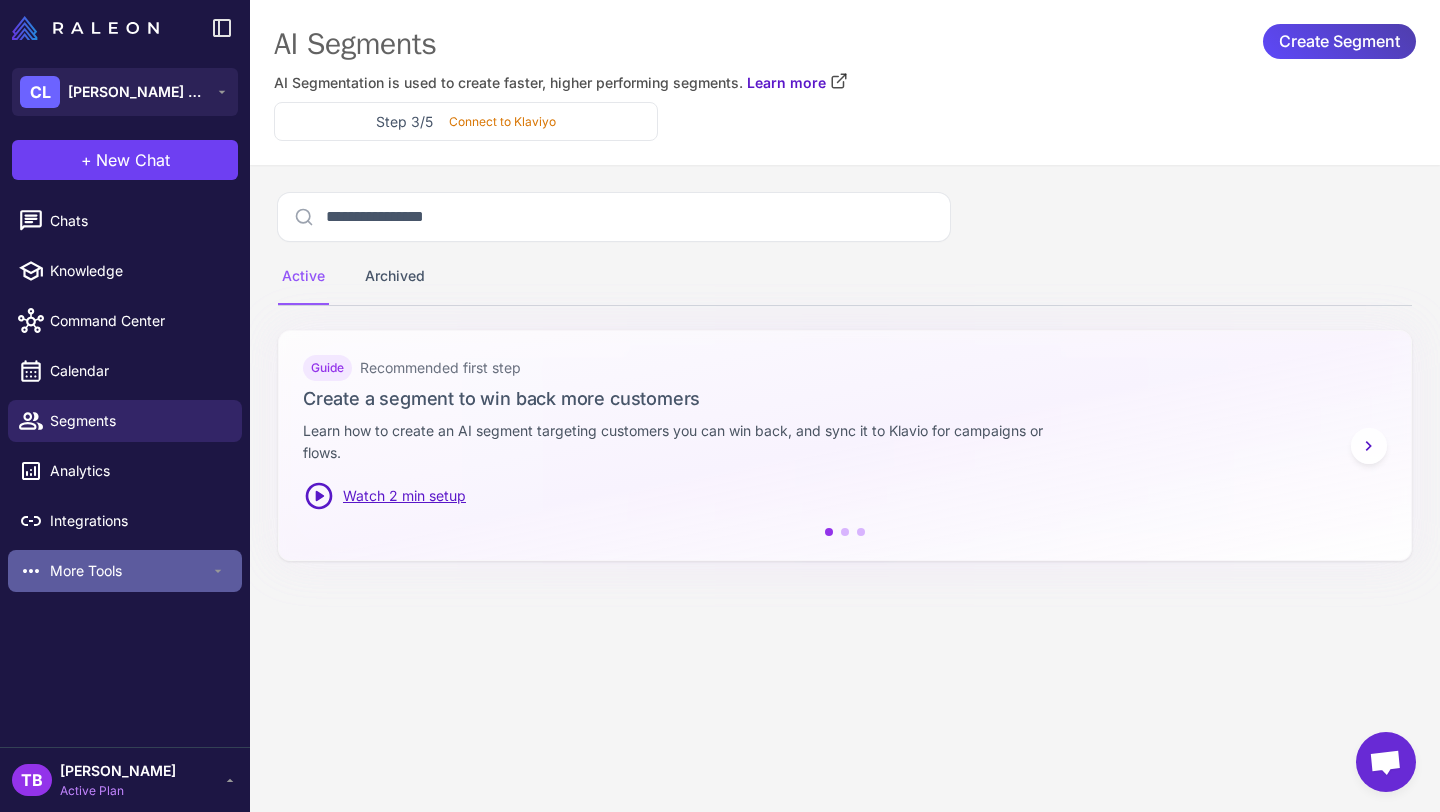 click 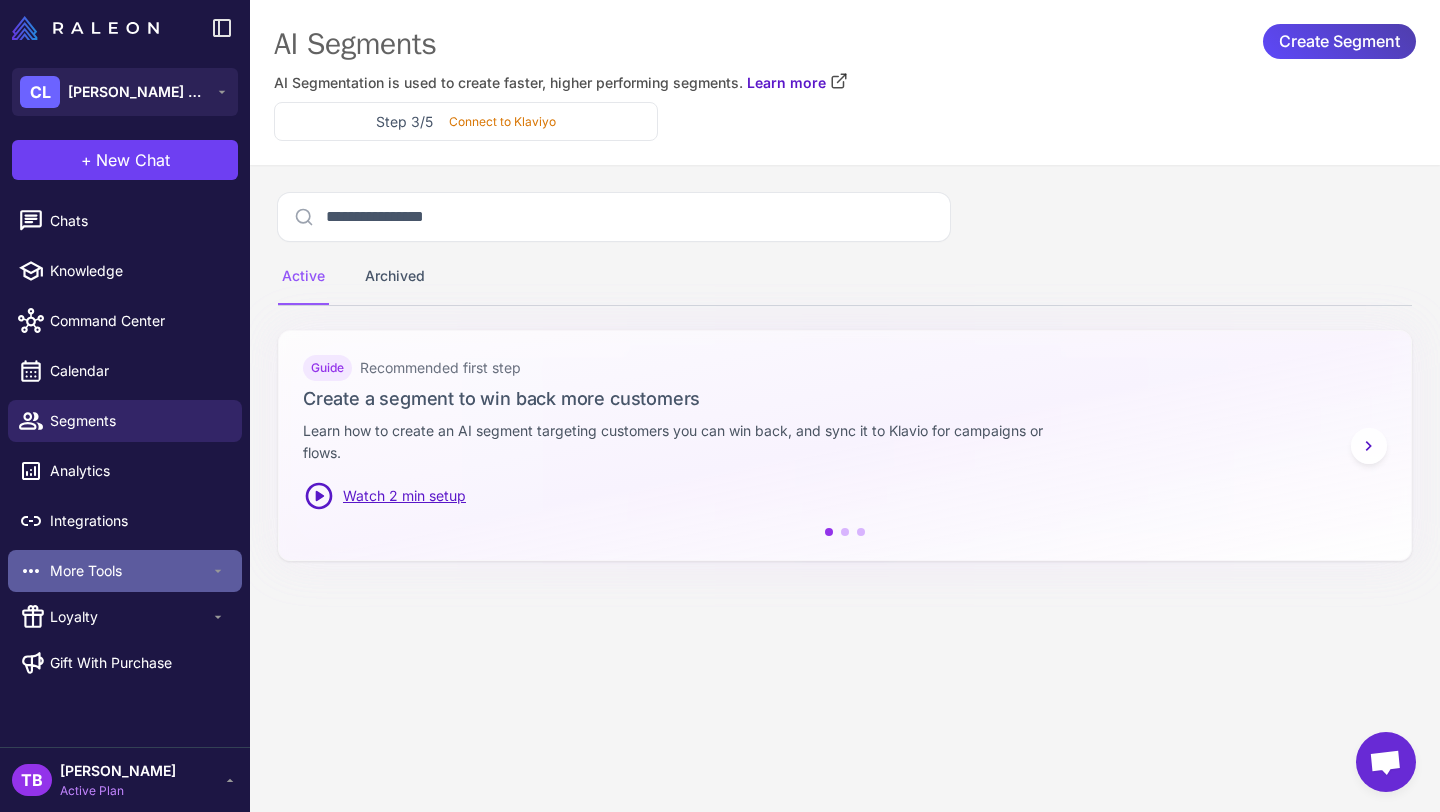 click 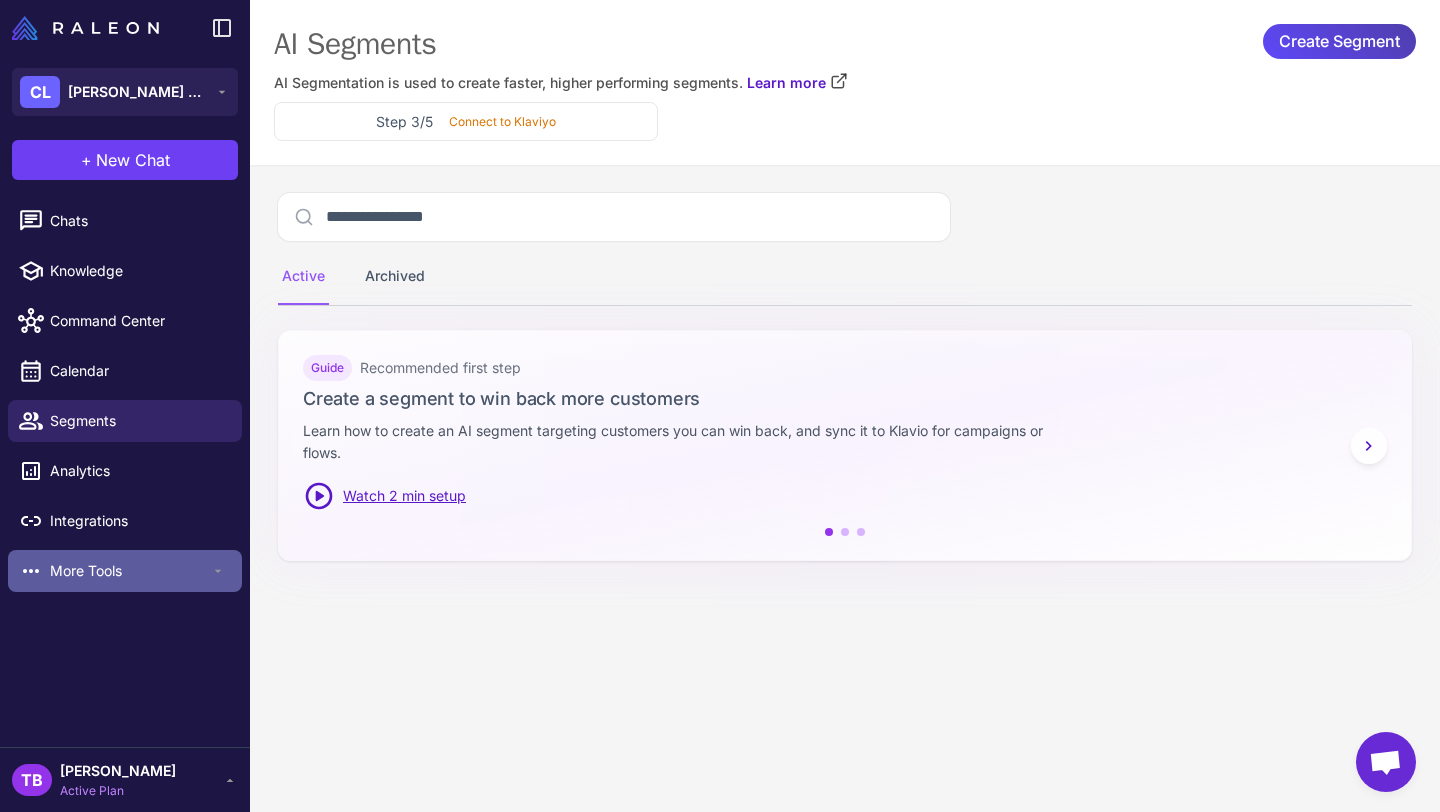 click 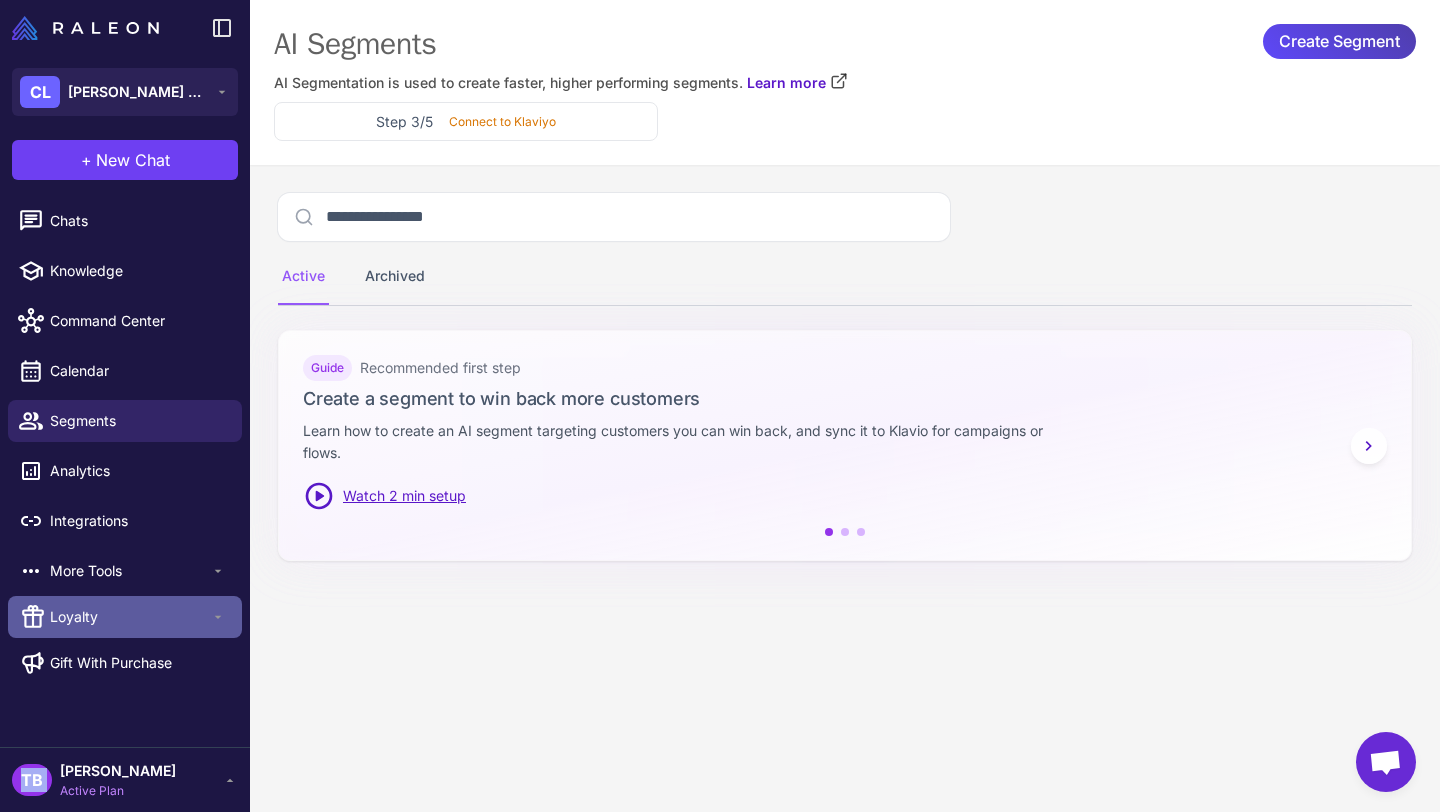 click 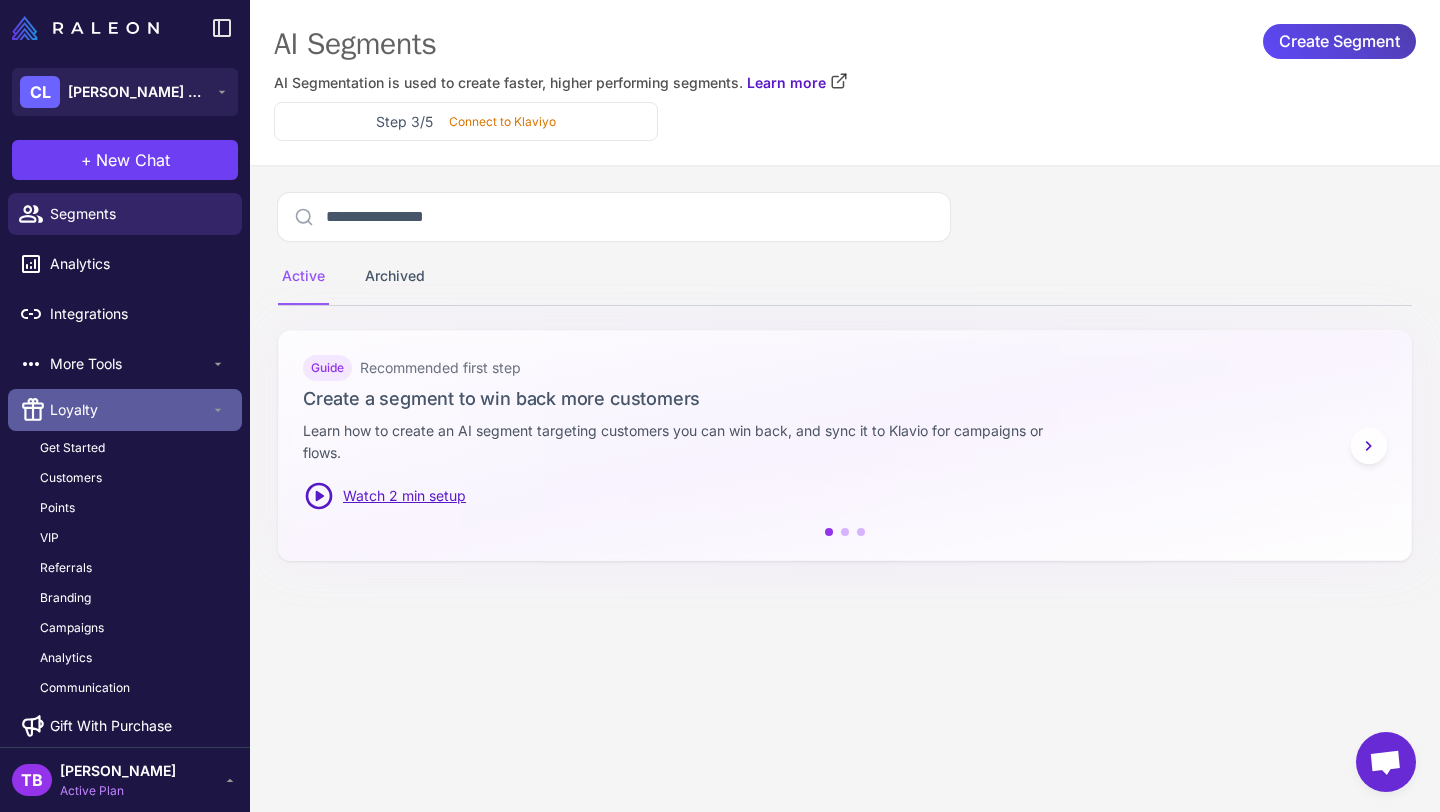 scroll, scrollTop: 208, scrollLeft: 0, axis: vertical 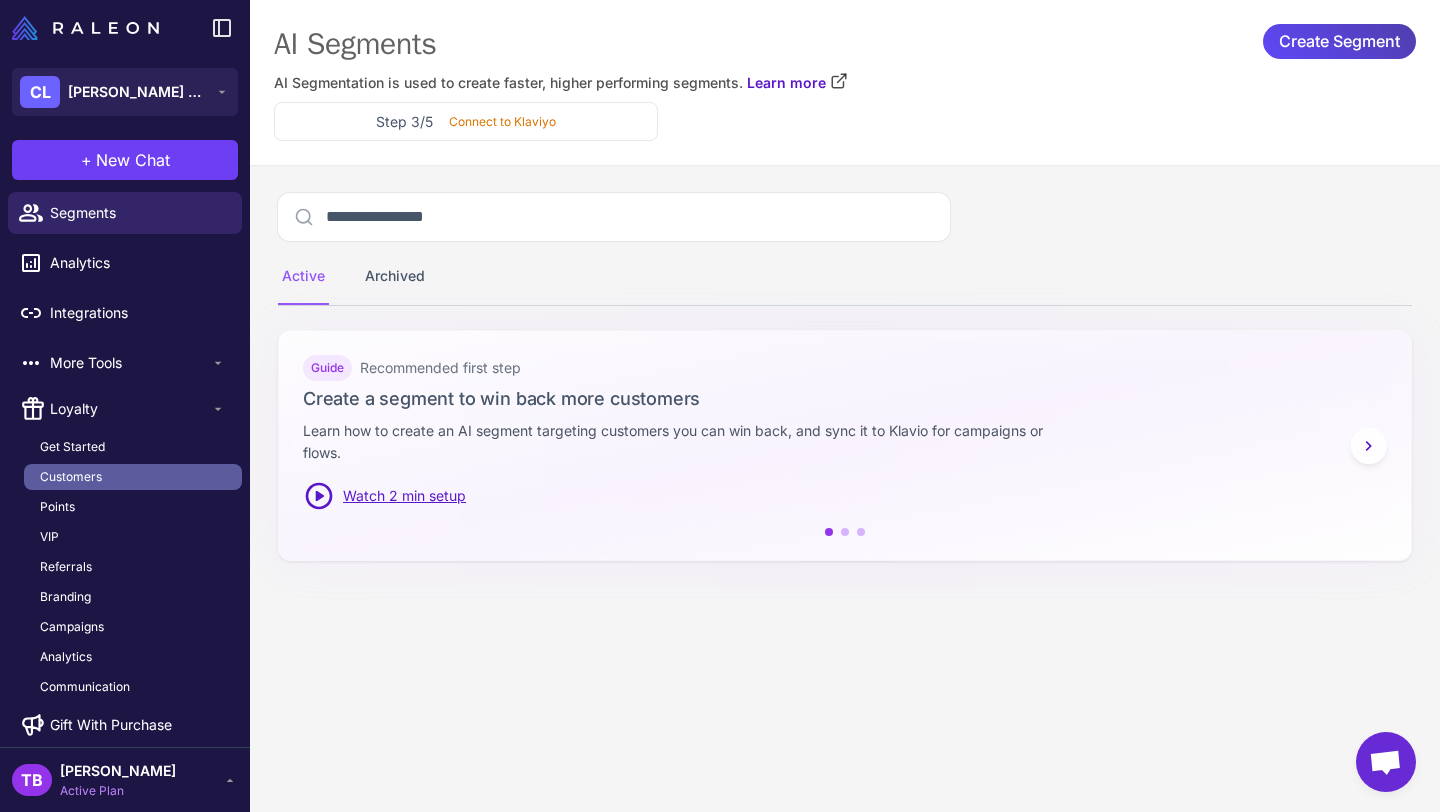 click on "Customers" at bounding box center [133, 477] 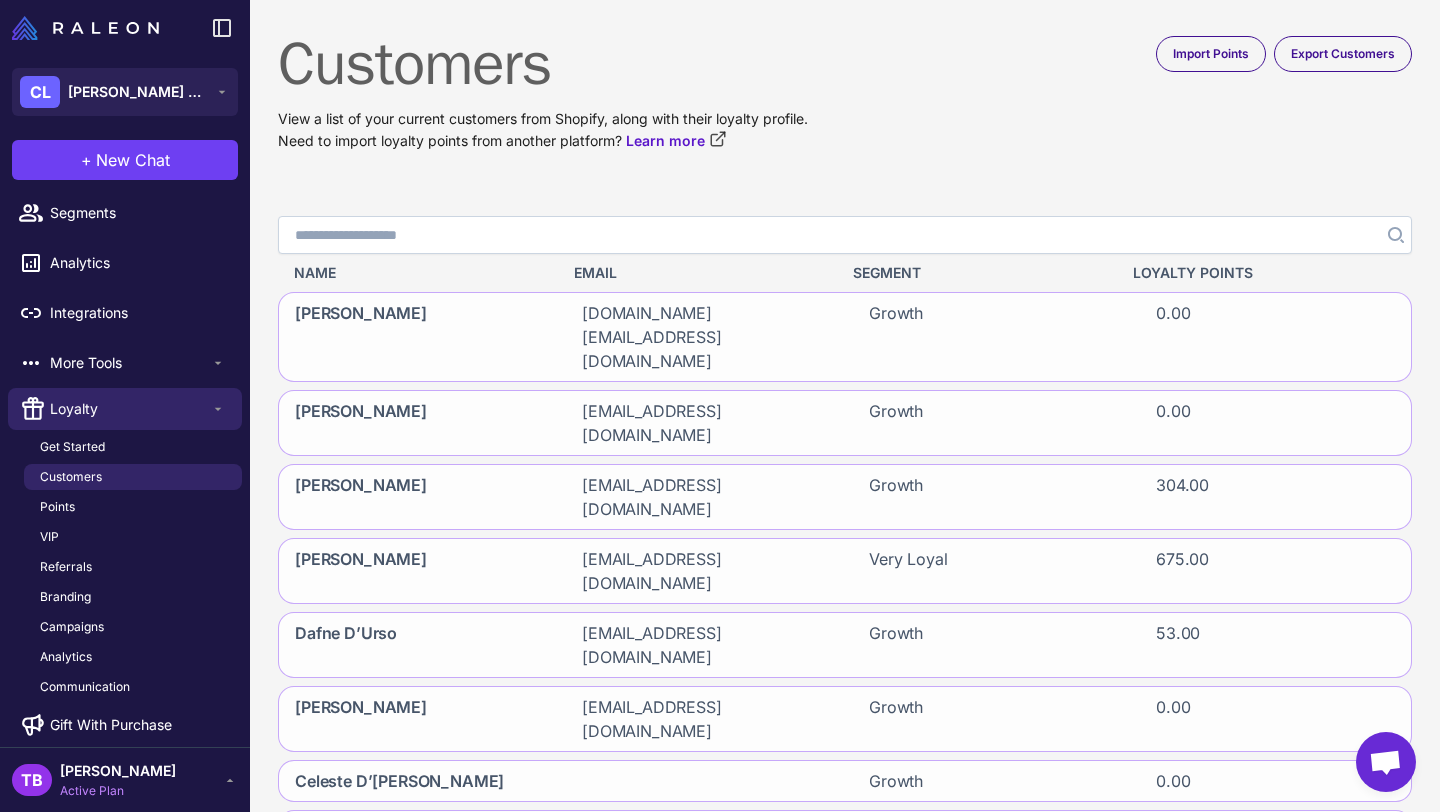 click on "Search" at bounding box center (845, 235) 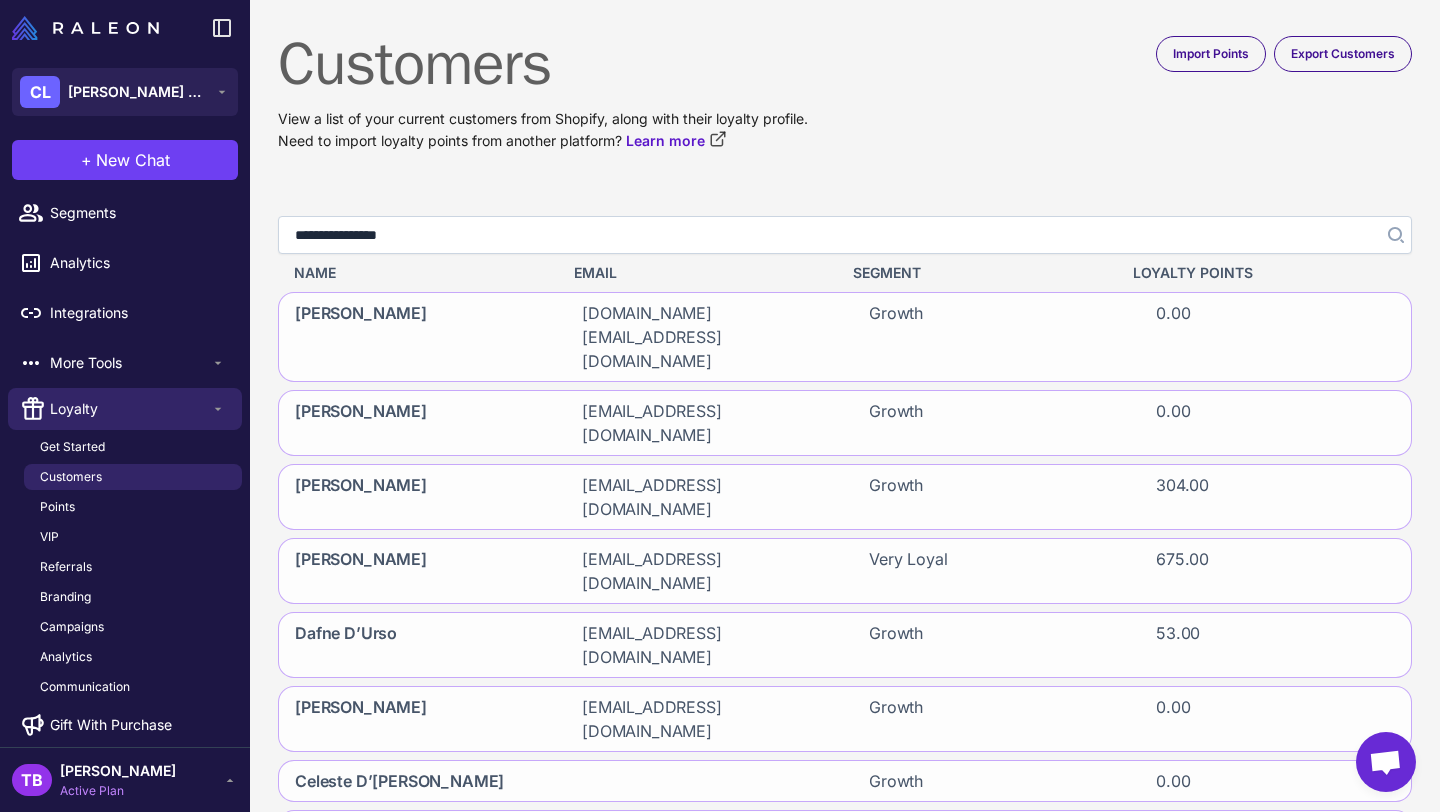 click at bounding box center [1394, 235] 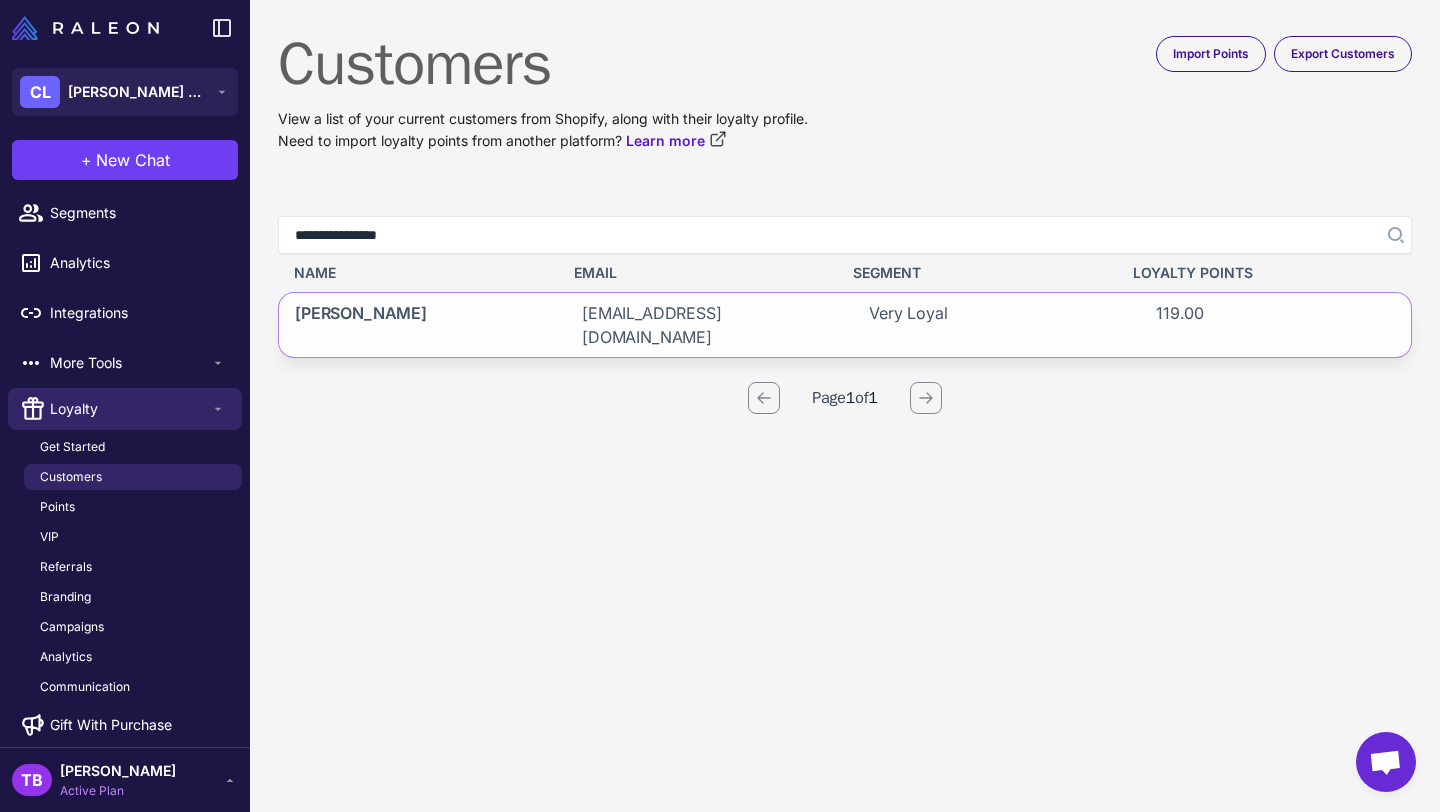 click on "Liliia Kandakova lilya_baikuzina@mail.ru Very Loyal 119.00" 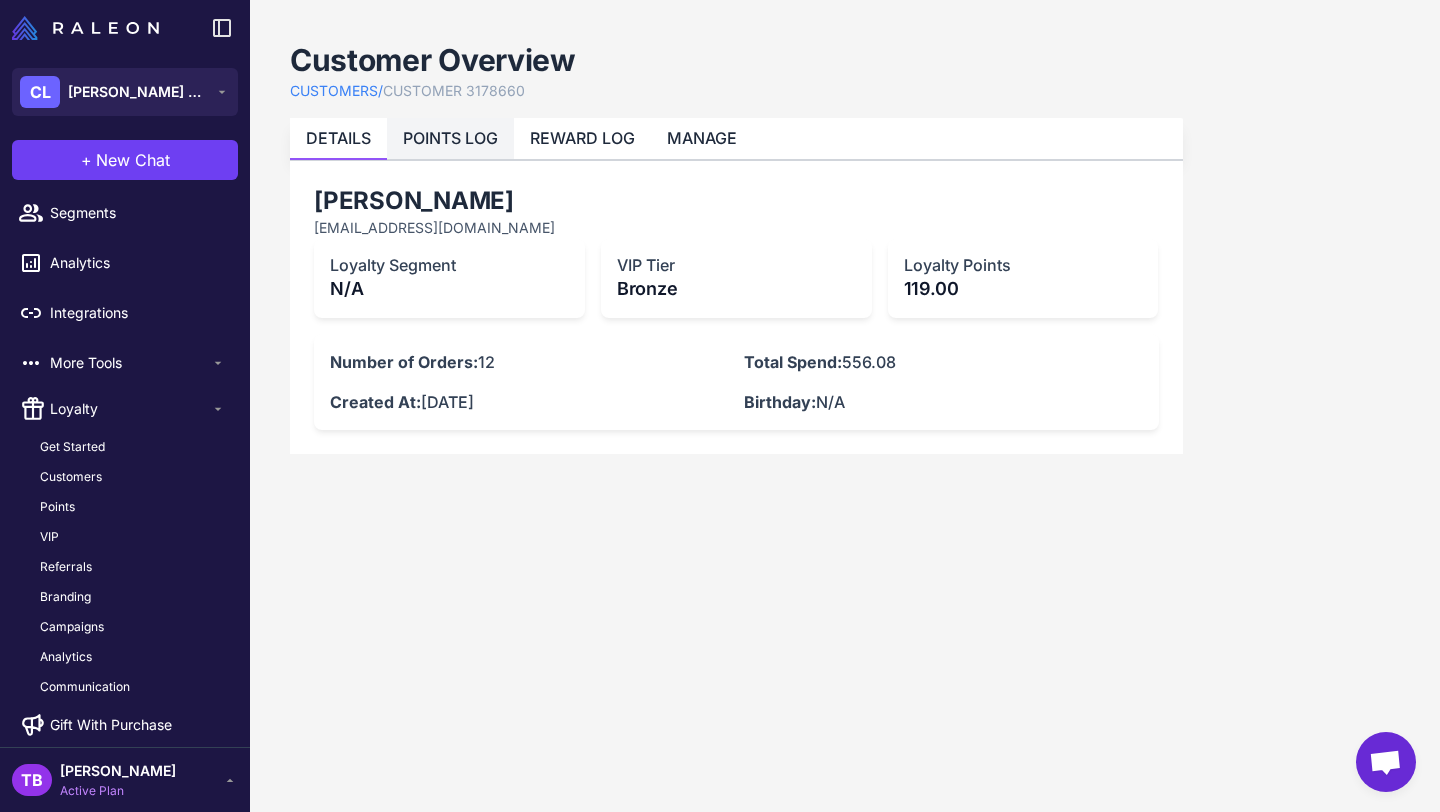 click on "POINTS LOG" 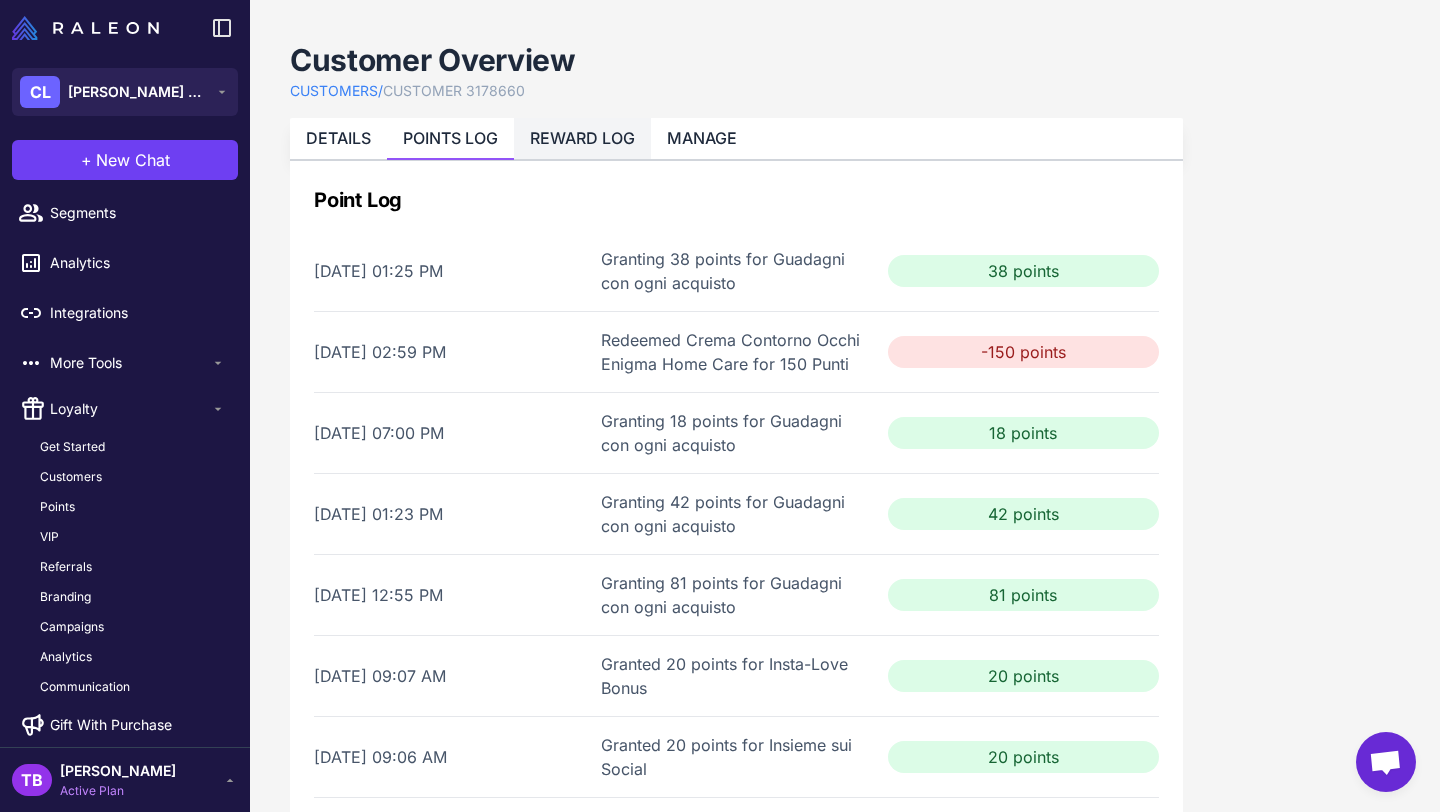 click on "REWARD LOG" 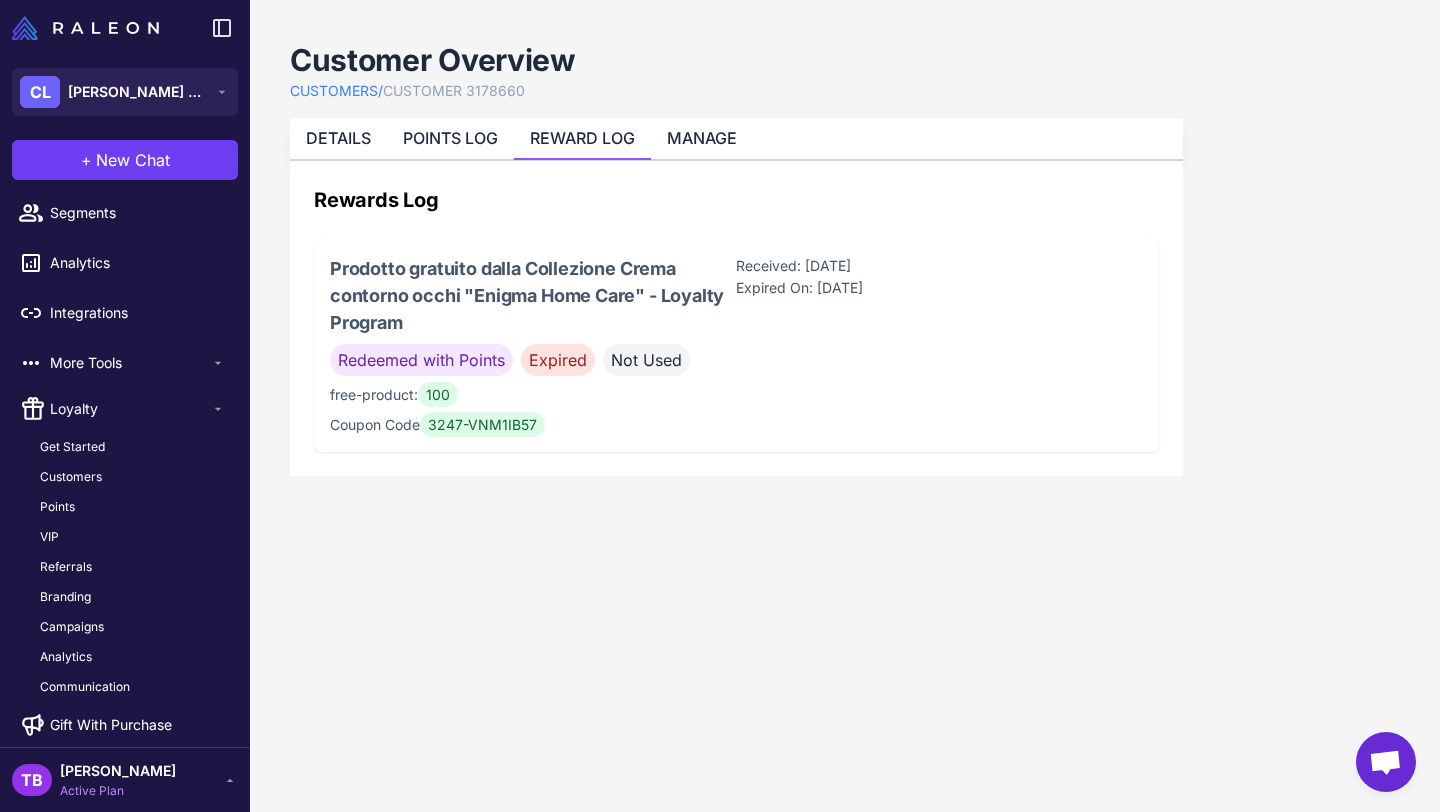 click at bounding box center [1385, 764] 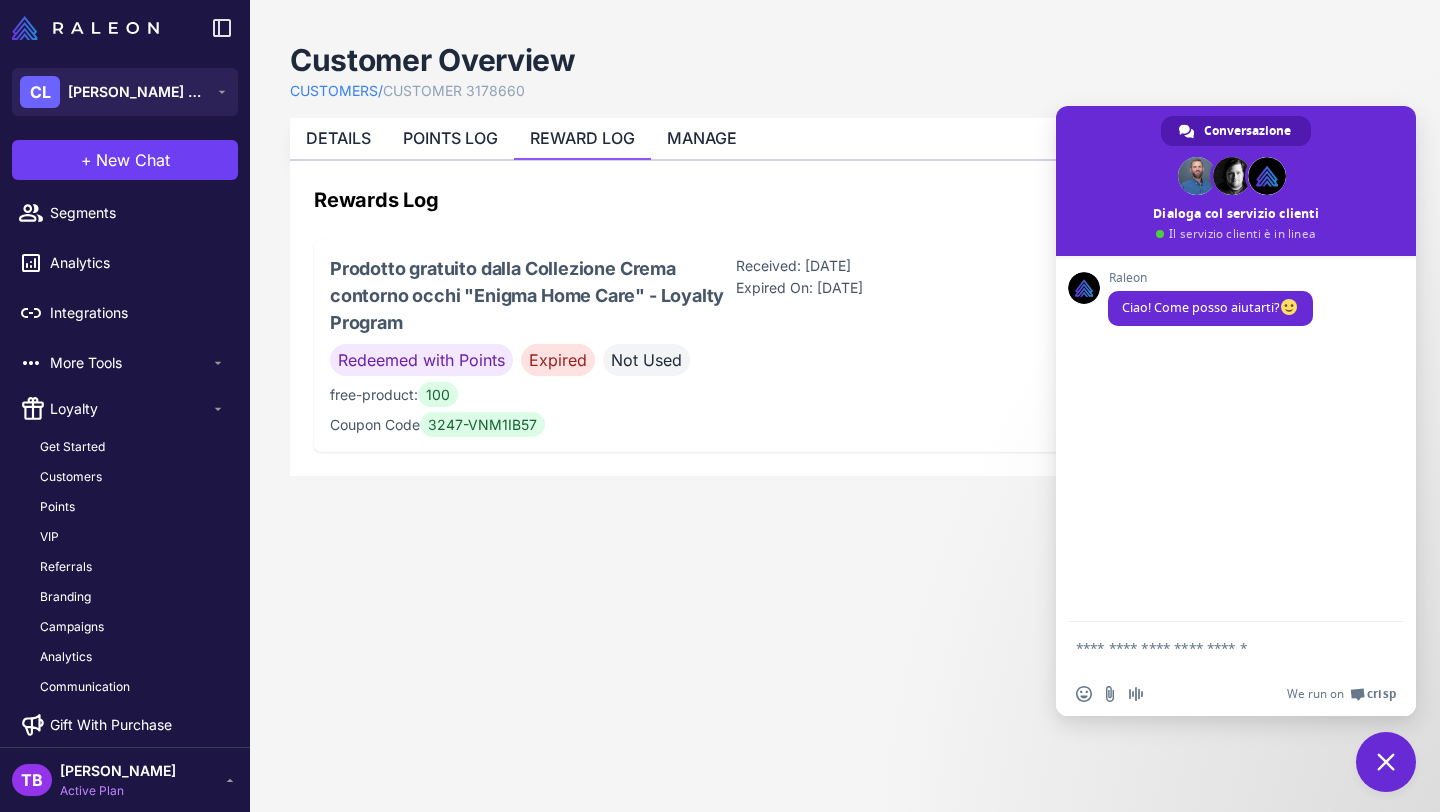 click at bounding box center [1216, 647] 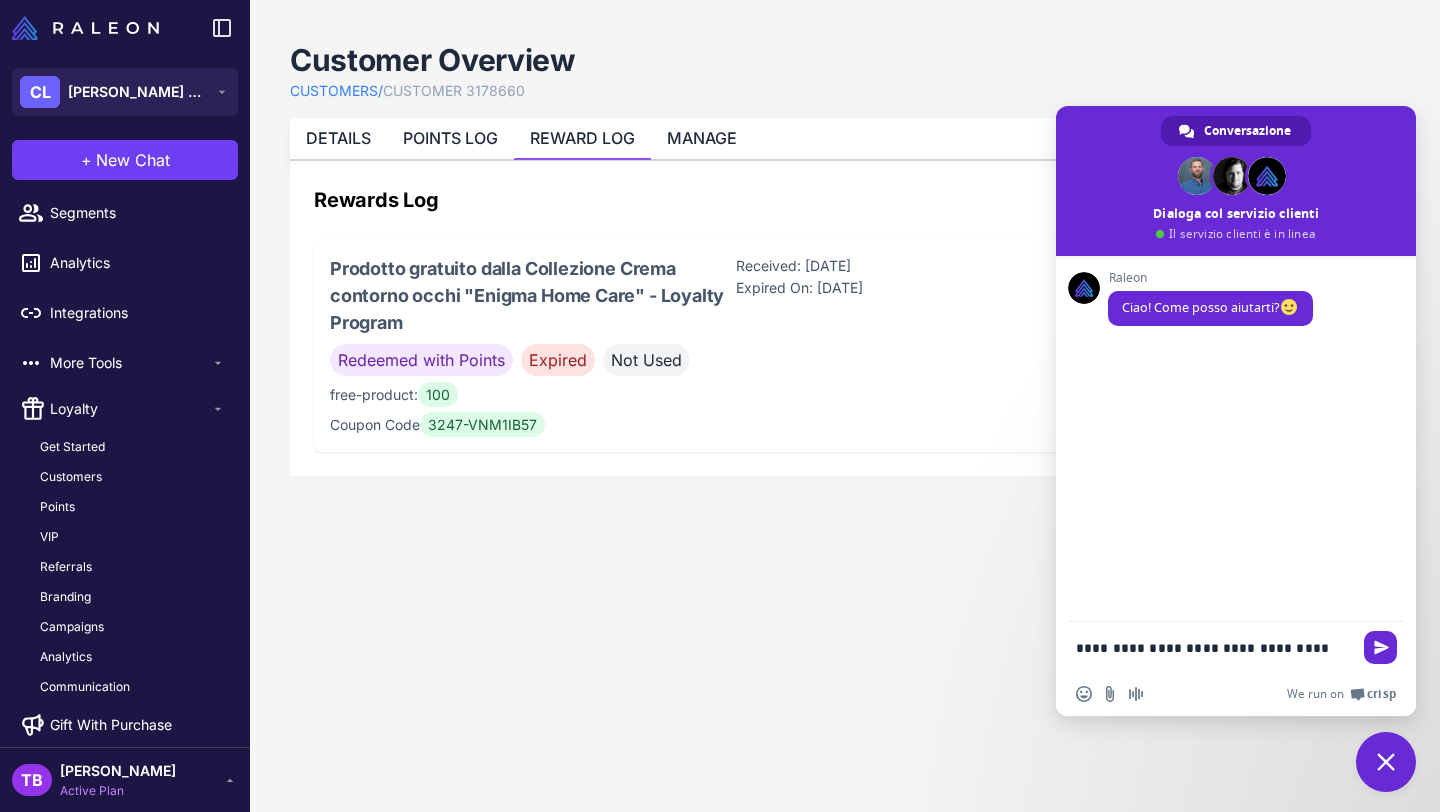 scroll, scrollTop: 0, scrollLeft: 0, axis: both 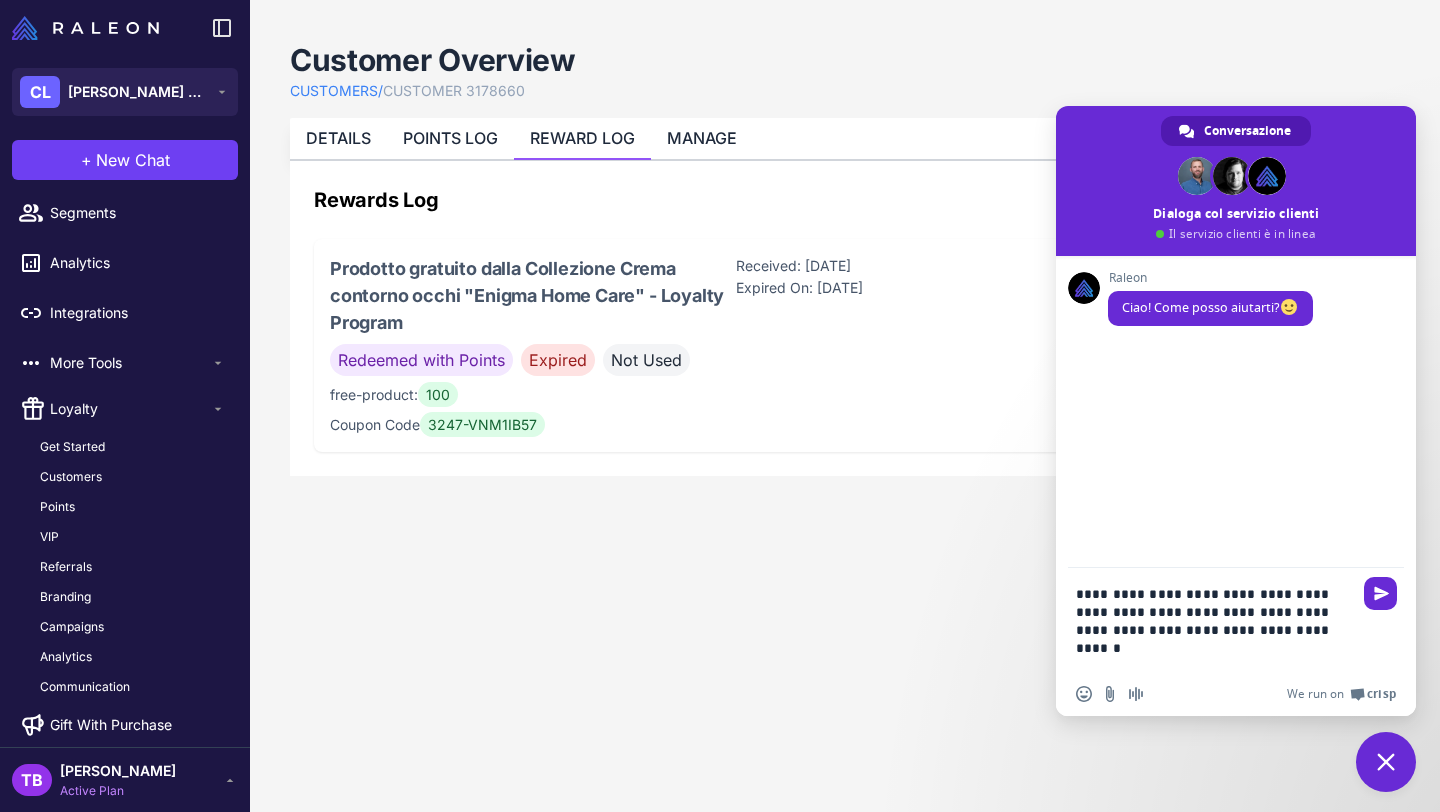 type on "**********" 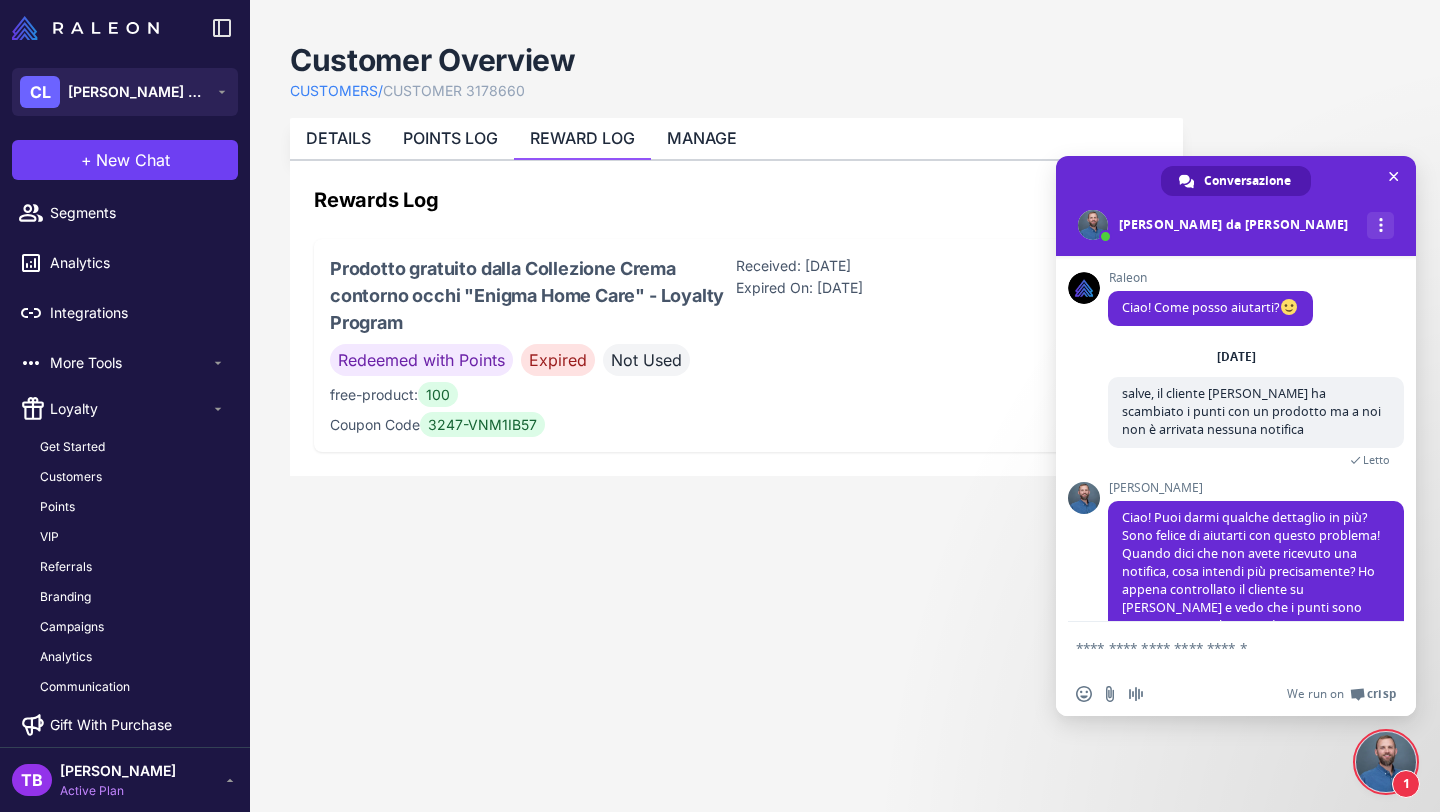 scroll, scrollTop: 89, scrollLeft: 0, axis: vertical 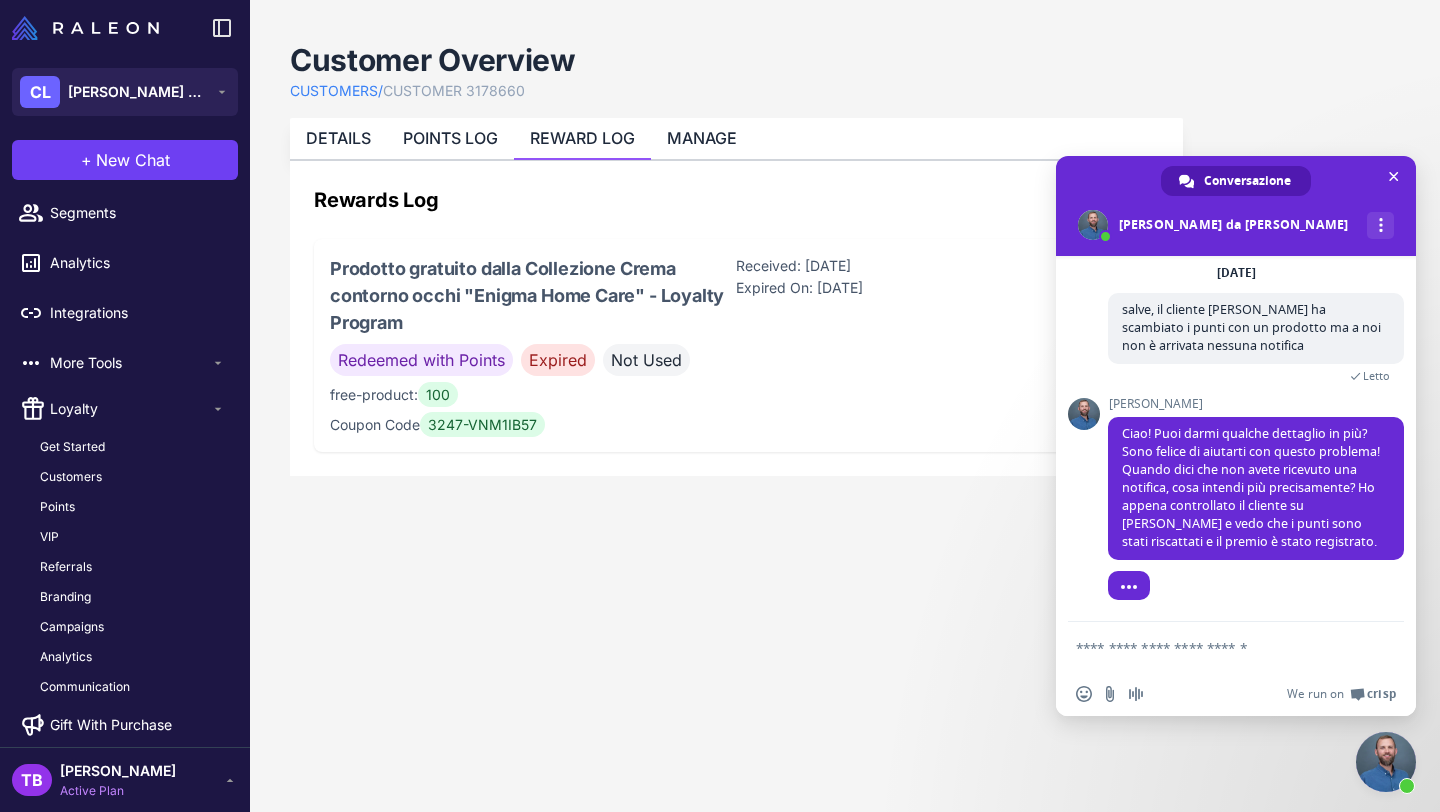 click at bounding box center [1216, 647] 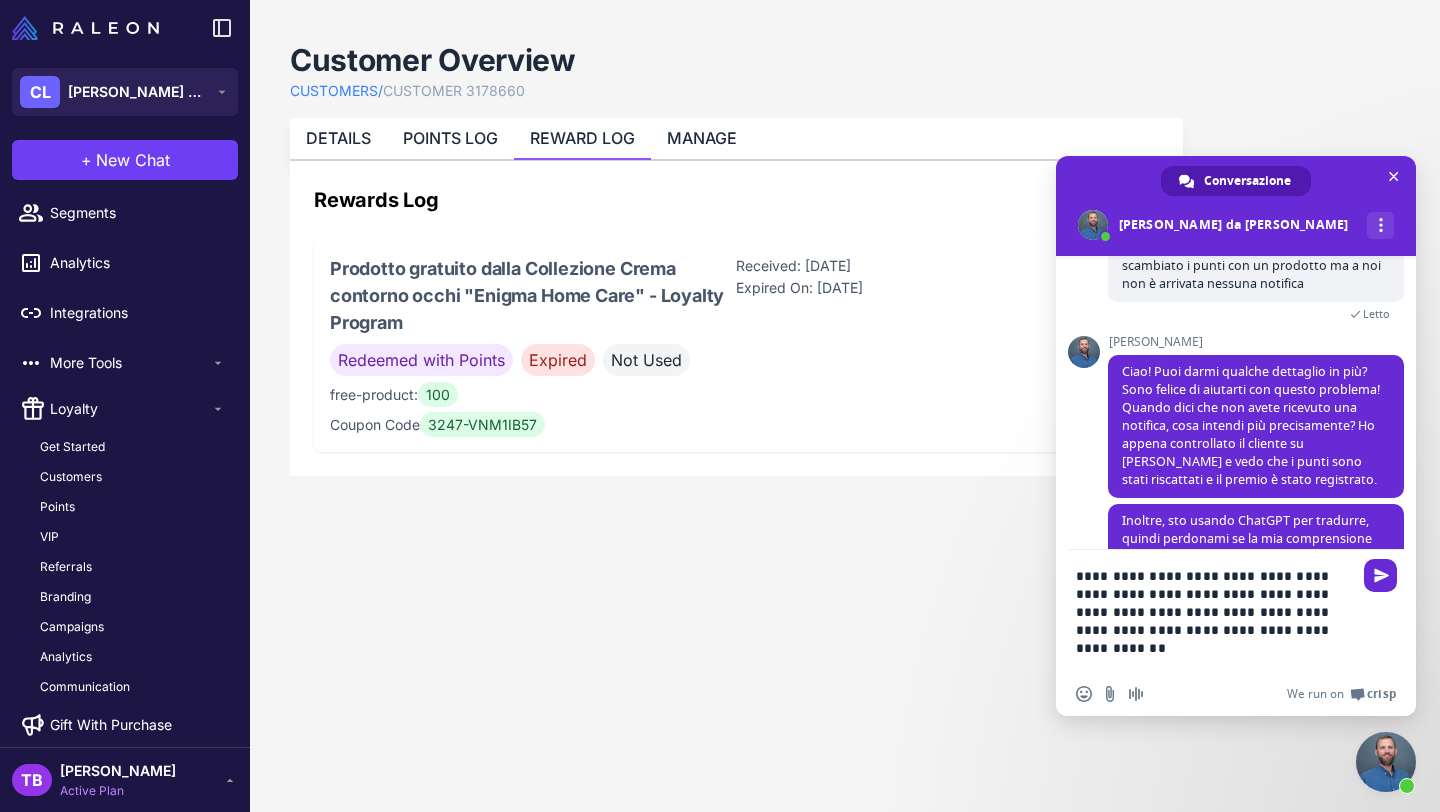 type on "**********" 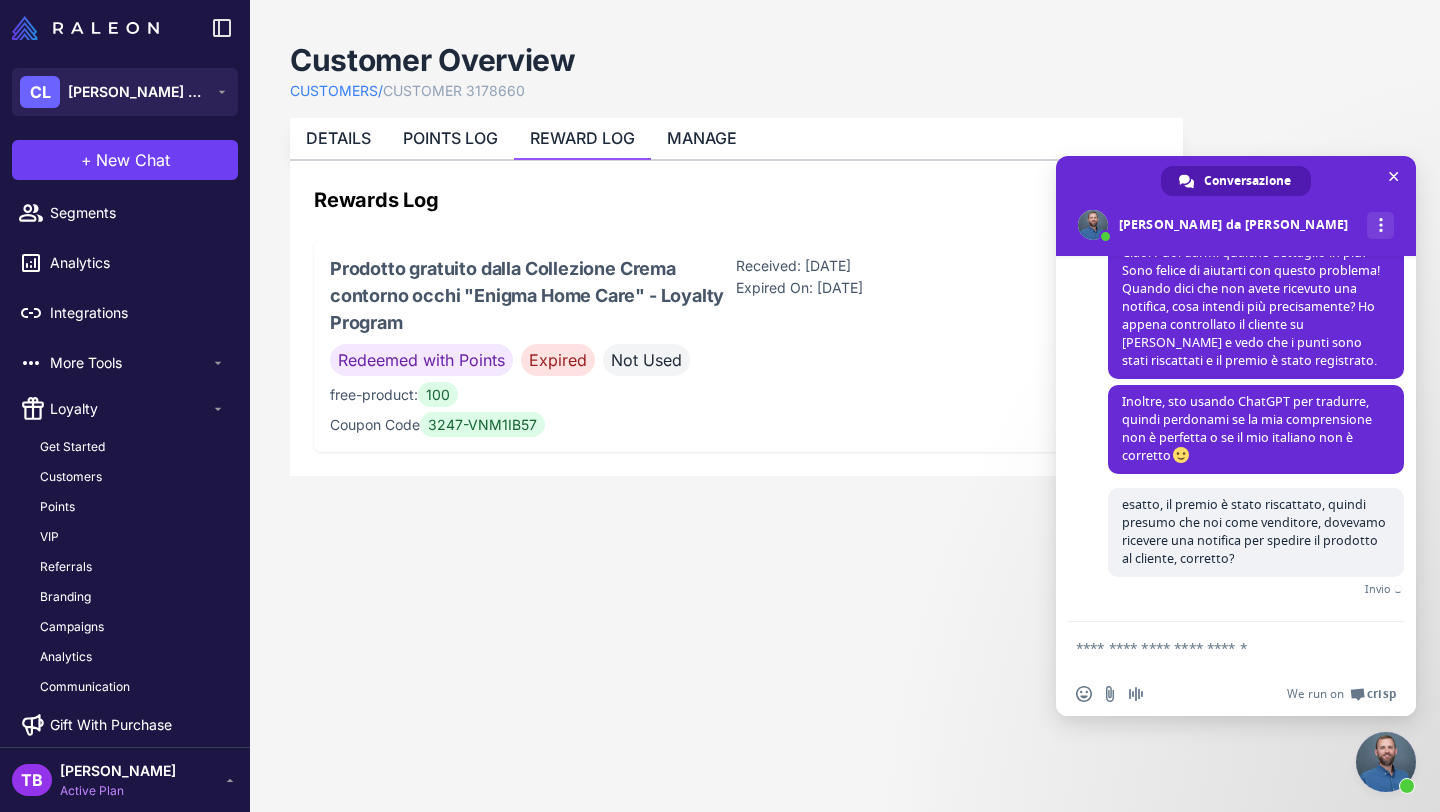 scroll, scrollTop: 251, scrollLeft: 0, axis: vertical 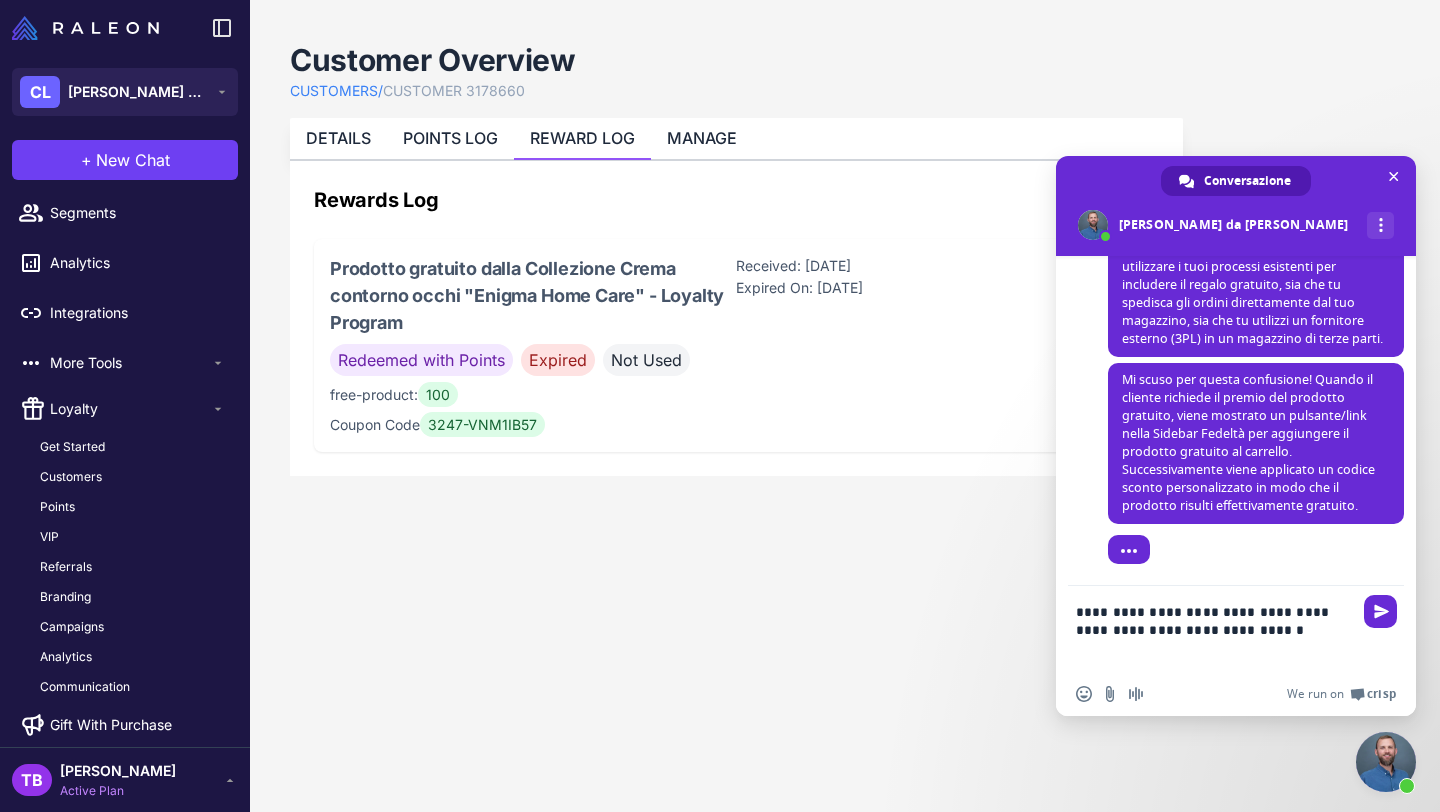 type on "**********" 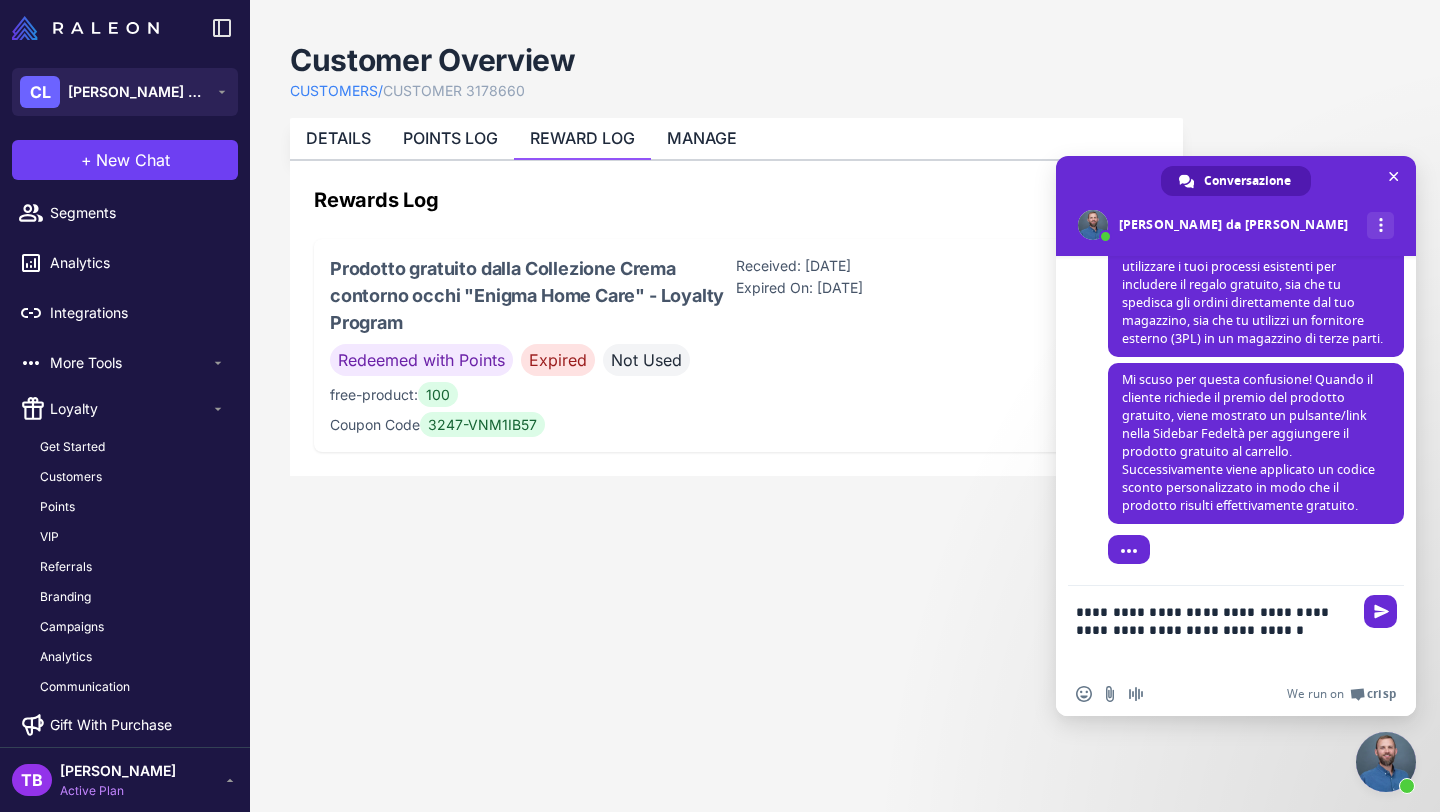 click on "**********" at bounding box center (1216, 629) 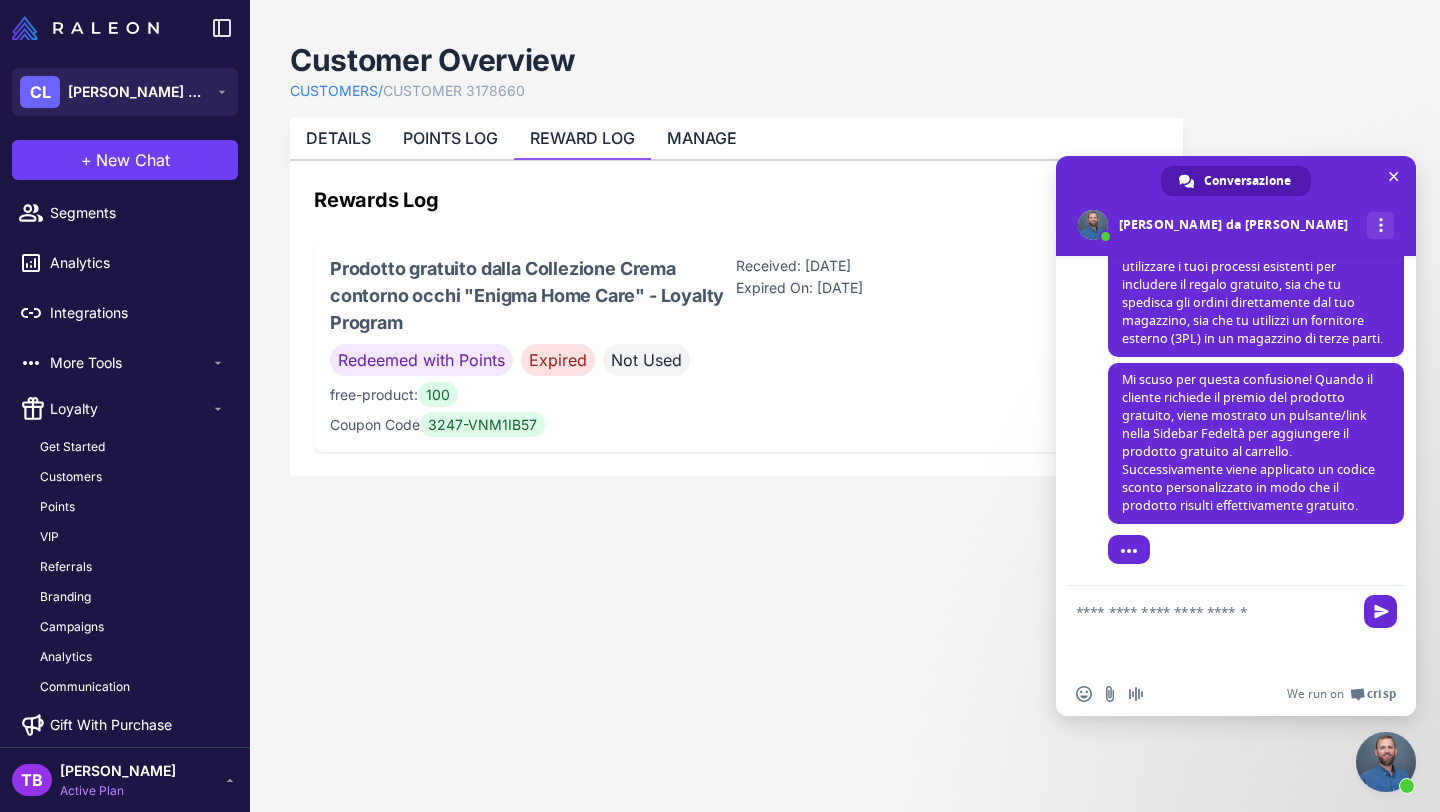 scroll, scrollTop: 698, scrollLeft: 0, axis: vertical 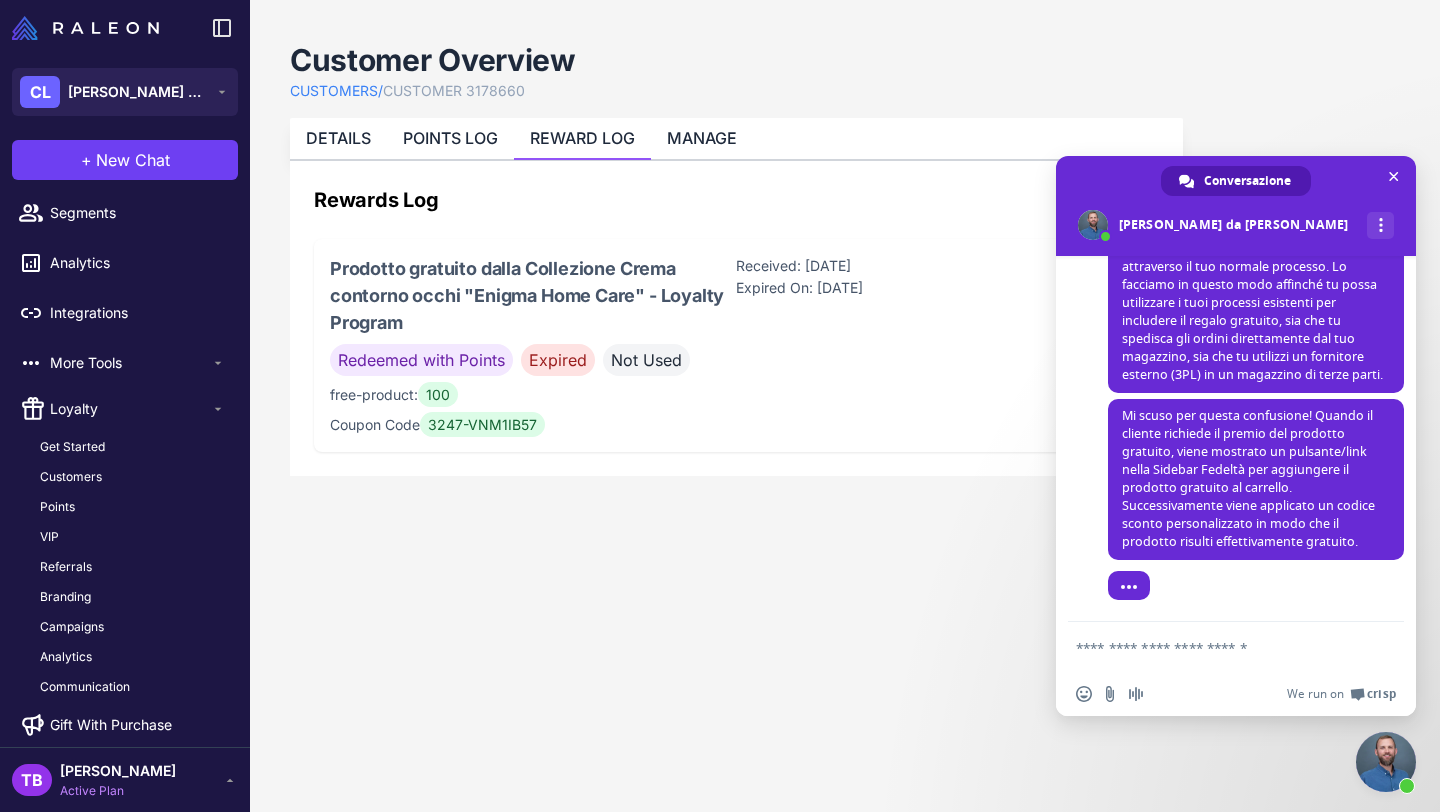 type 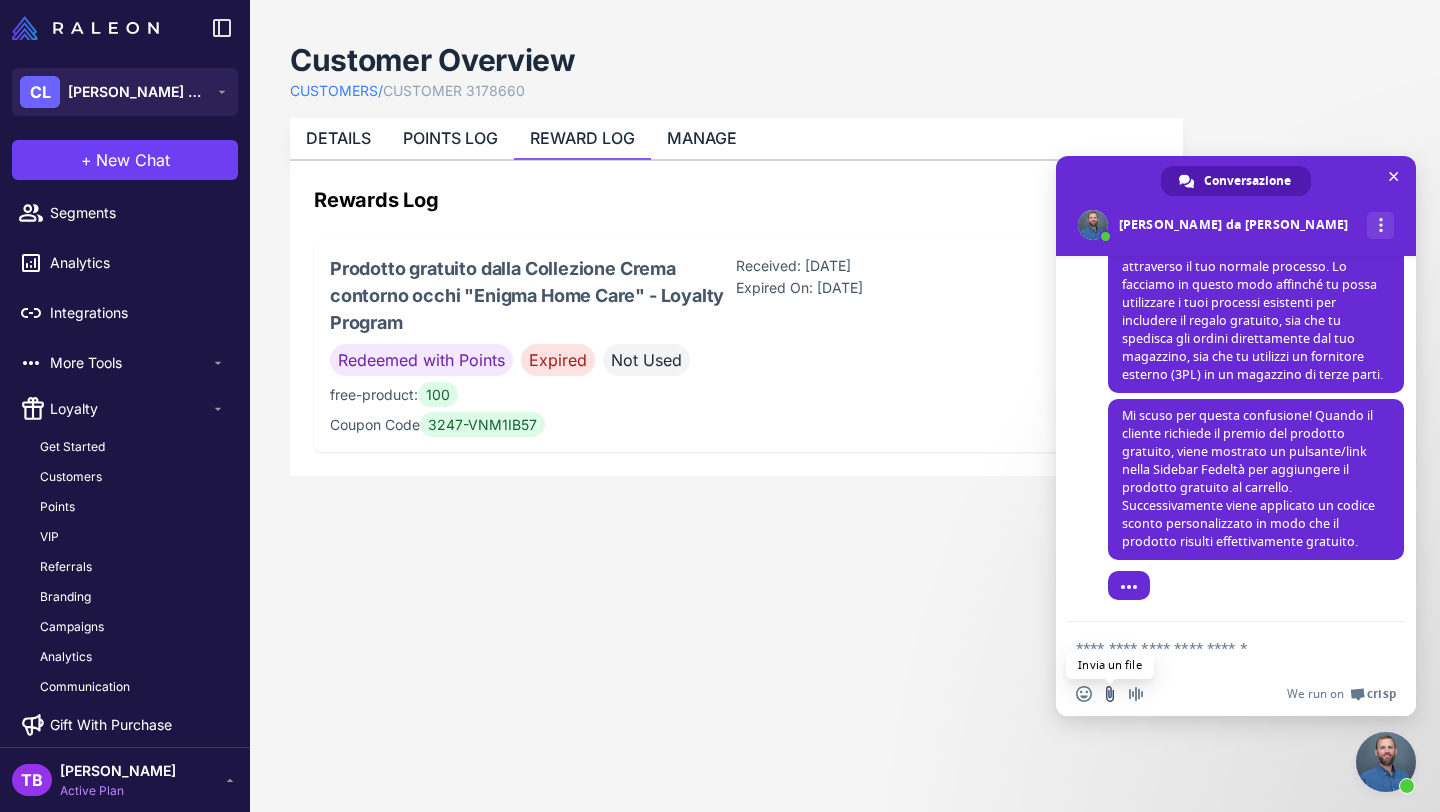 click at bounding box center [1110, 694] 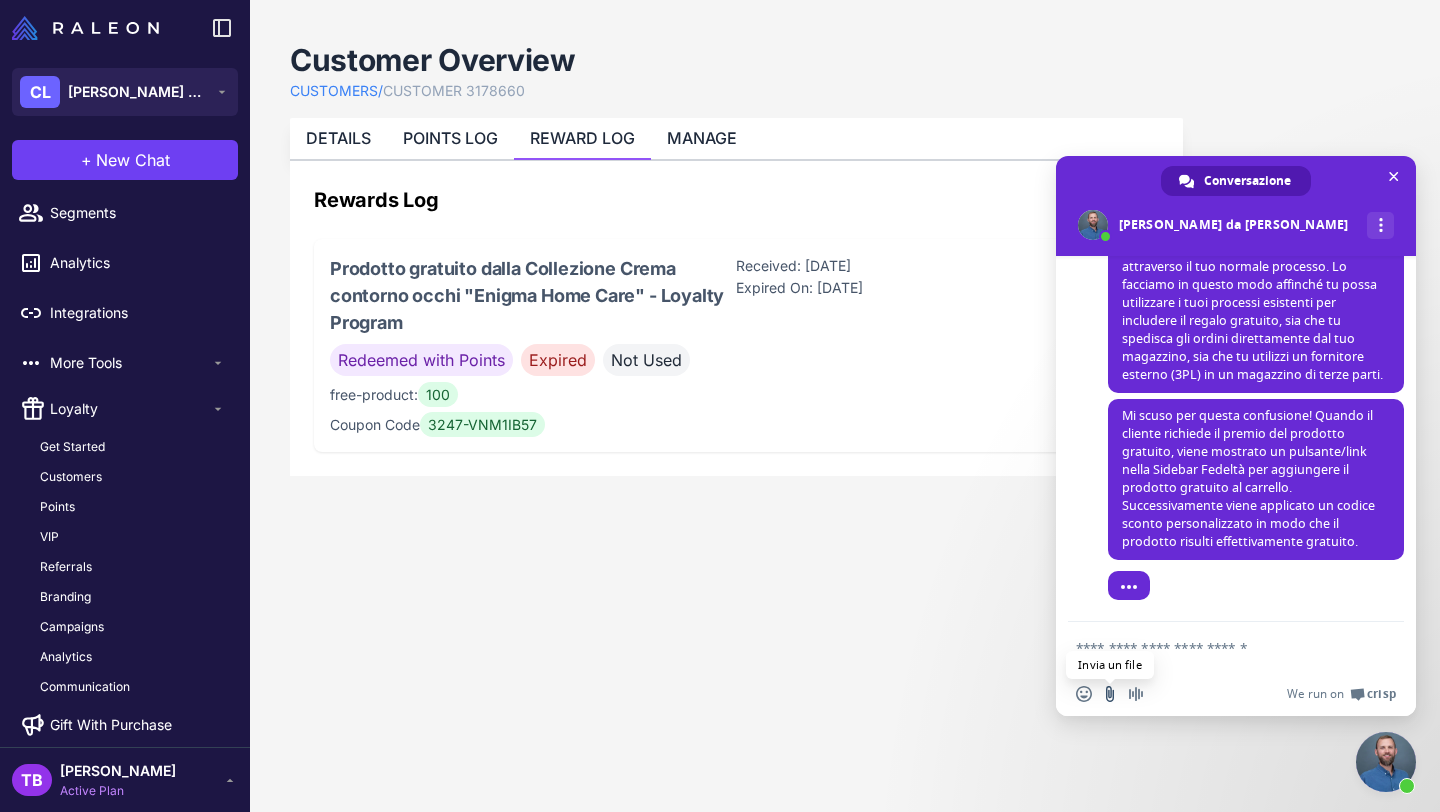 type on "**********" 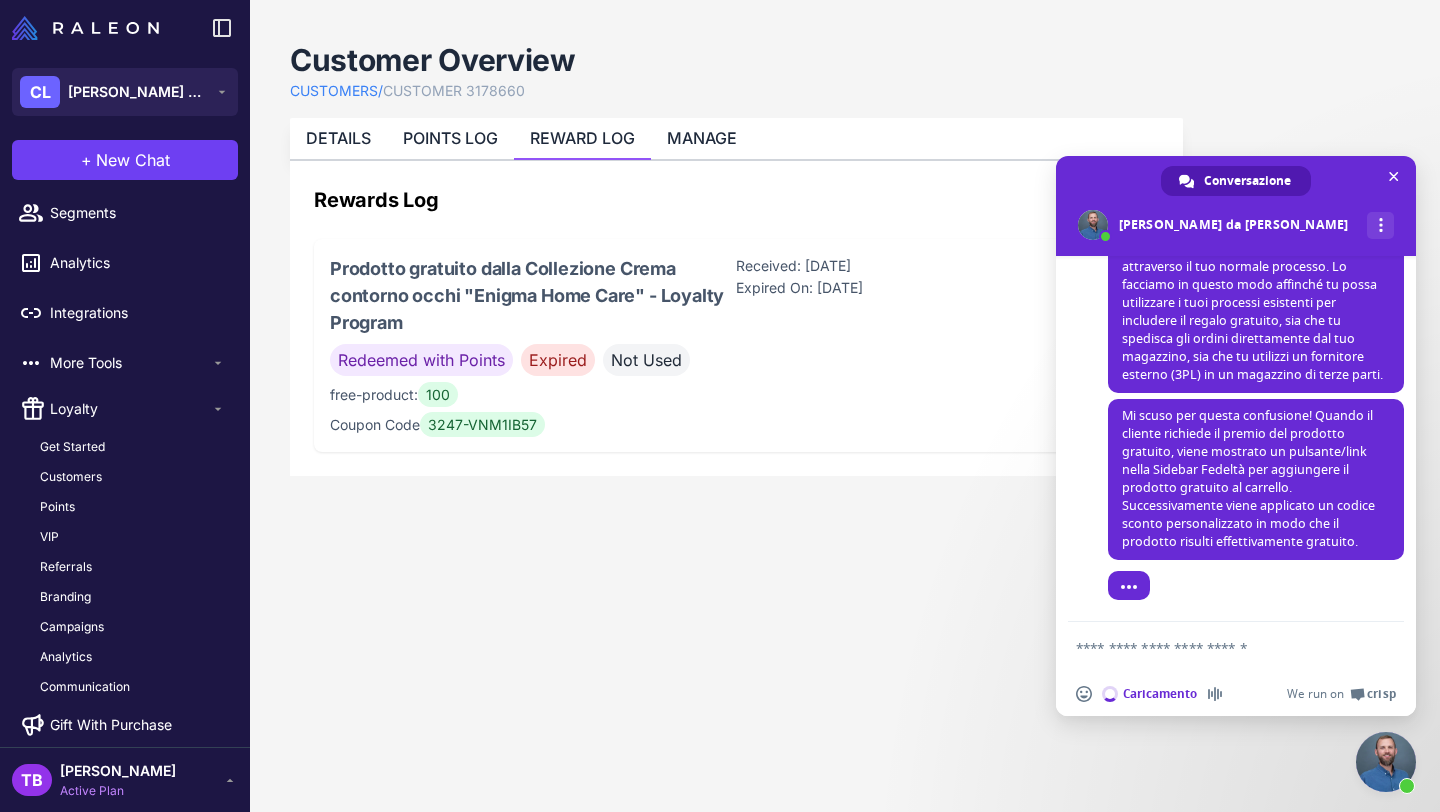 scroll, scrollTop: 658, scrollLeft: 0, axis: vertical 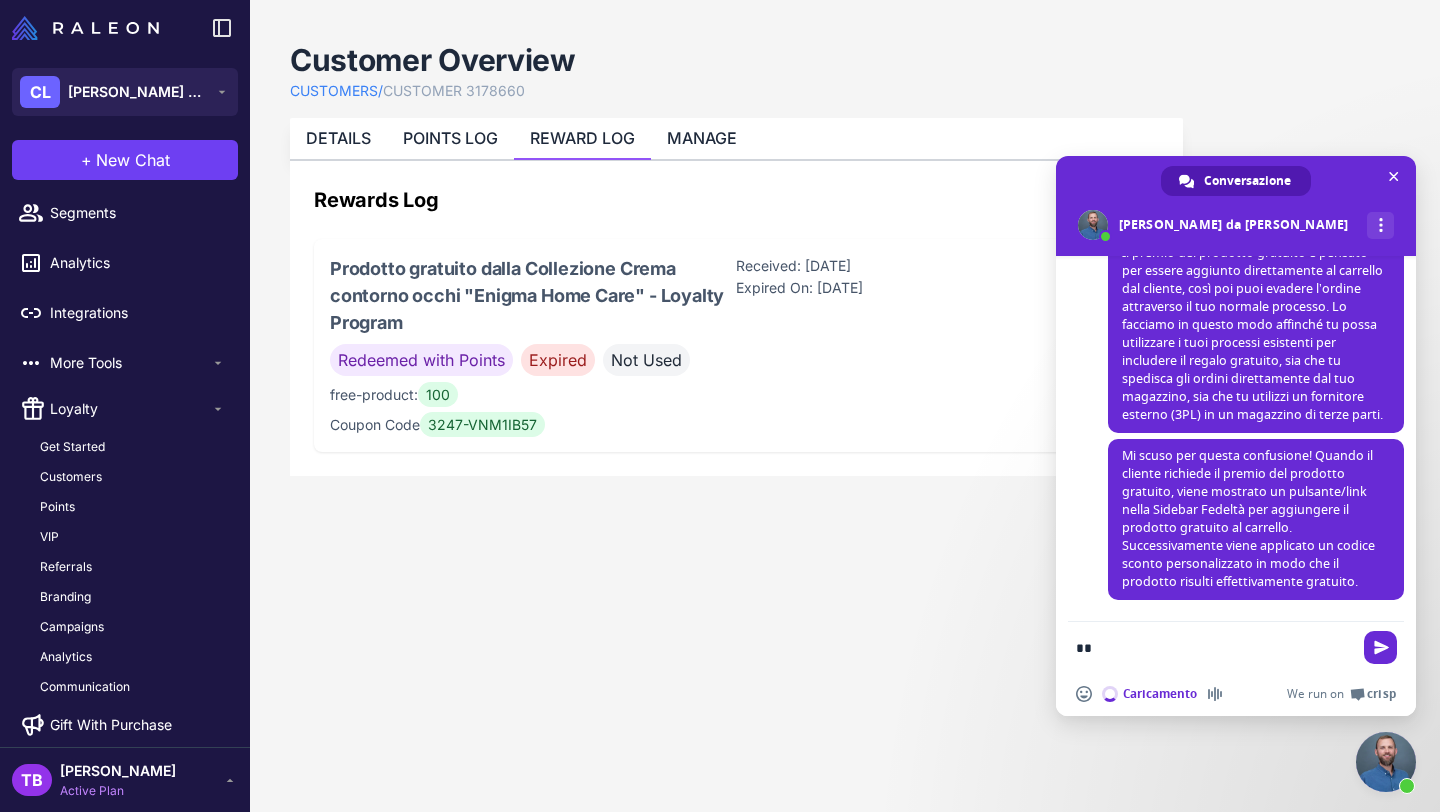 type on "****" 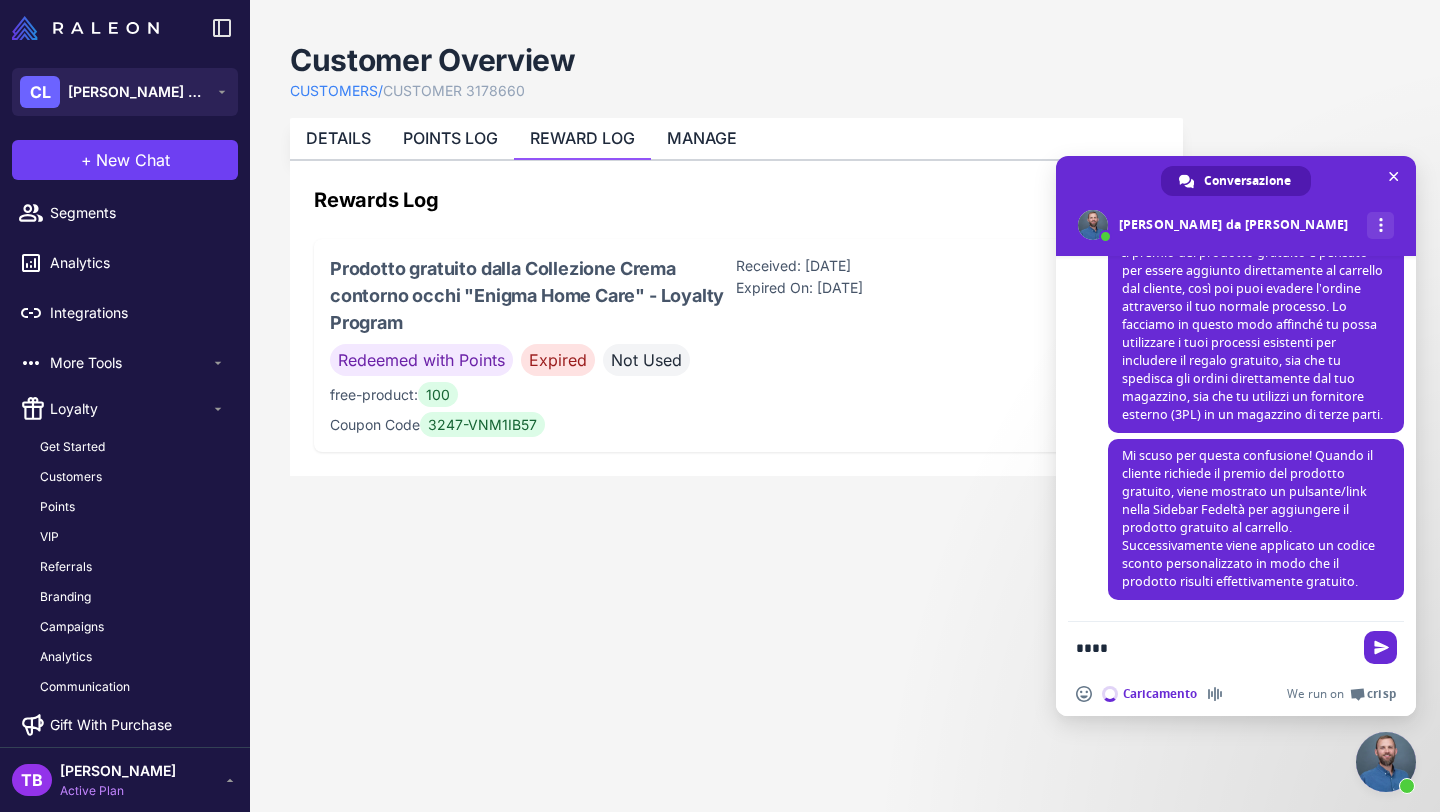 type 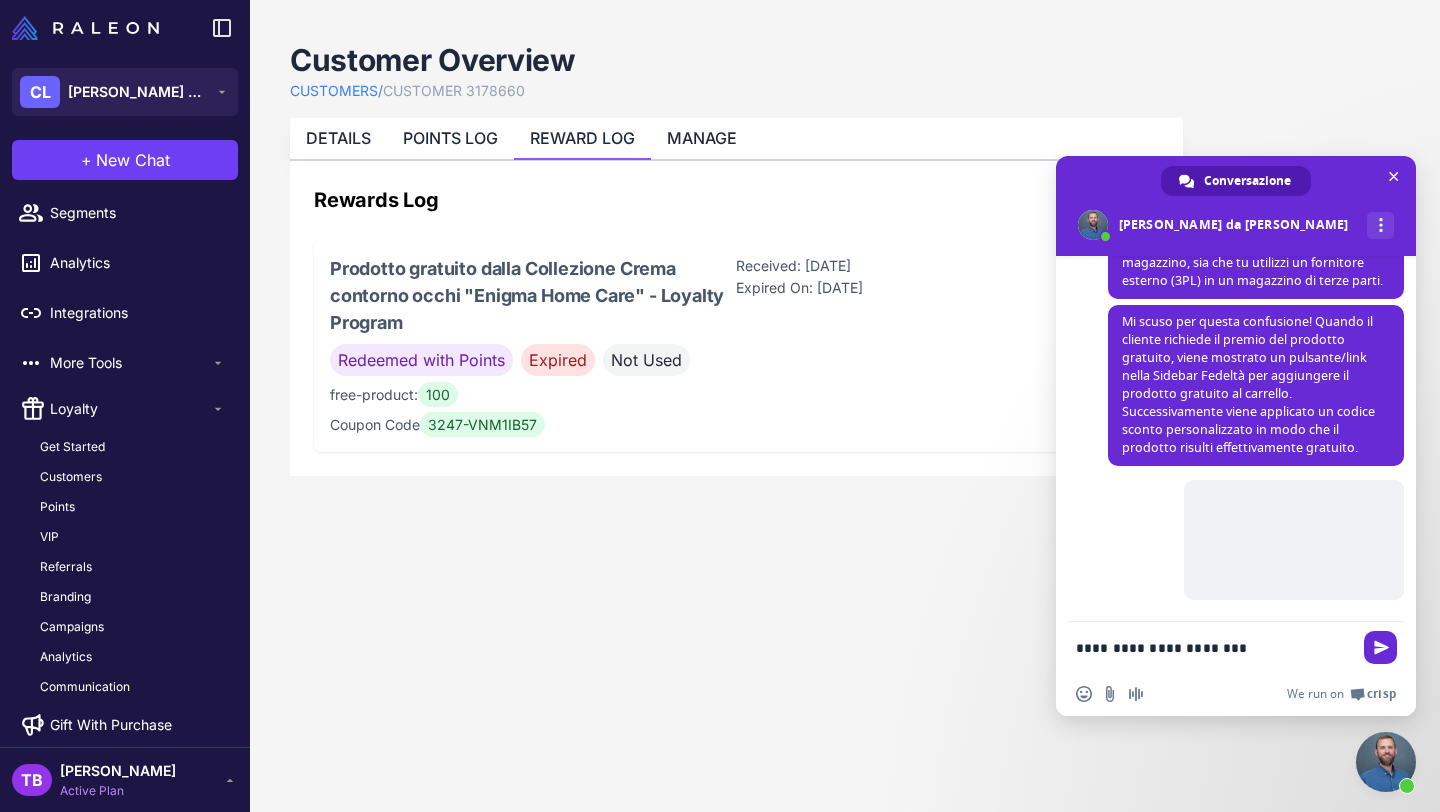 scroll, scrollTop: 773, scrollLeft: 0, axis: vertical 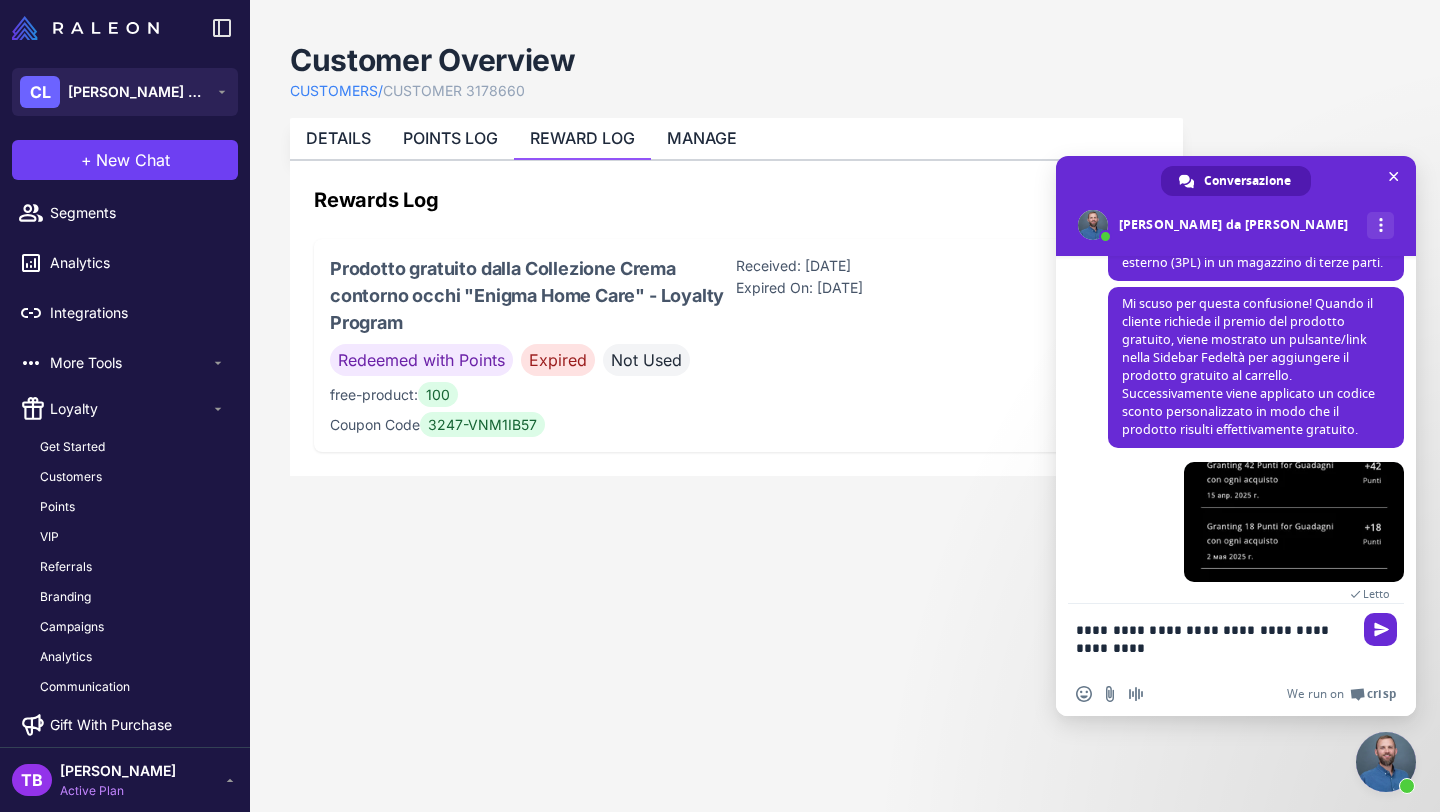 type on "**********" 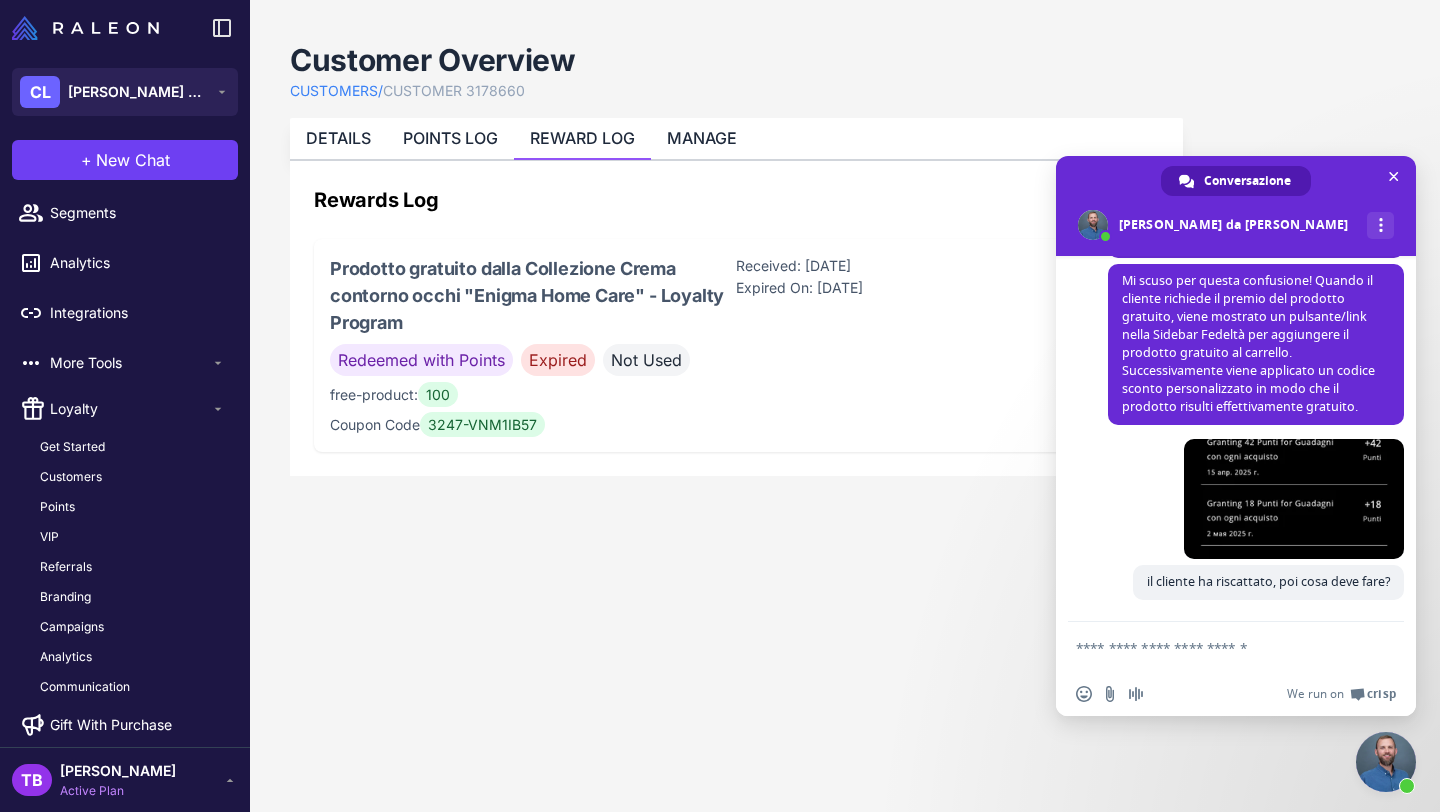 scroll, scrollTop: 834, scrollLeft: 0, axis: vertical 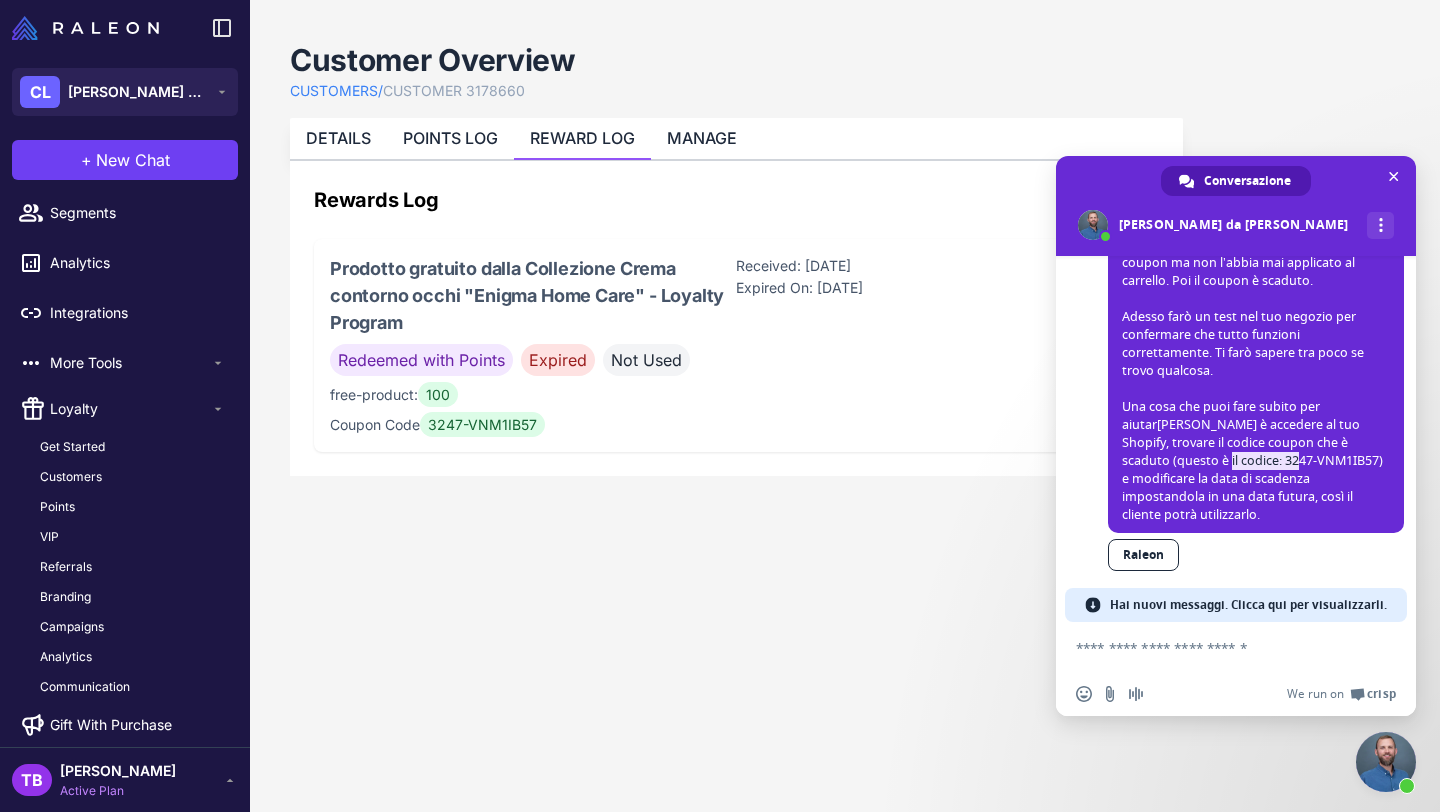drag, startPoint x: 1183, startPoint y: 467, endPoint x: 1347, endPoint y: 446, distance: 165.33905 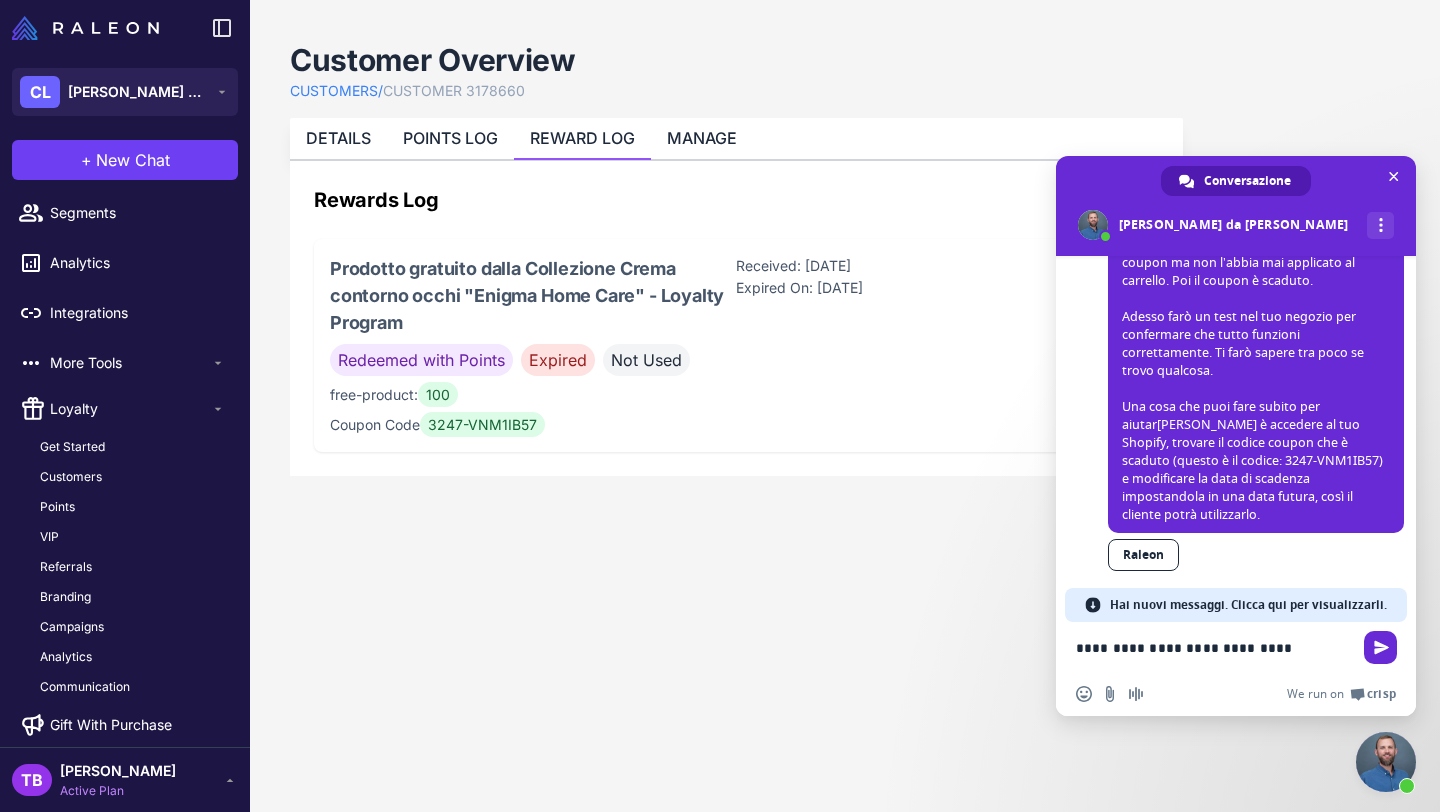 type on "**********" 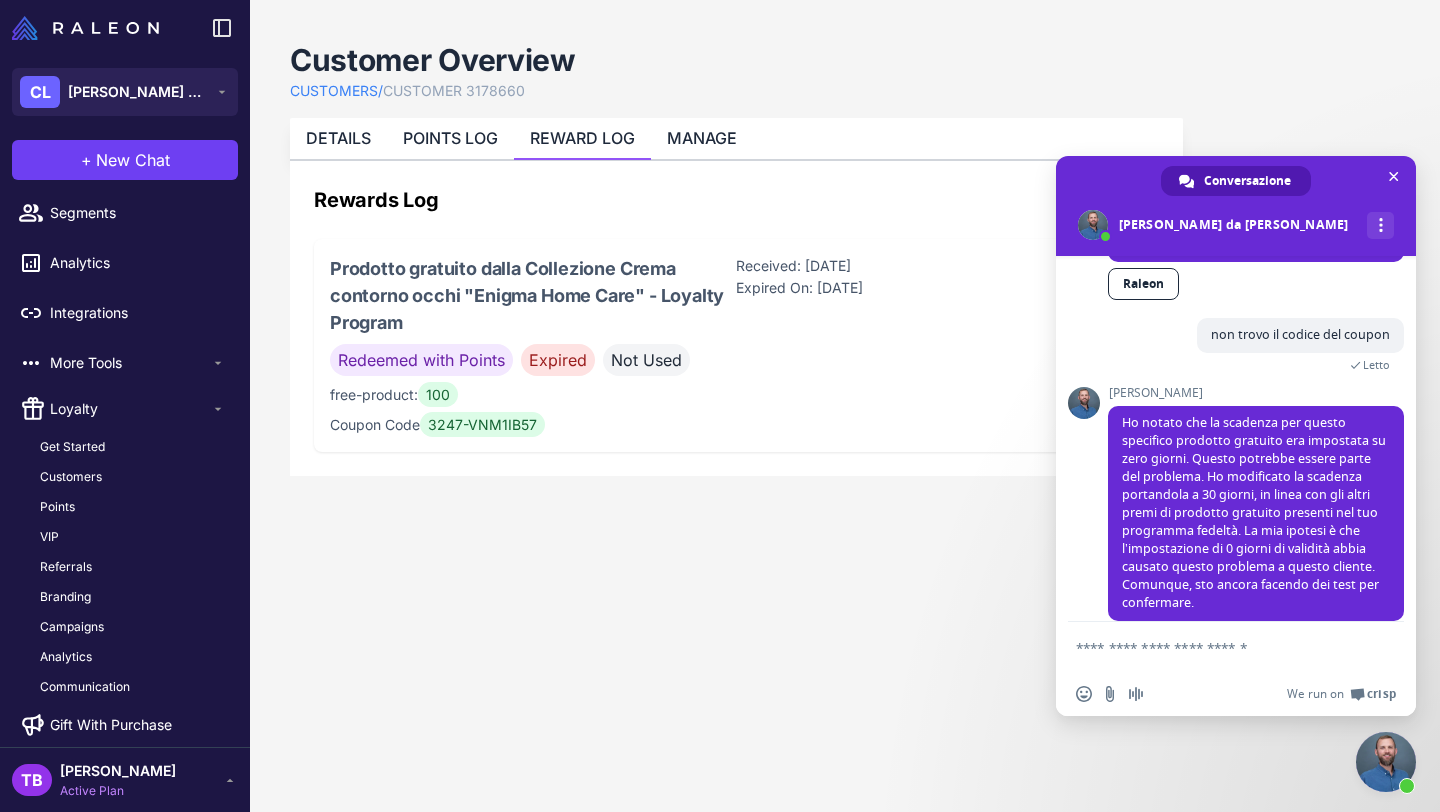scroll, scrollTop: 1567, scrollLeft: 0, axis: vertical 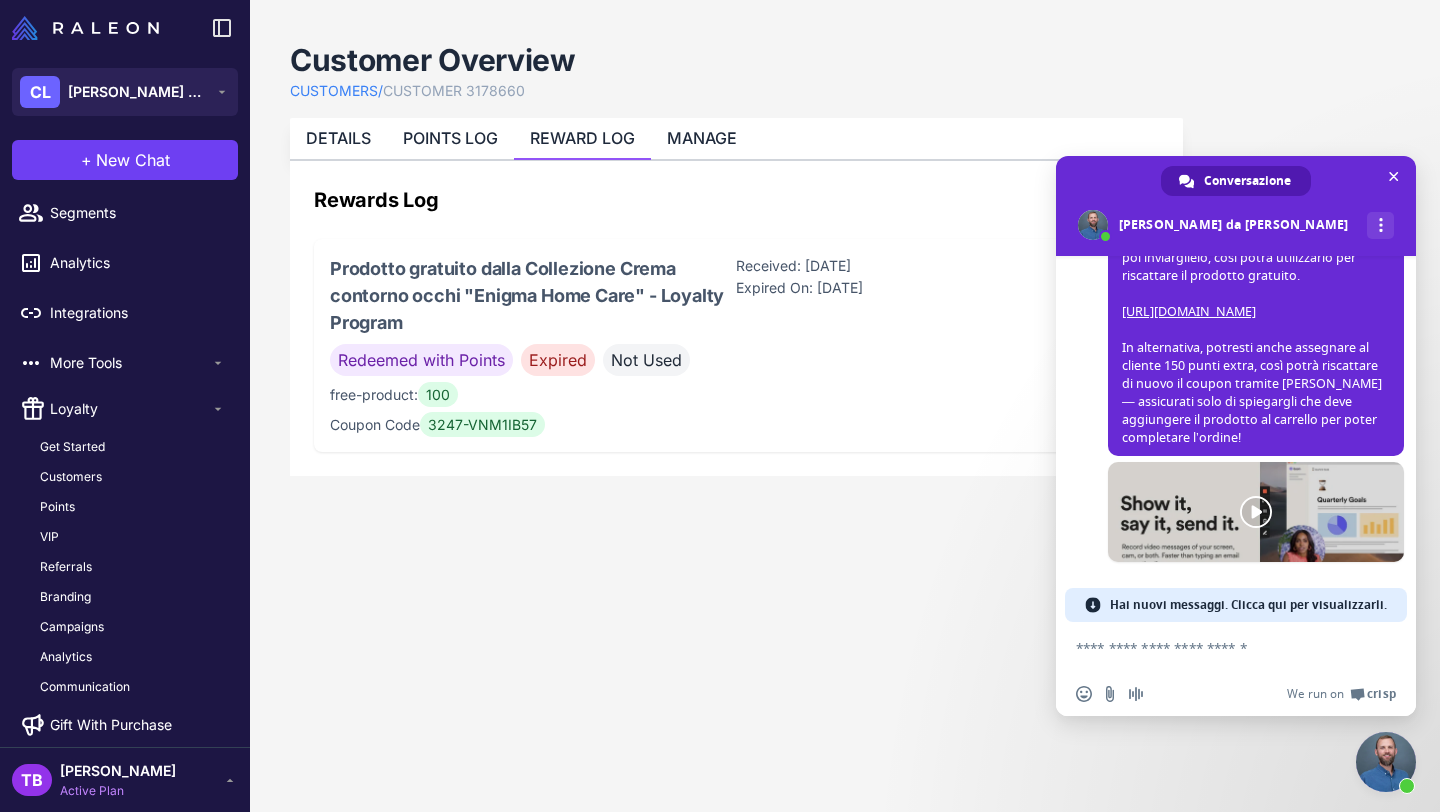 click on "Hai nuovi messaggi. Clicca qui per visualizzarli." at bounding box center (1248, 605) 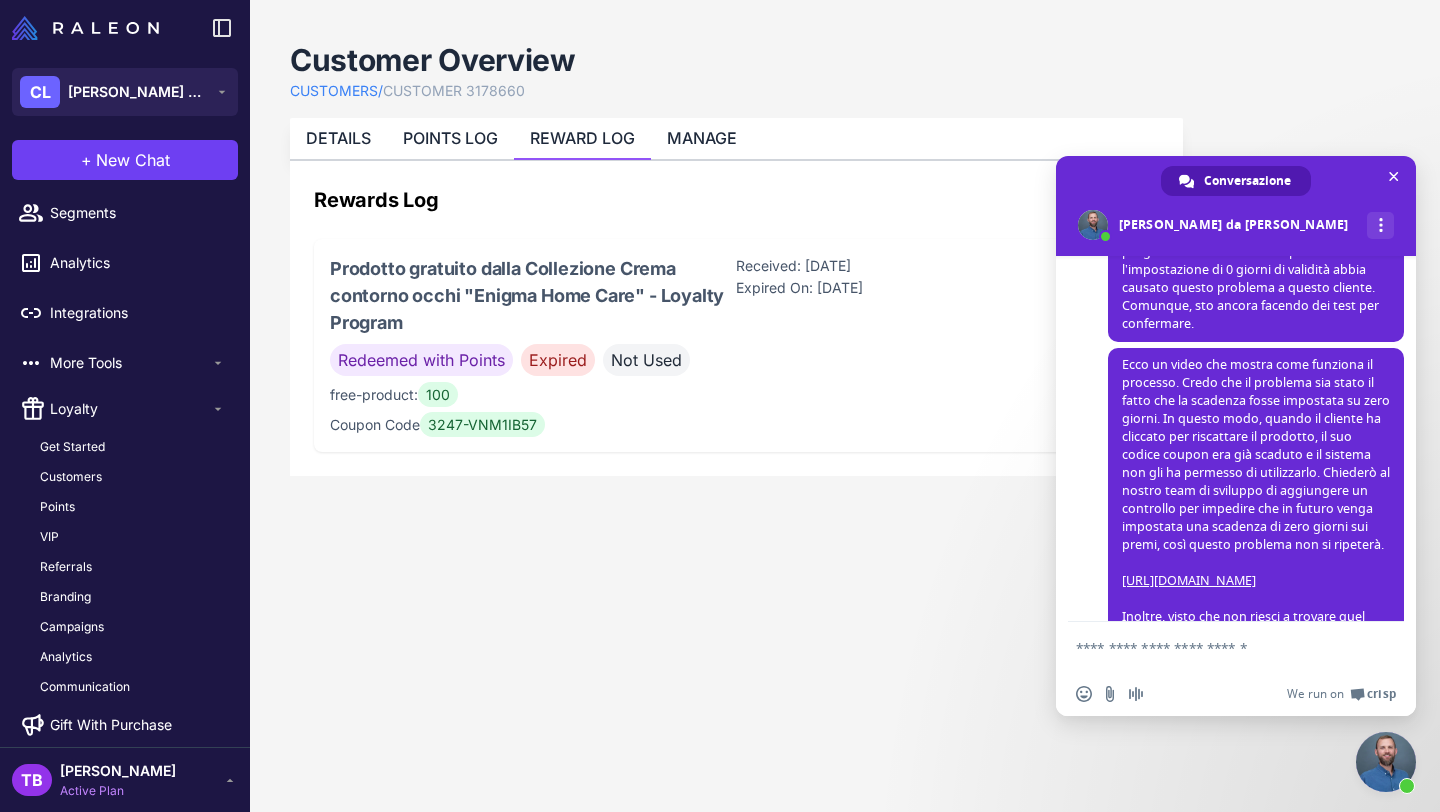 scroll, scrollTop: 1818, scrollLeft: 0, axis: vertical 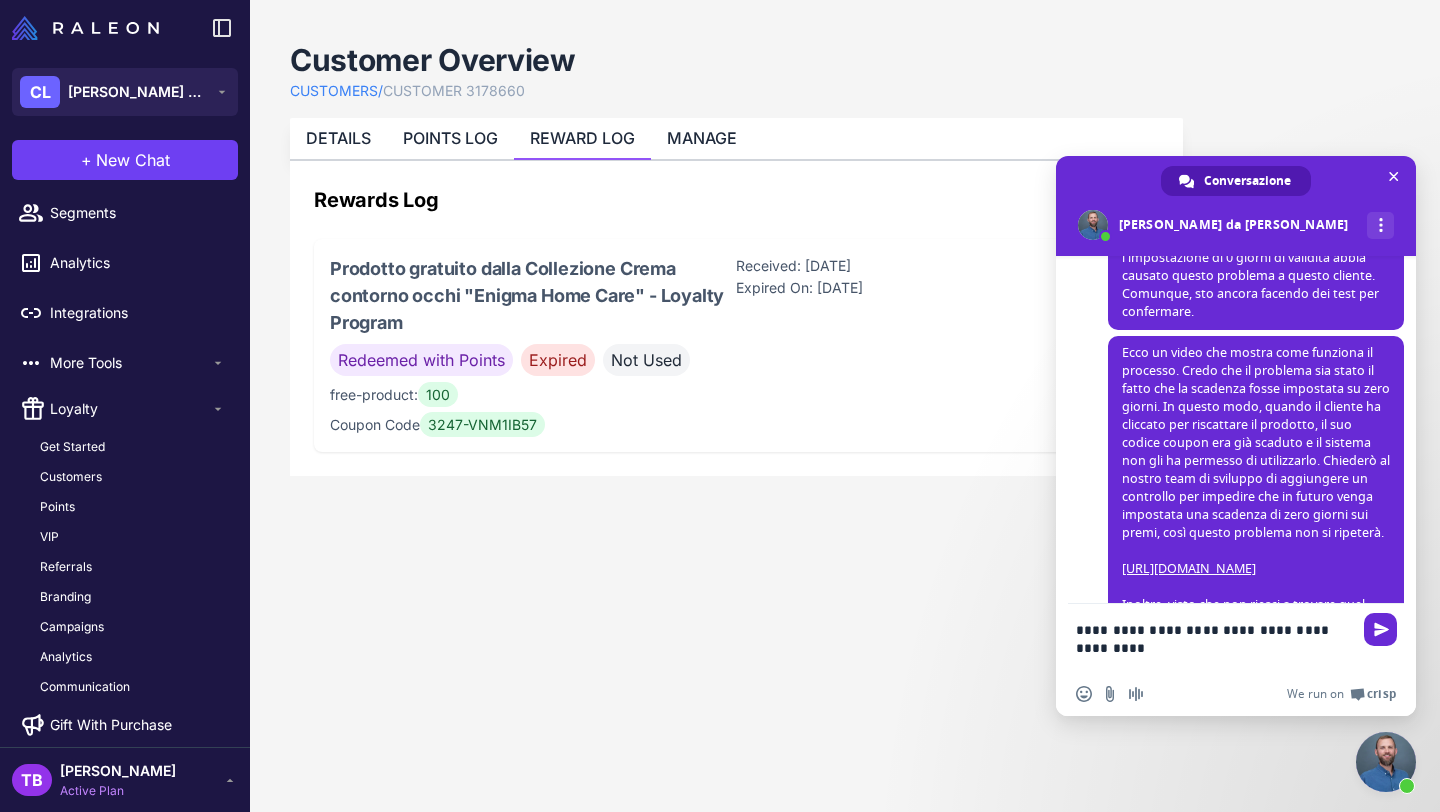 type on "**********" 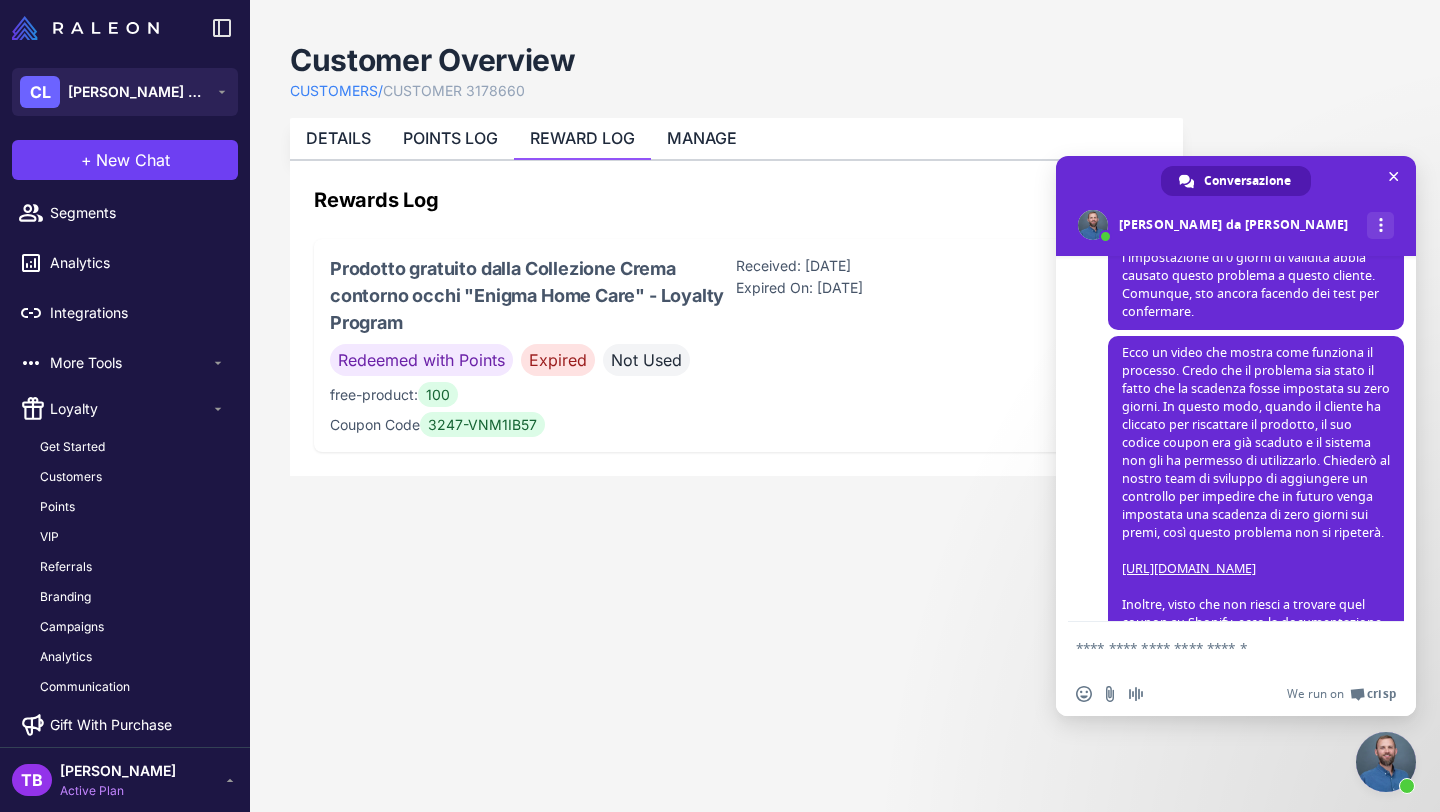 scroll, scrollTop: 1799, scrollLeft: 0, axis: vertical 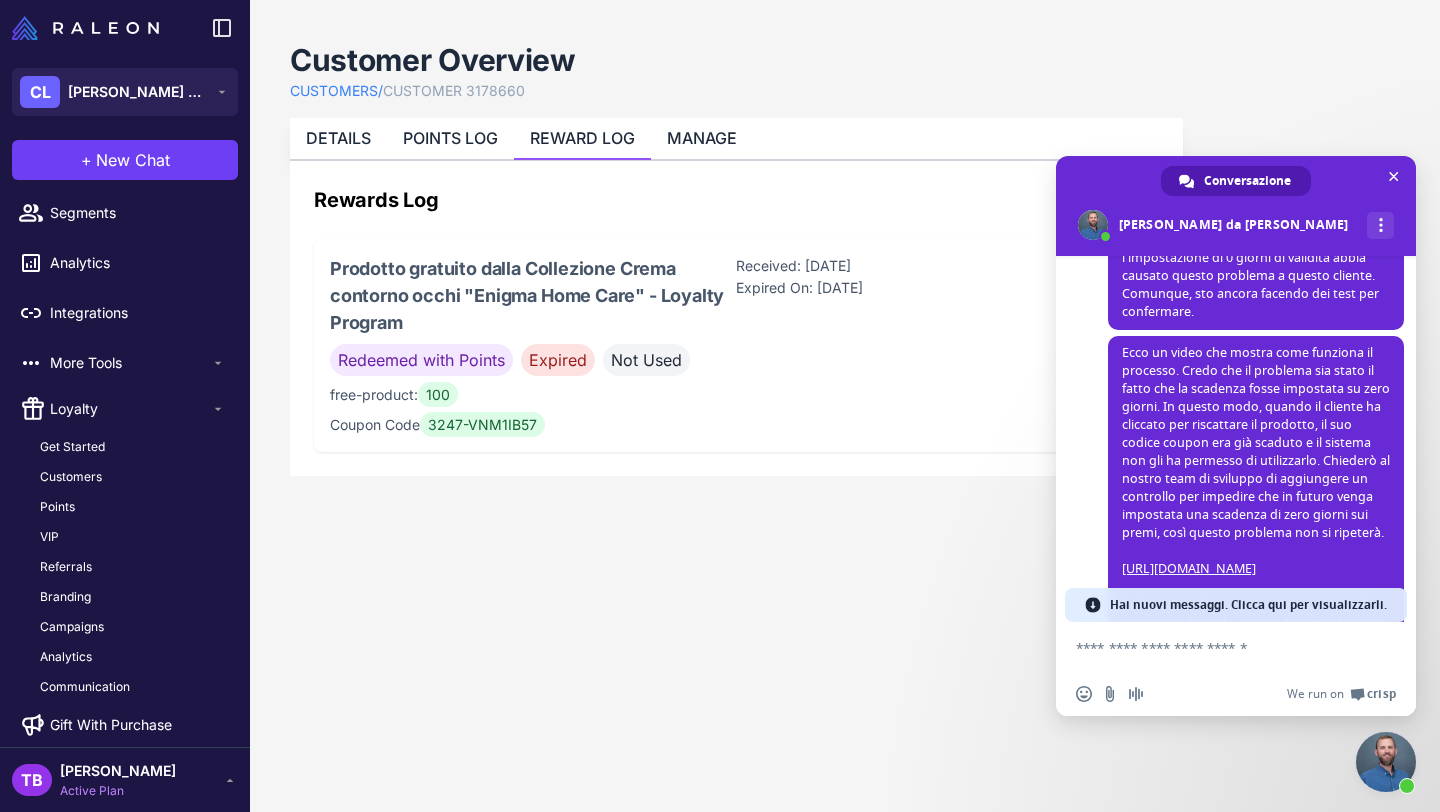 click on "Hai nuovi messaggi. Clicca qui per visualizzarli." at bounding box center [1248, 605] 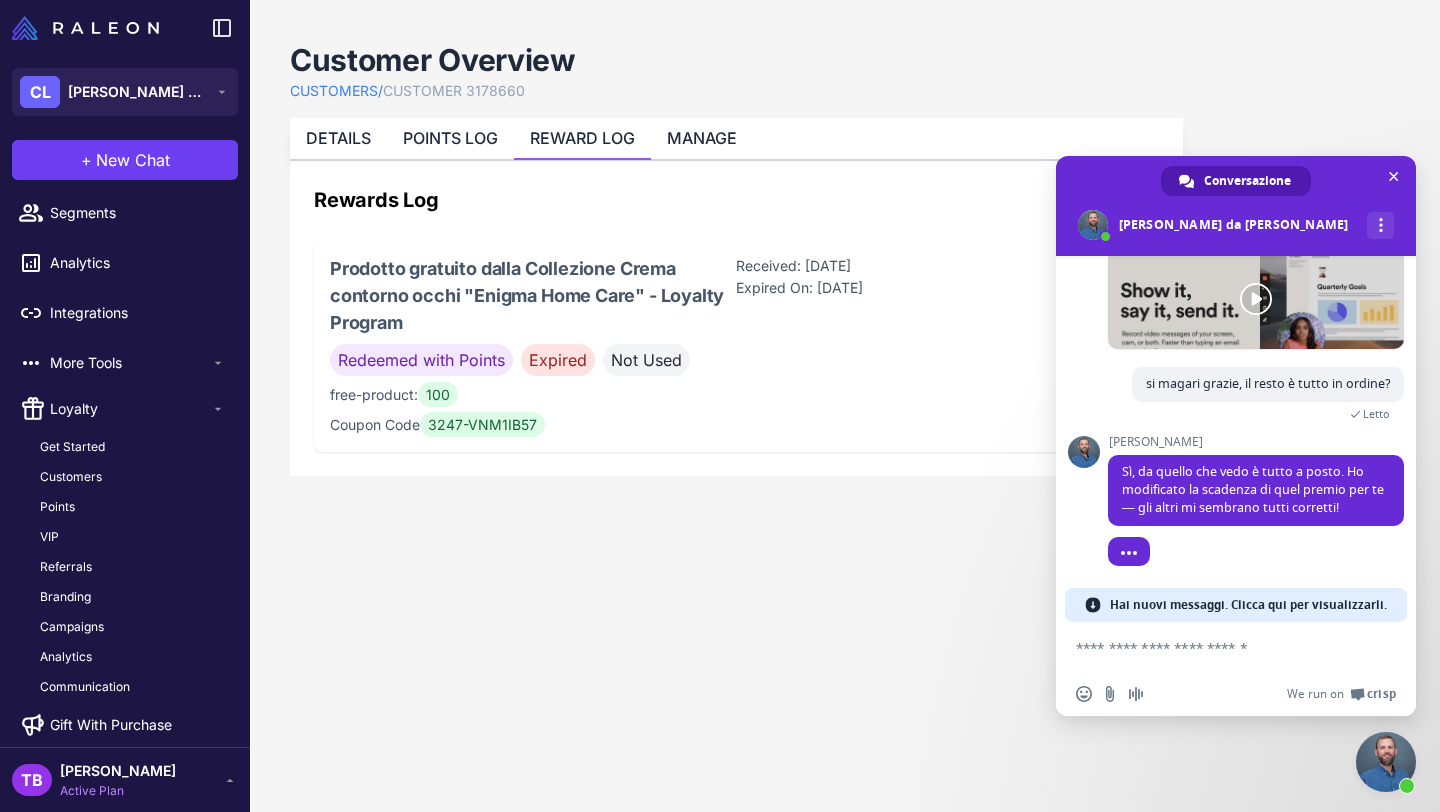 scroll, scrollTop: 2537, scrollLeft: 0, axis: vertical 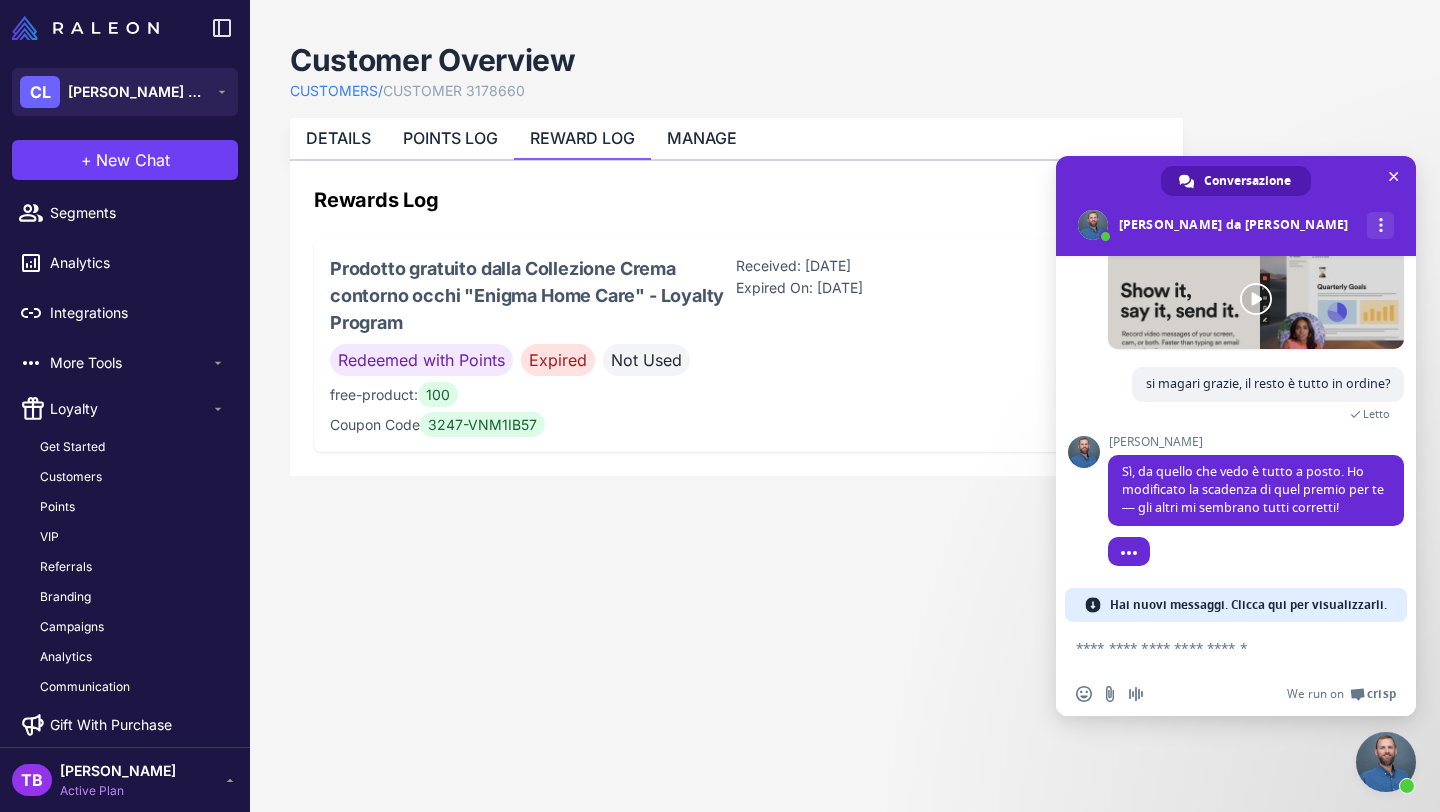 click on "Hai nuovi messaggi. Clicca qui per visualizzarli." at bounding box center [1248, 605] 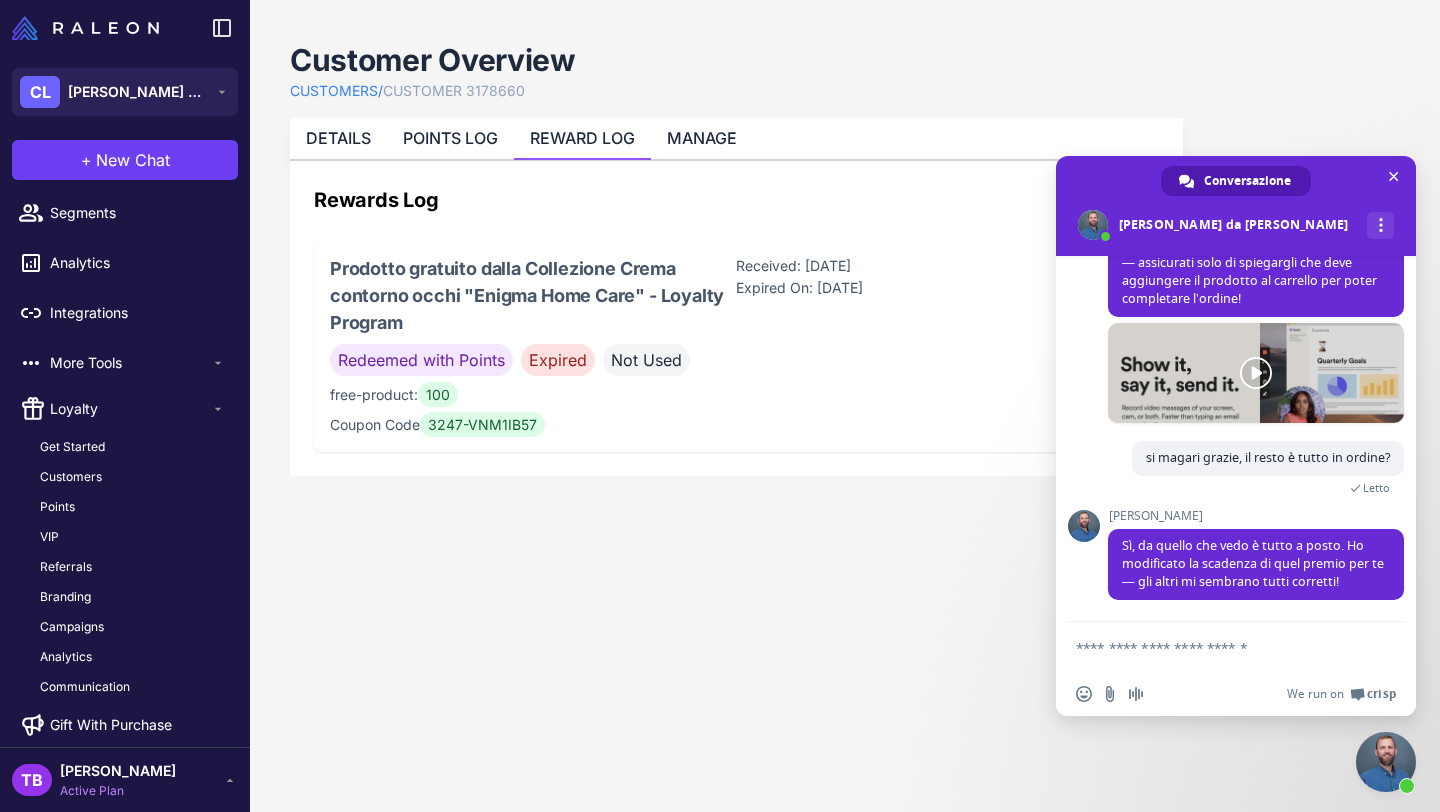 scroll, scrollTop: 2463, scrollLeft: 0, axis: vertical 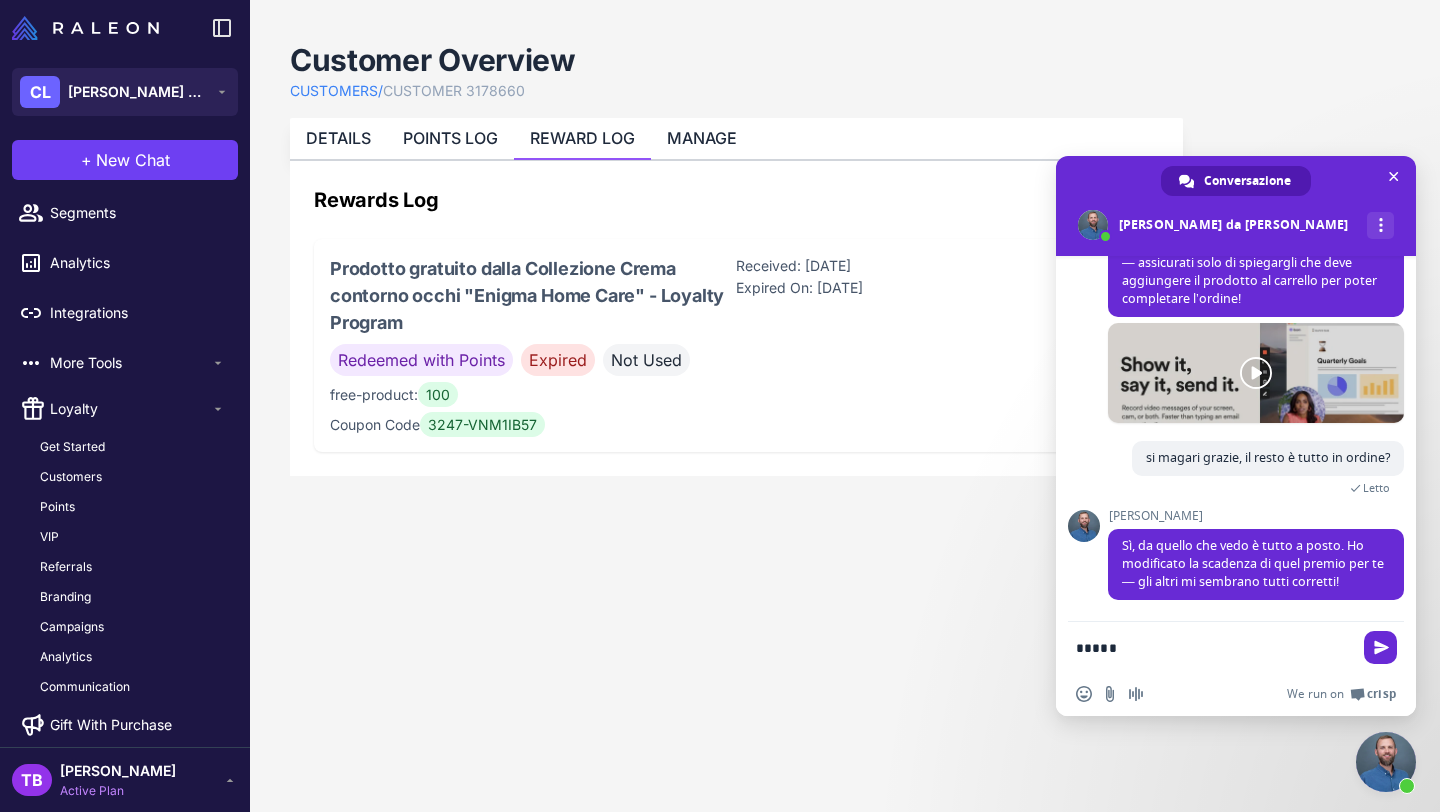 type on "******" 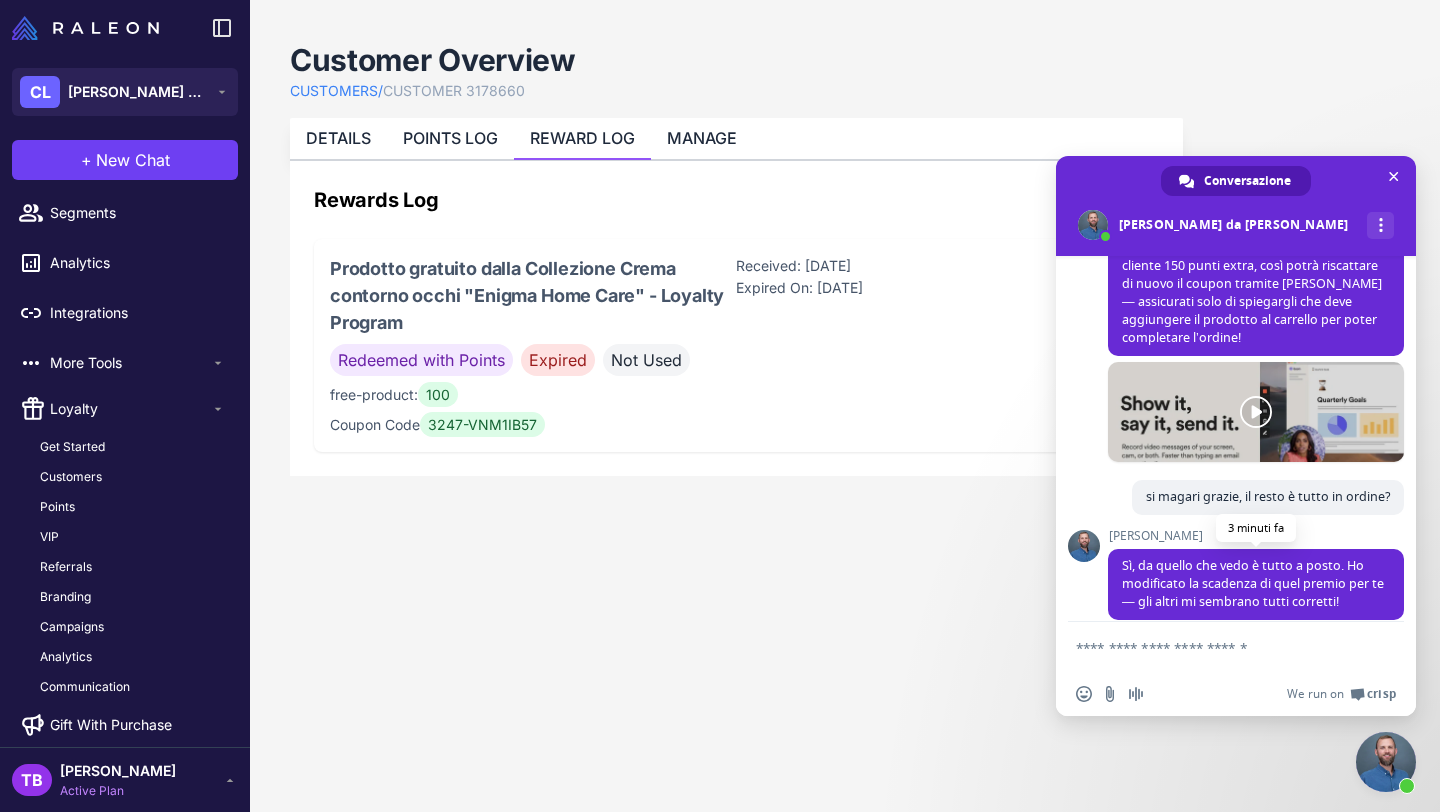scroll, scrollTop: 2513, scrollLeft: 0, axis: vertical 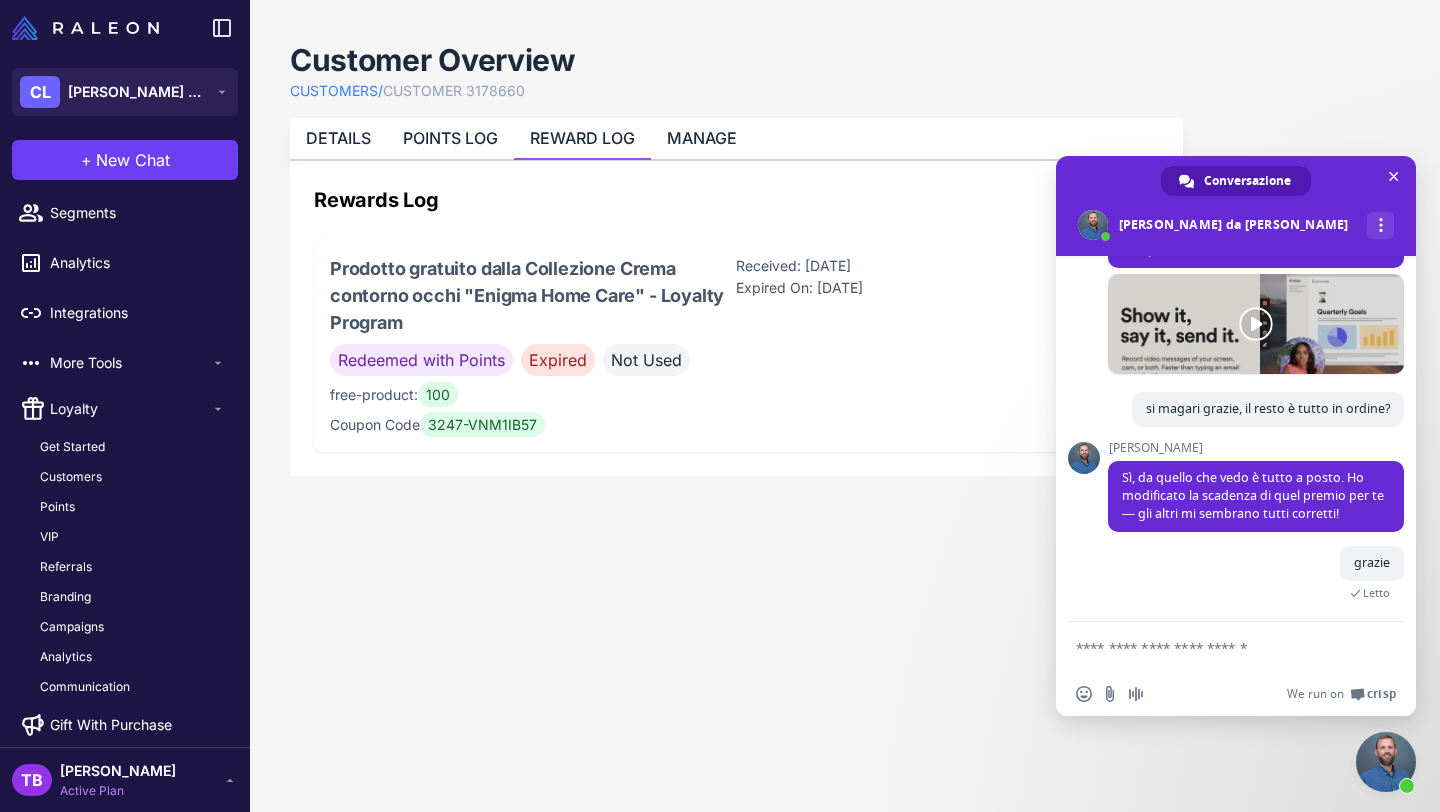 click at bounding box center [1256, 324] 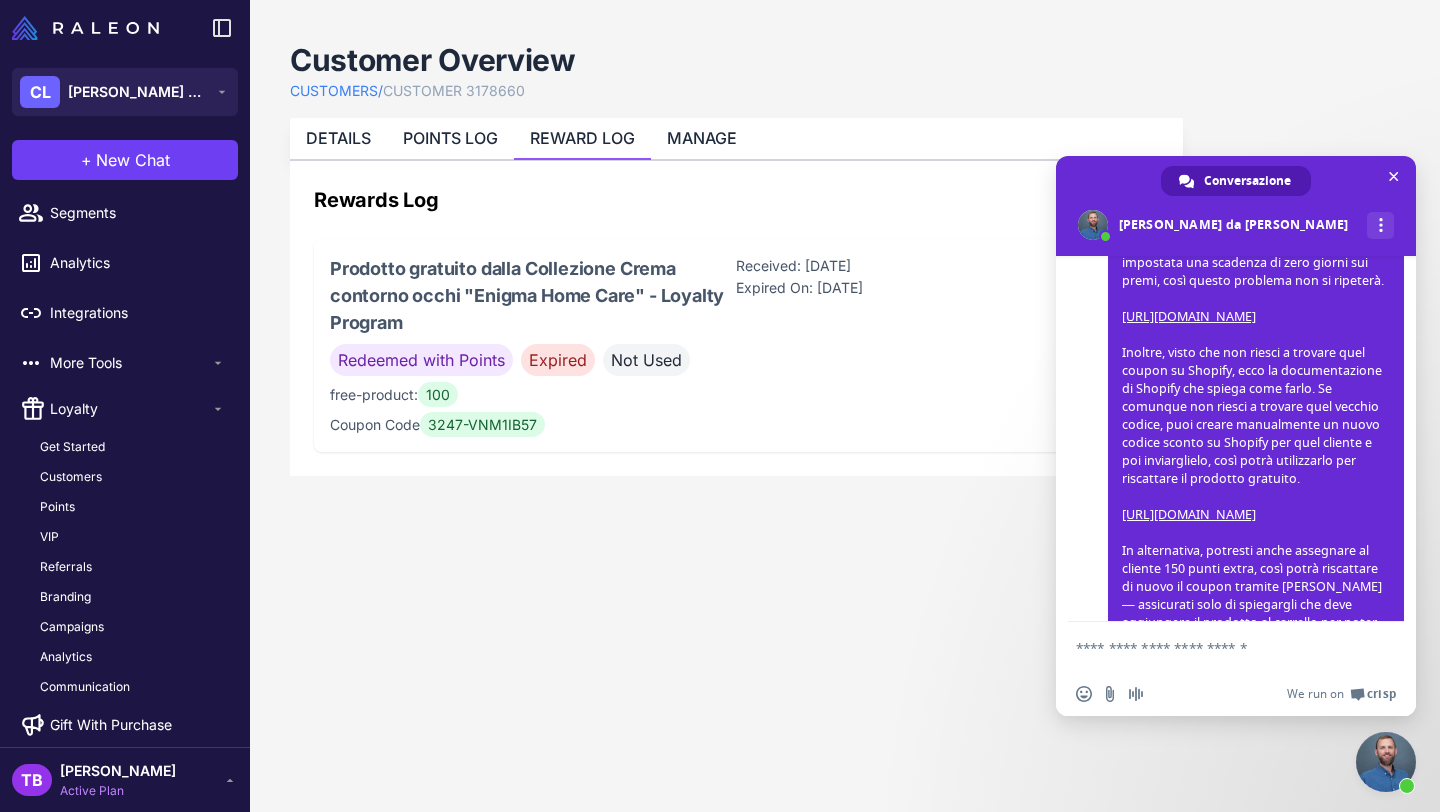 scroll, scrollTop: 1940, scrollLeft: 0, axis: vertical 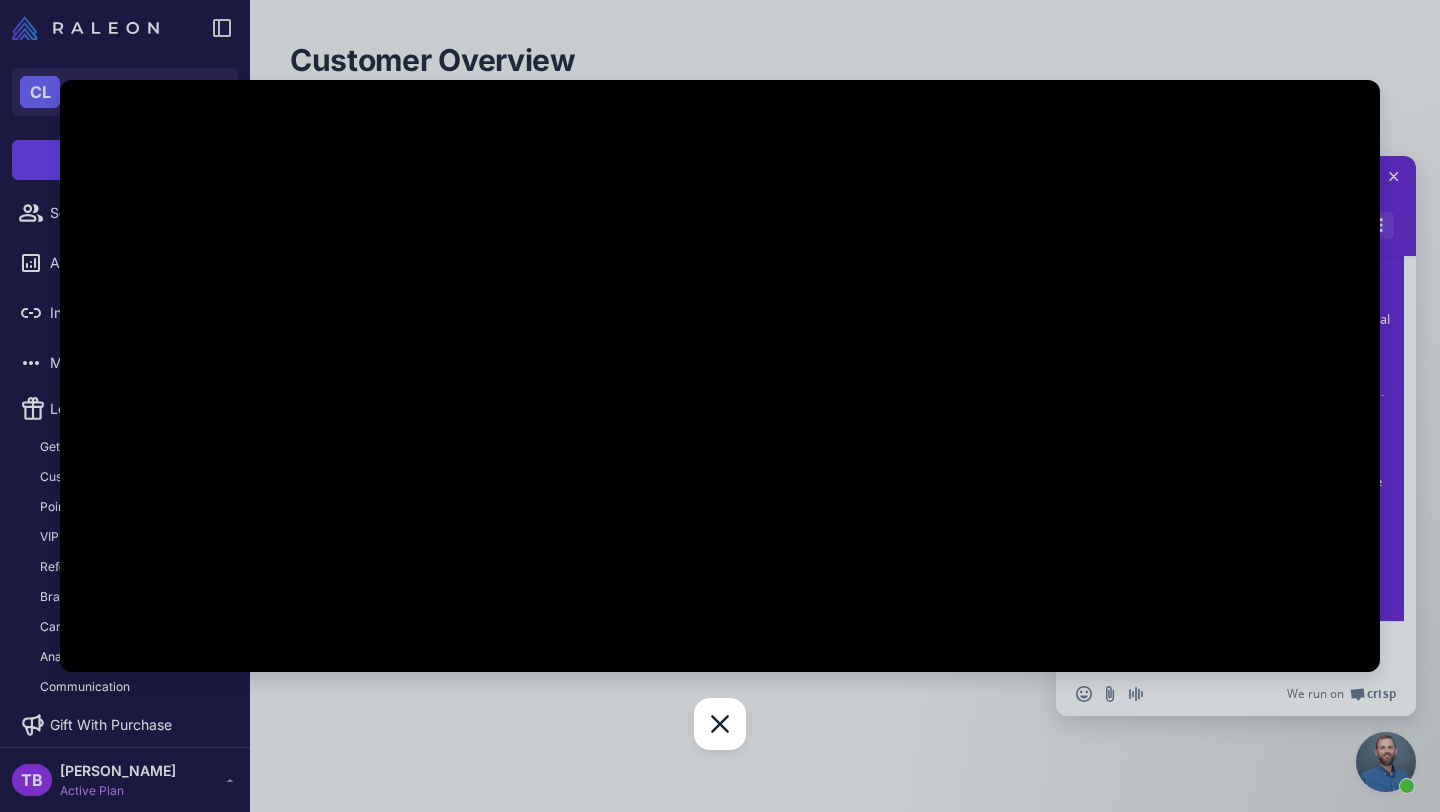 click at bounding box center (720, 406) 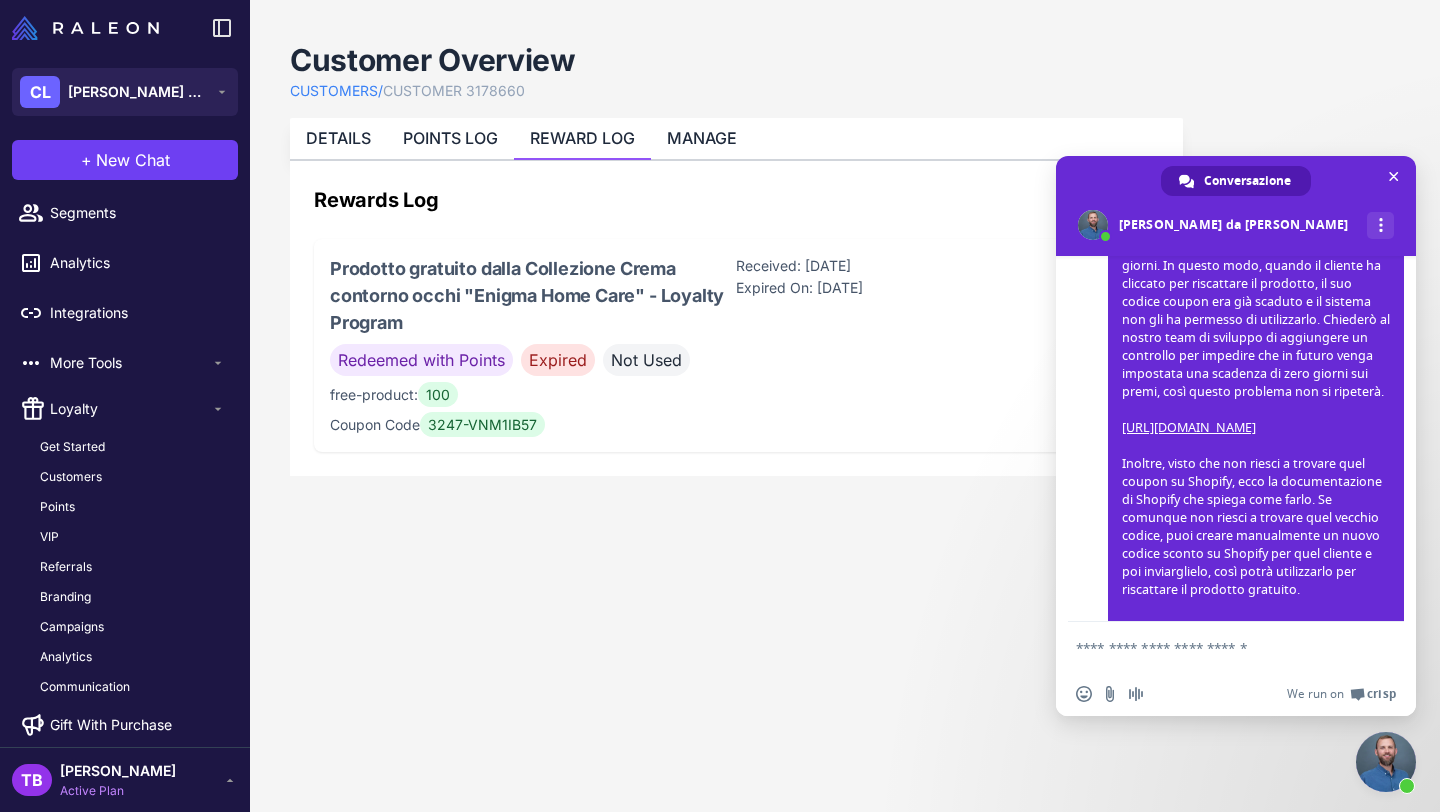 scroll, scrollTop: 2513, scrollLeft: 0, axis: vertical 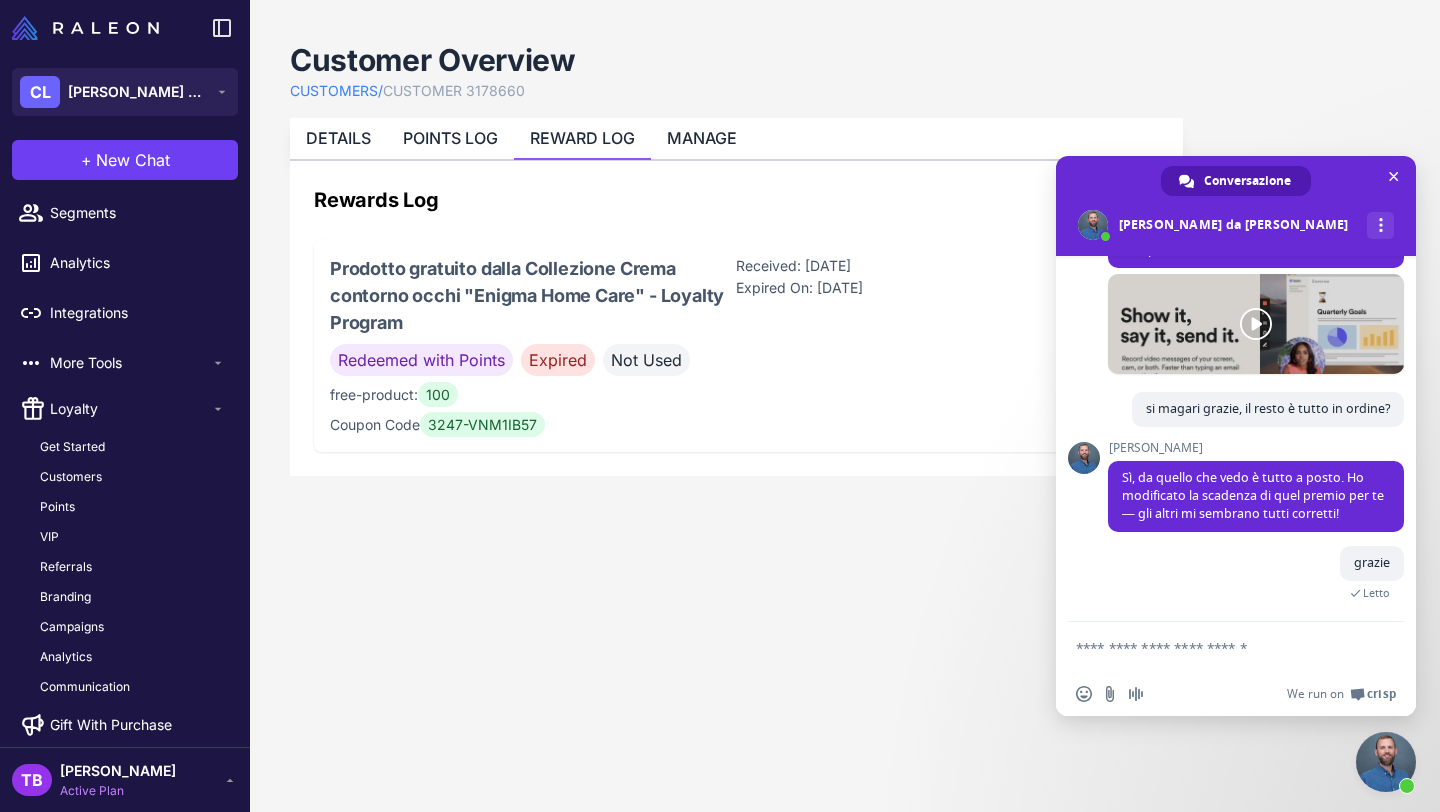 click at bounding box center [1216, 647] 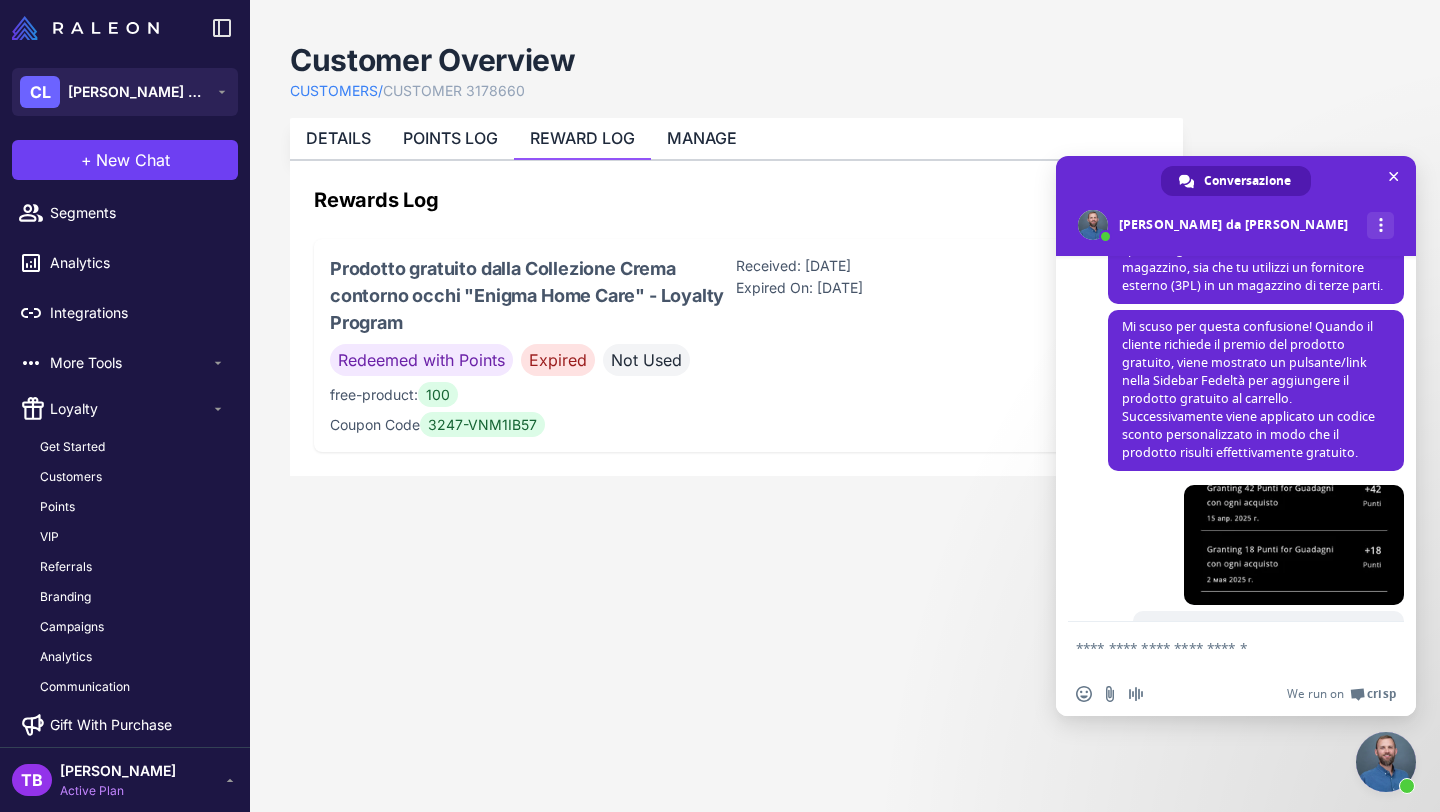 scroll, scrollTop: 2513, scrollLeft: 0, axis: vertical 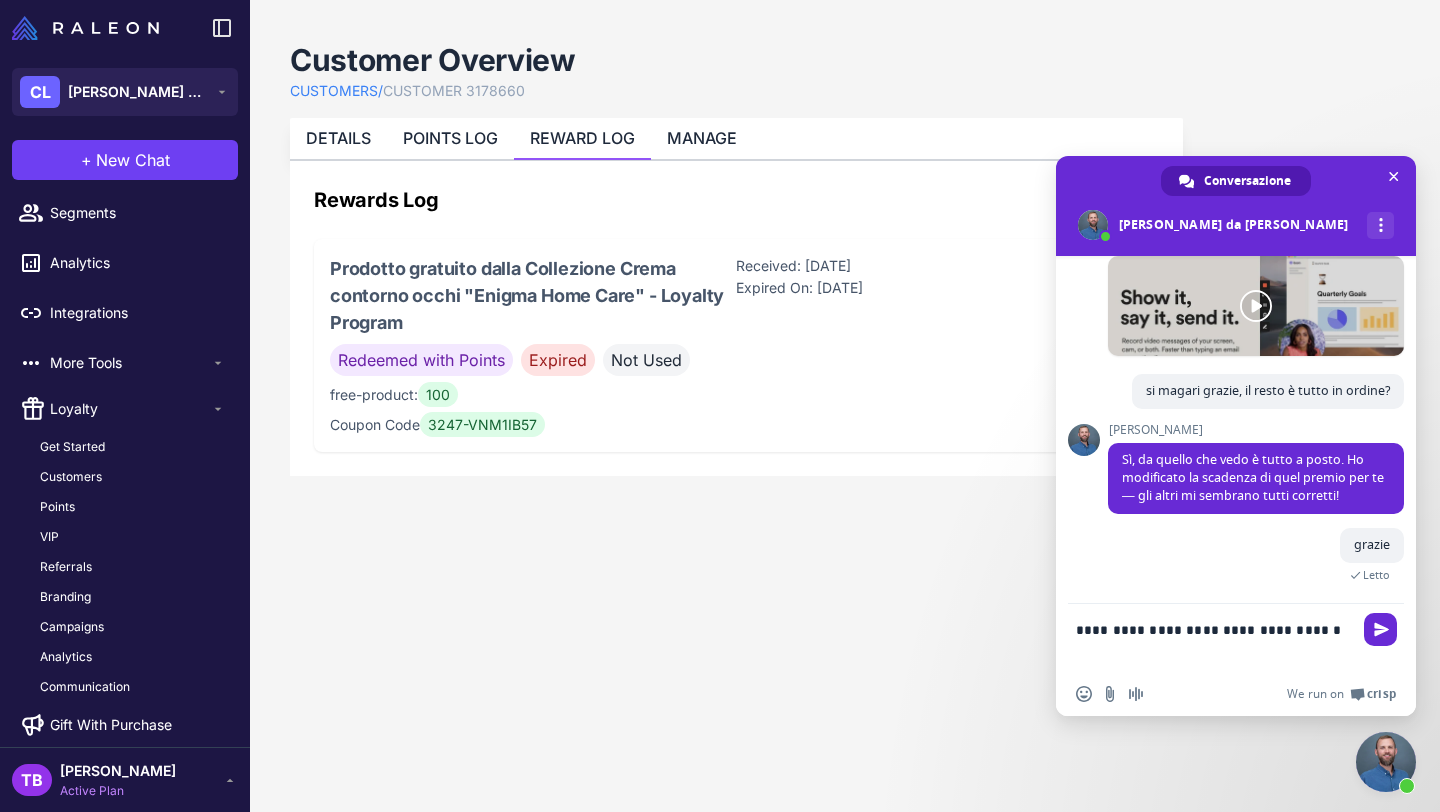 type on "**********" 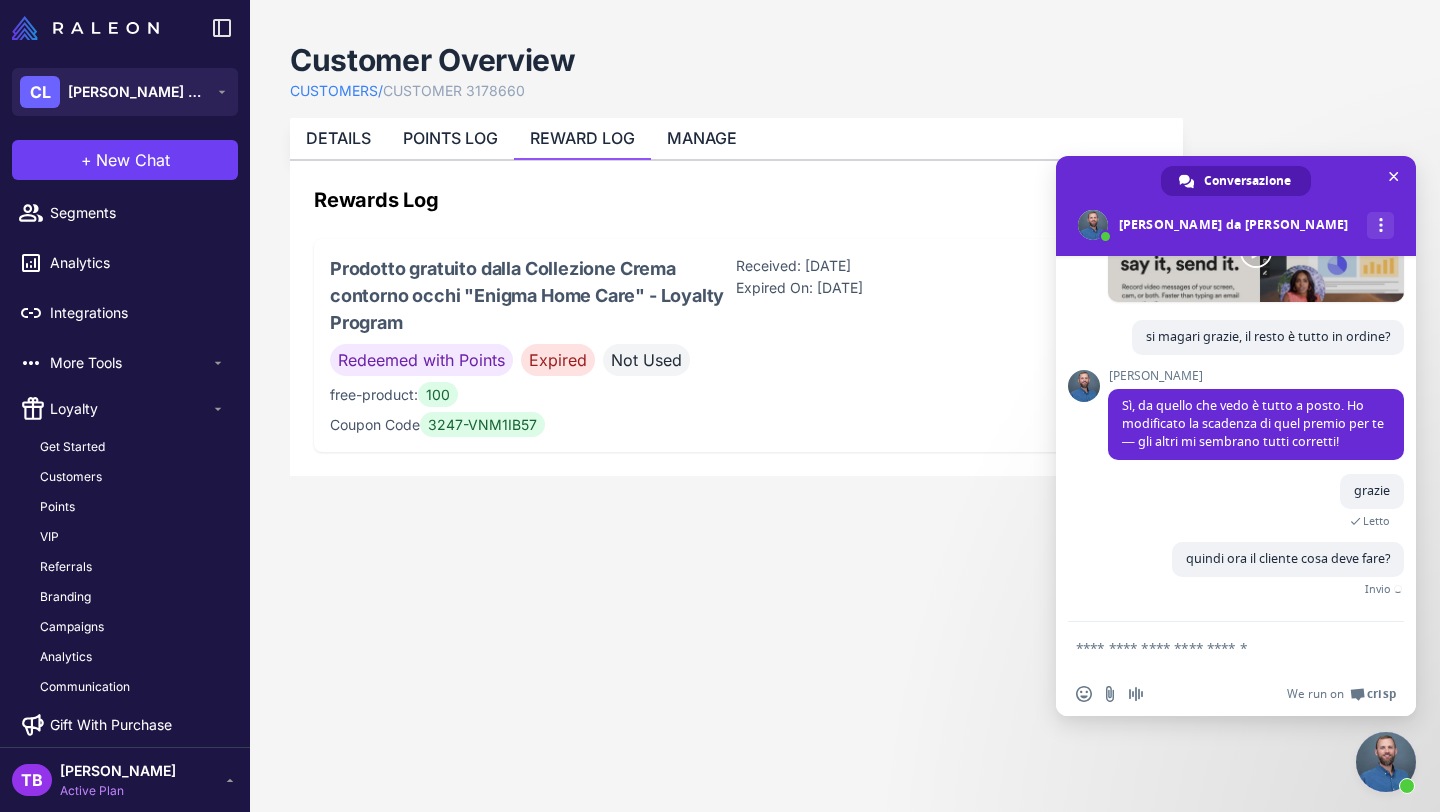 scroll, scrollTop: 2535, scrollLeft: 0, axis: vertical 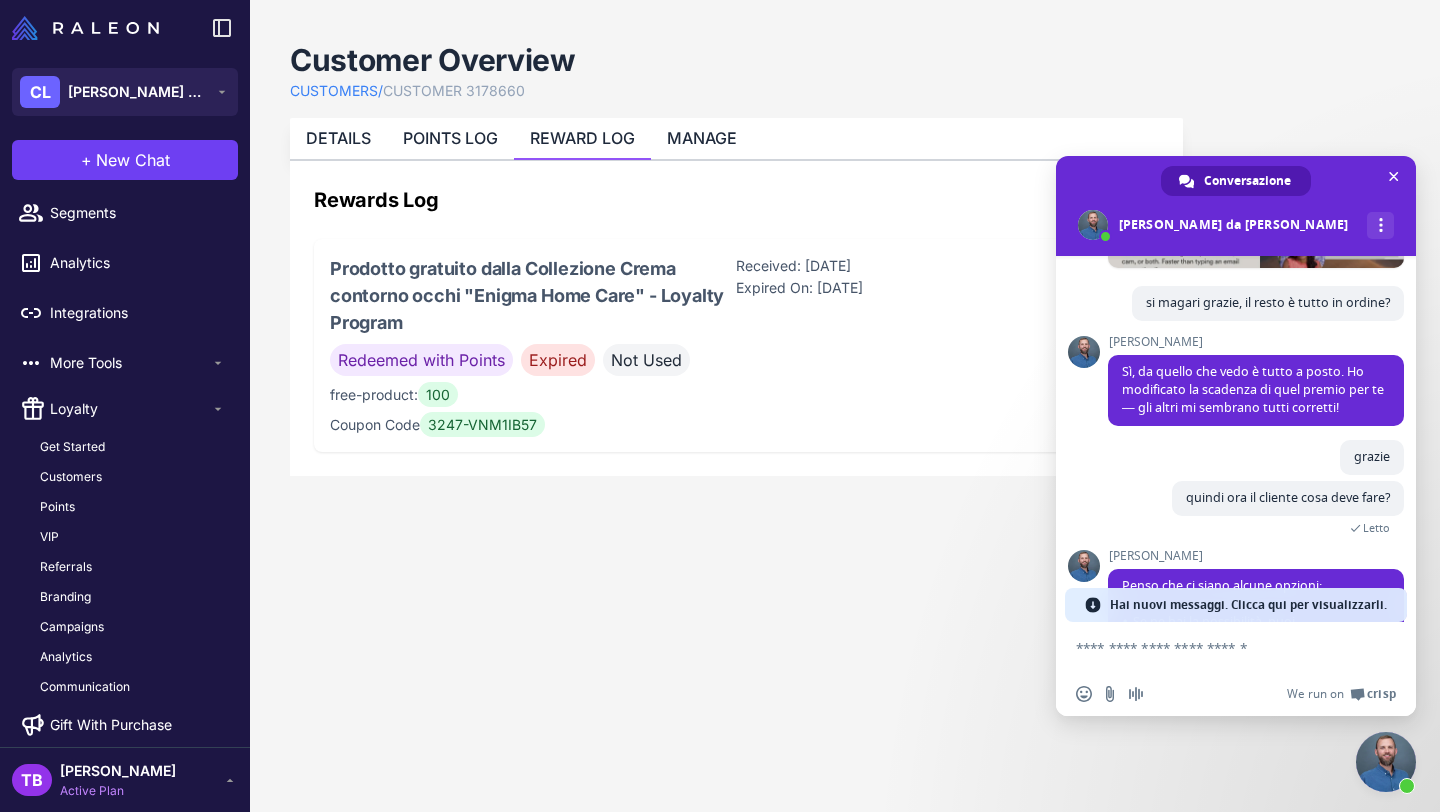 click on "Hai nuovi messaggi. Clicca qui per visualizzarli." at bounding box center (1248, 605) 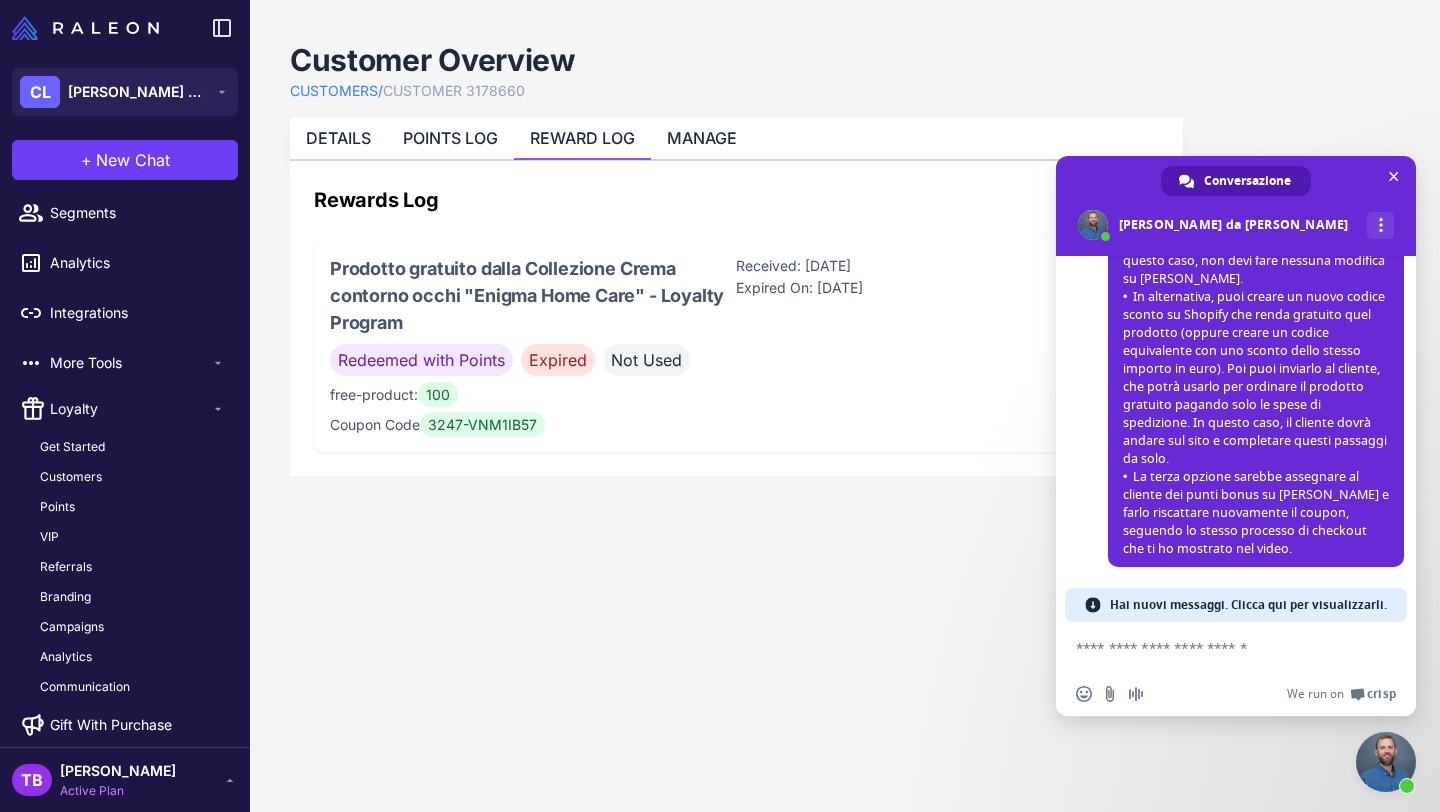 scroll, scrollTop: 2945, scrollLeft: 0, axis: vertical 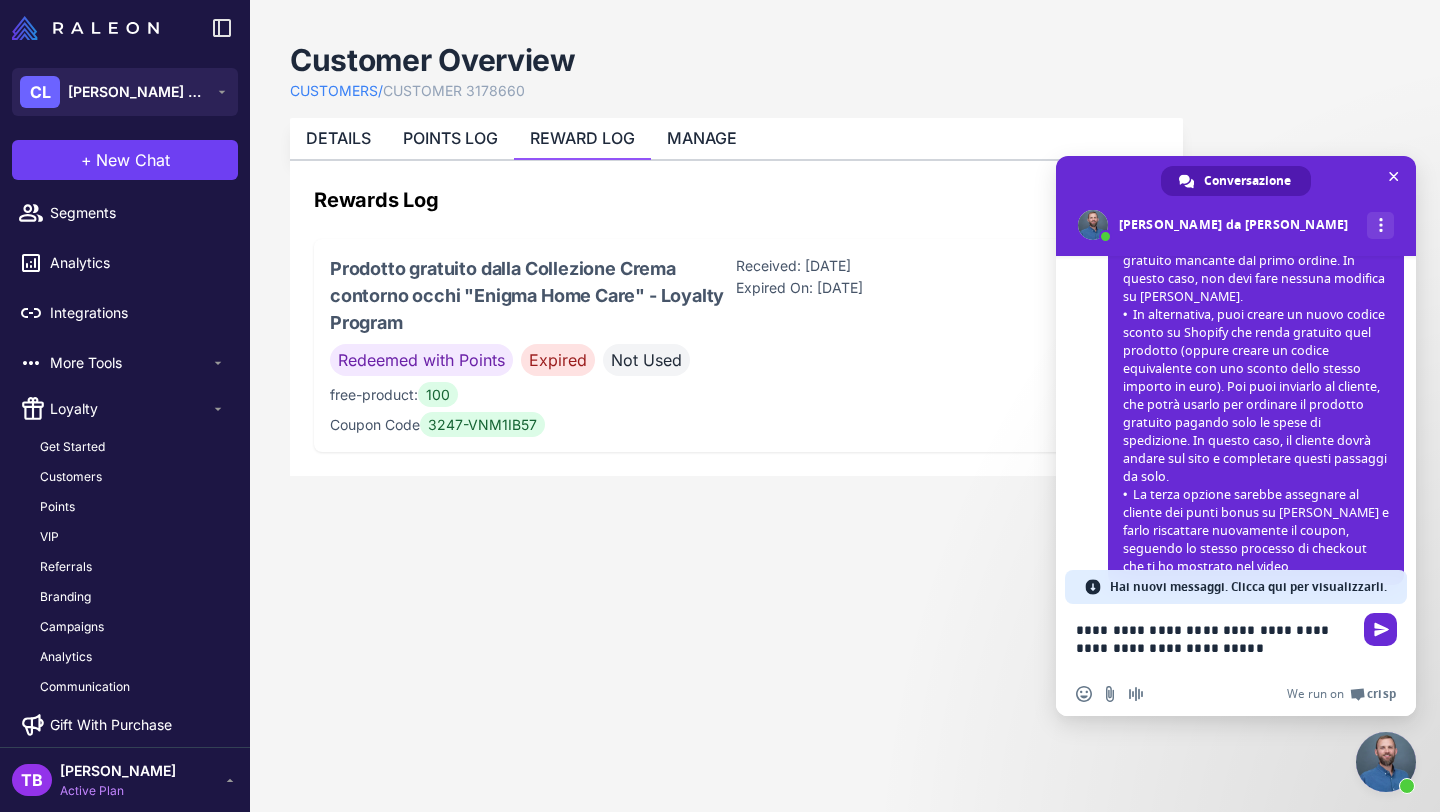 type on "**********" 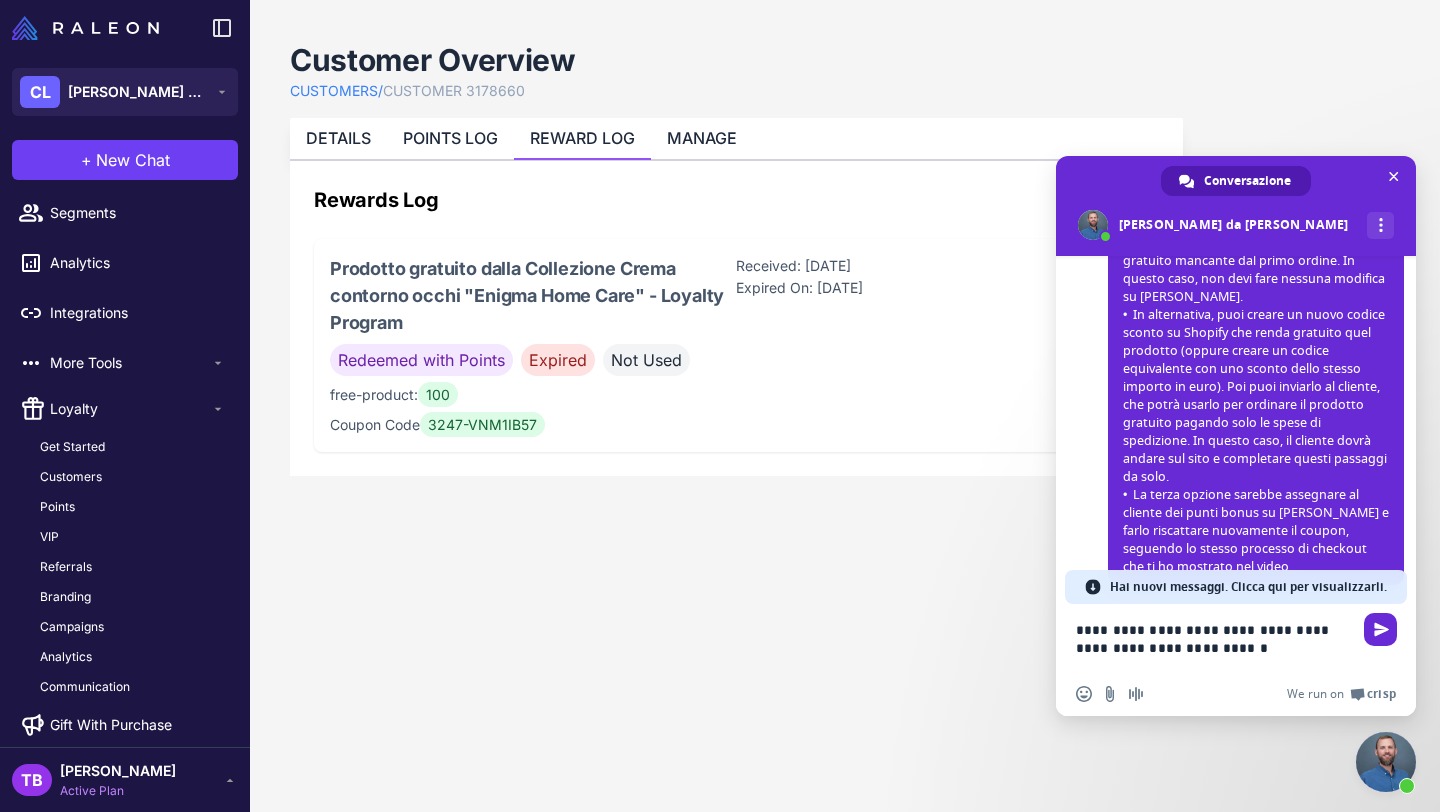 type 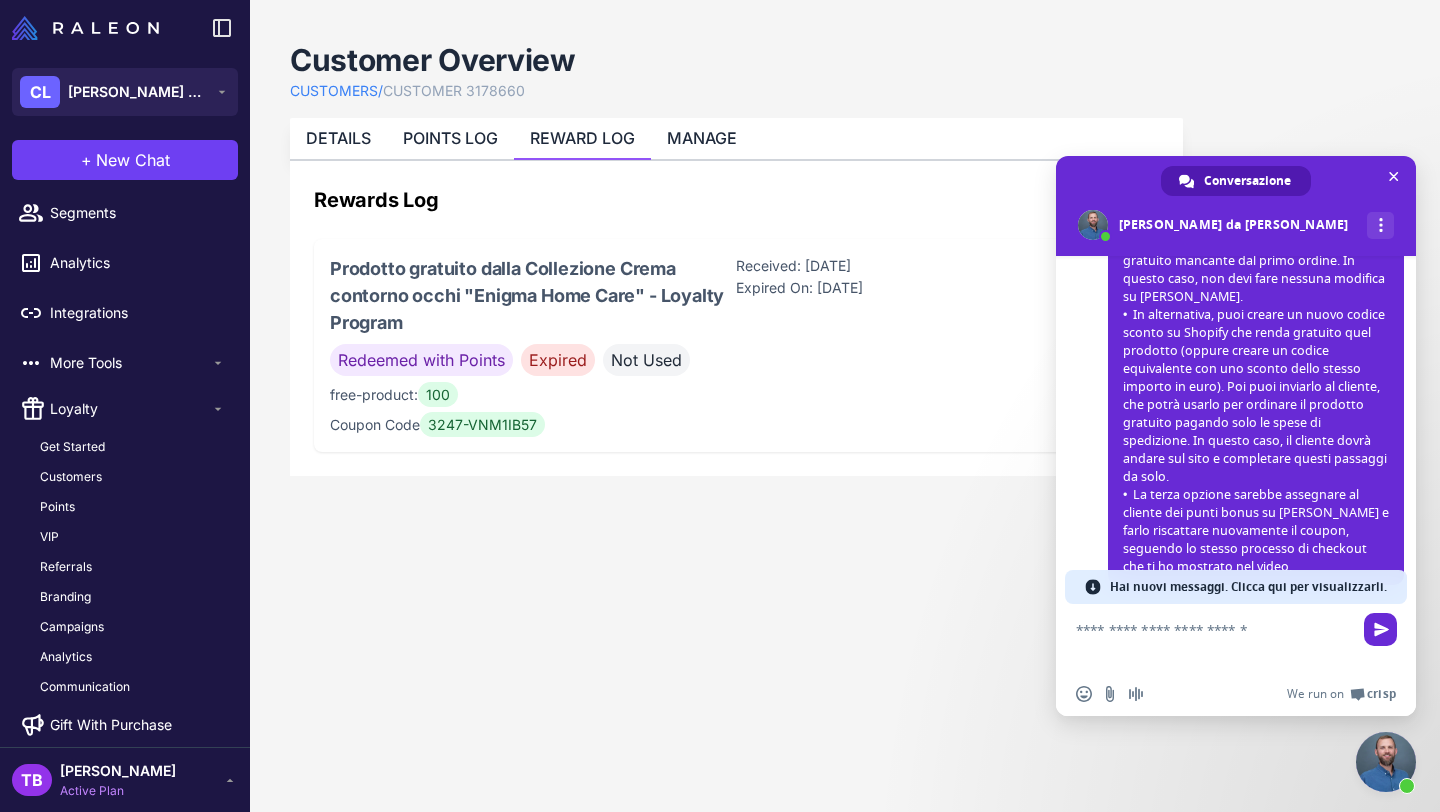 scroll, scrollTop: 3093, scrollLeft: 0, axis: vertical 